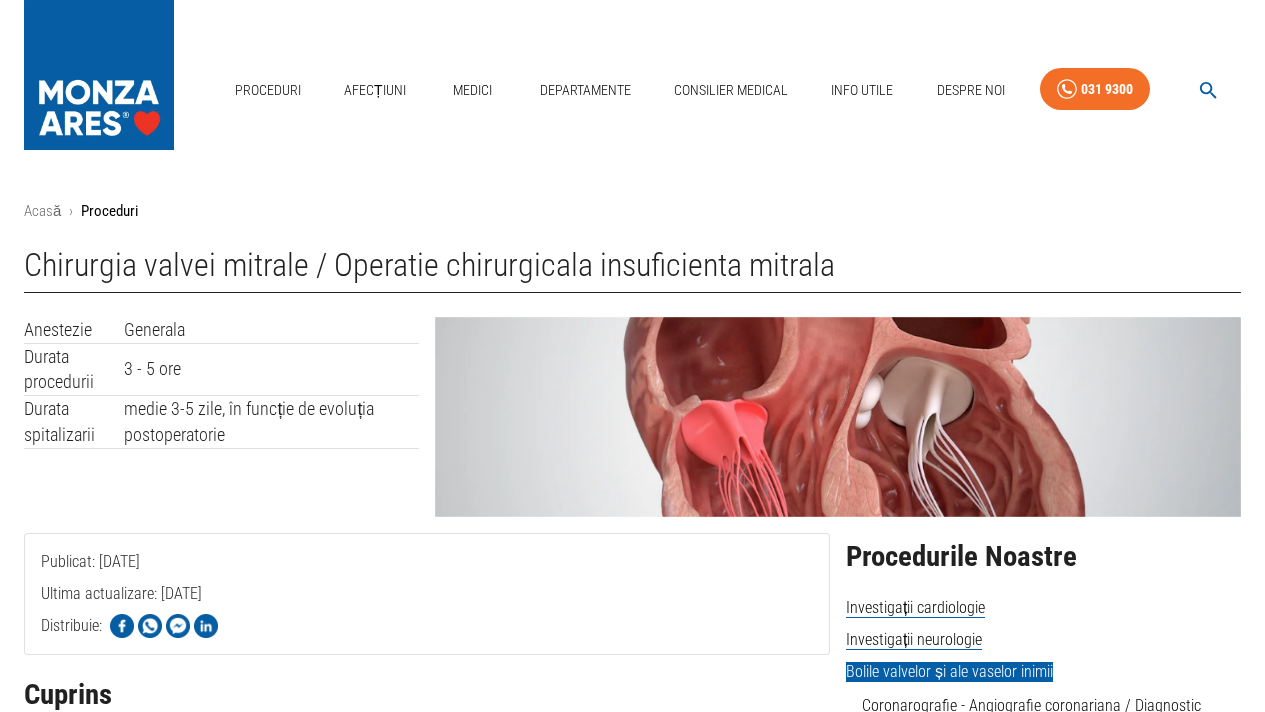 scroll, scrollTop: 0, scrollLeft: 0, axis: both 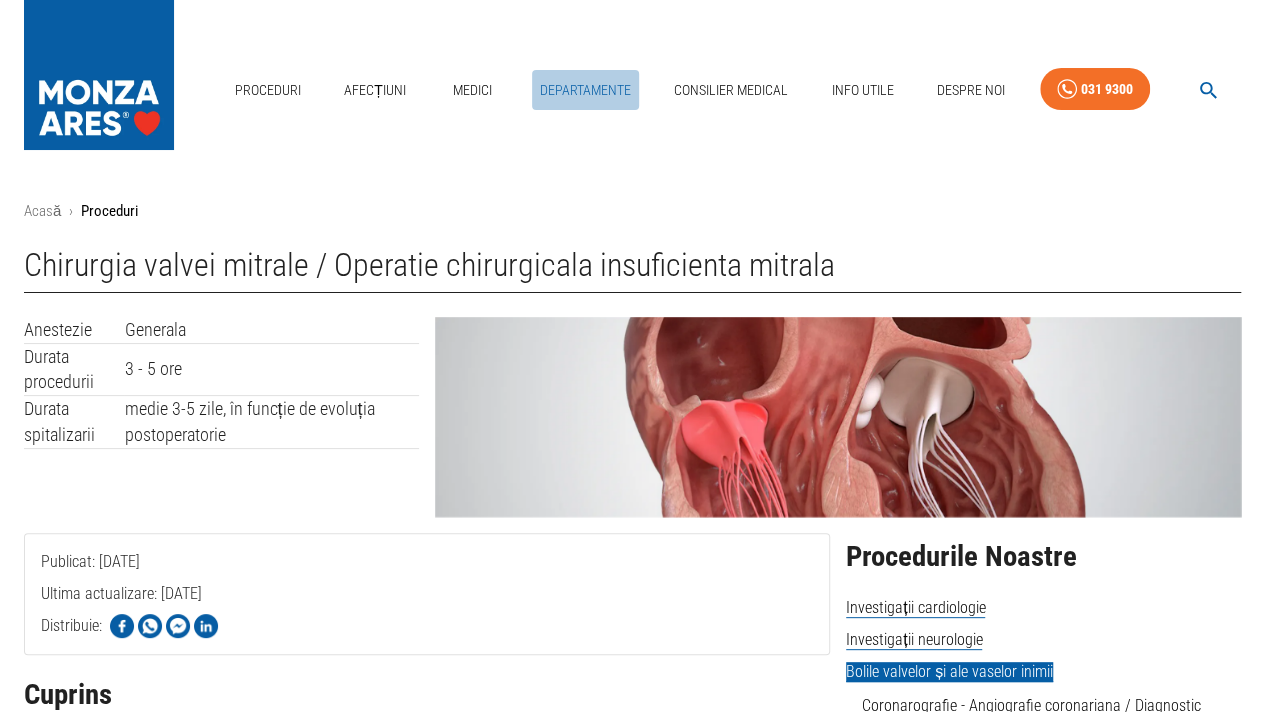 click on "Departamente" at bounding box center (585, 90) 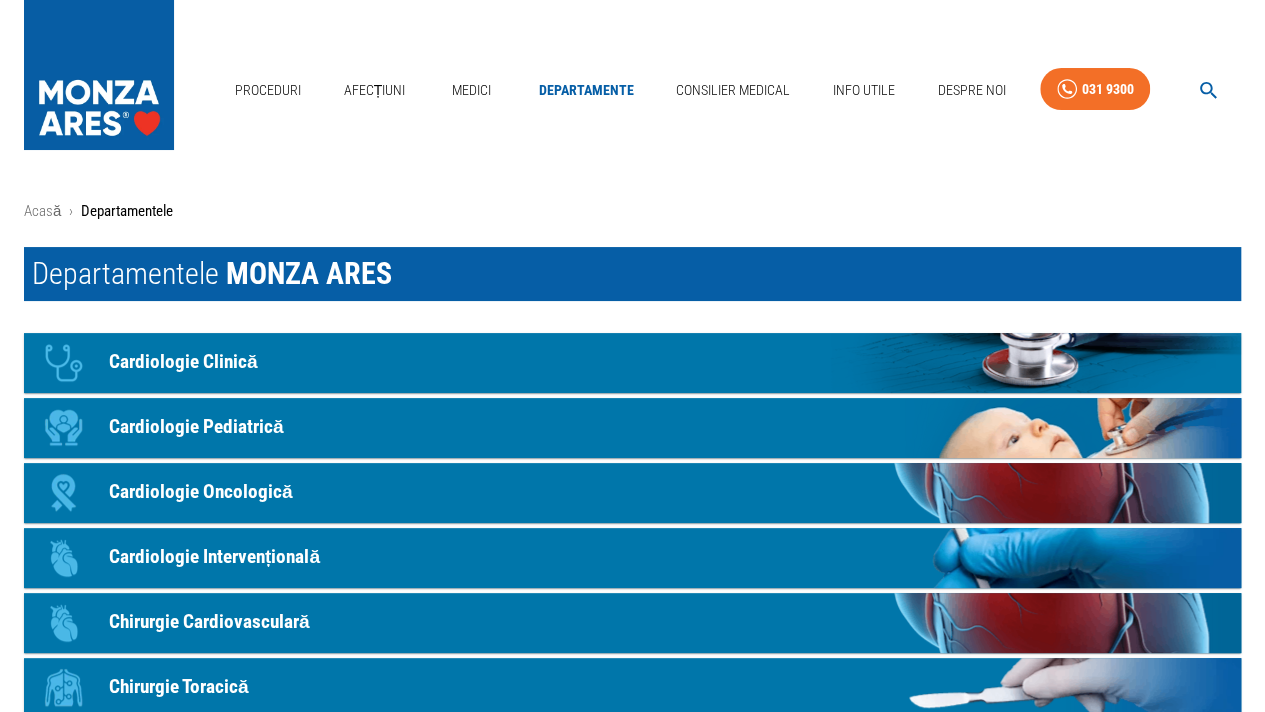 click on "Cardiologie Clinică" at bounding box center (183, 362) 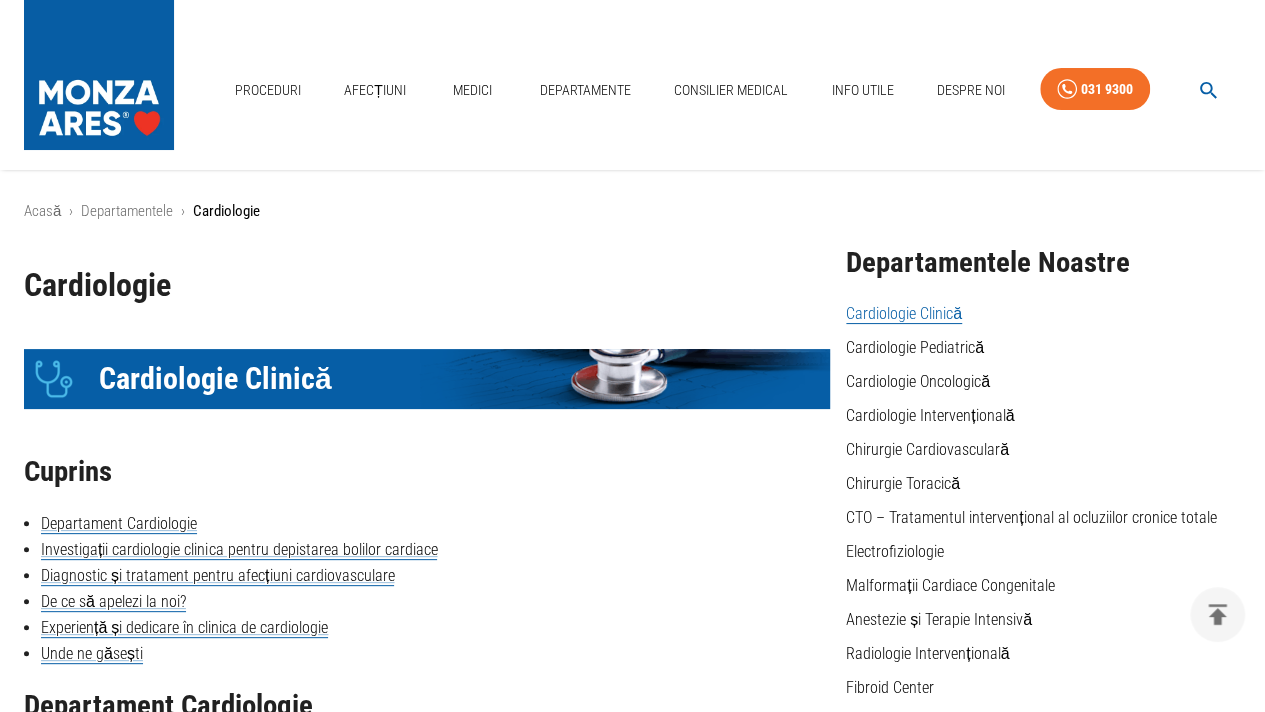 scroll, scrollTop: 268, scrollLeft: 0, axis: vertical 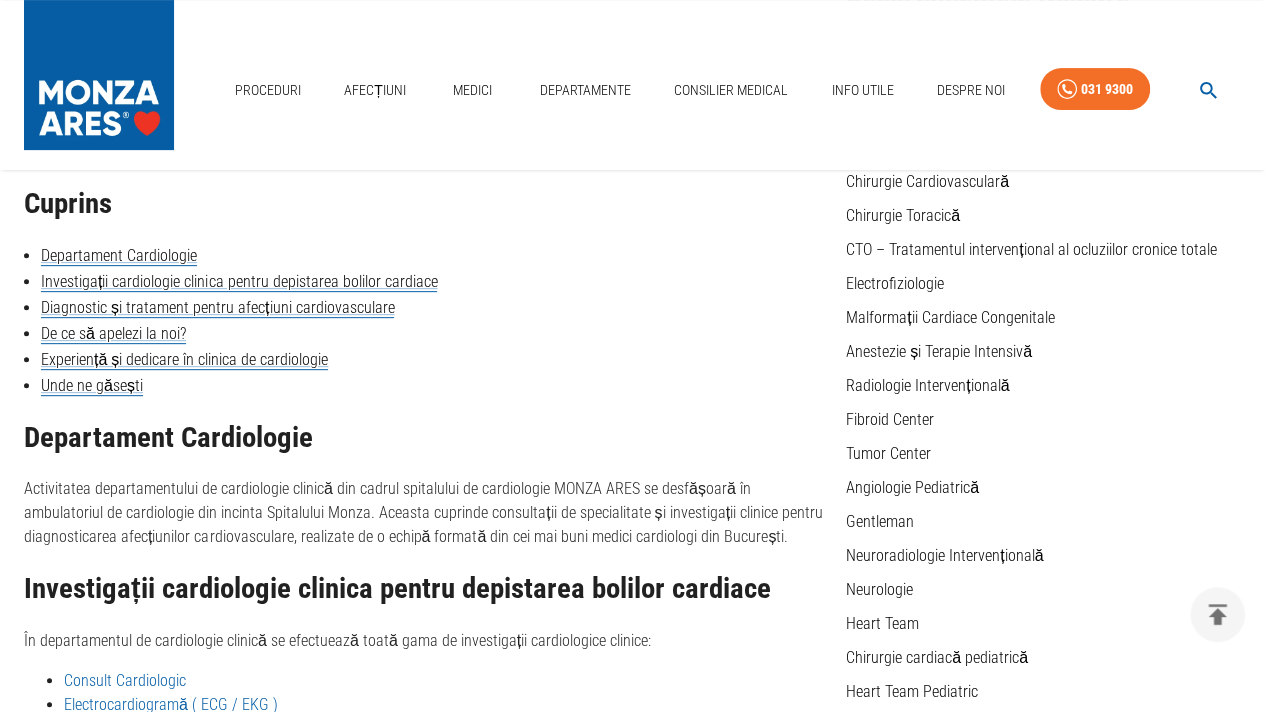 click on "Cuprins" at bounding box center [427, 204] 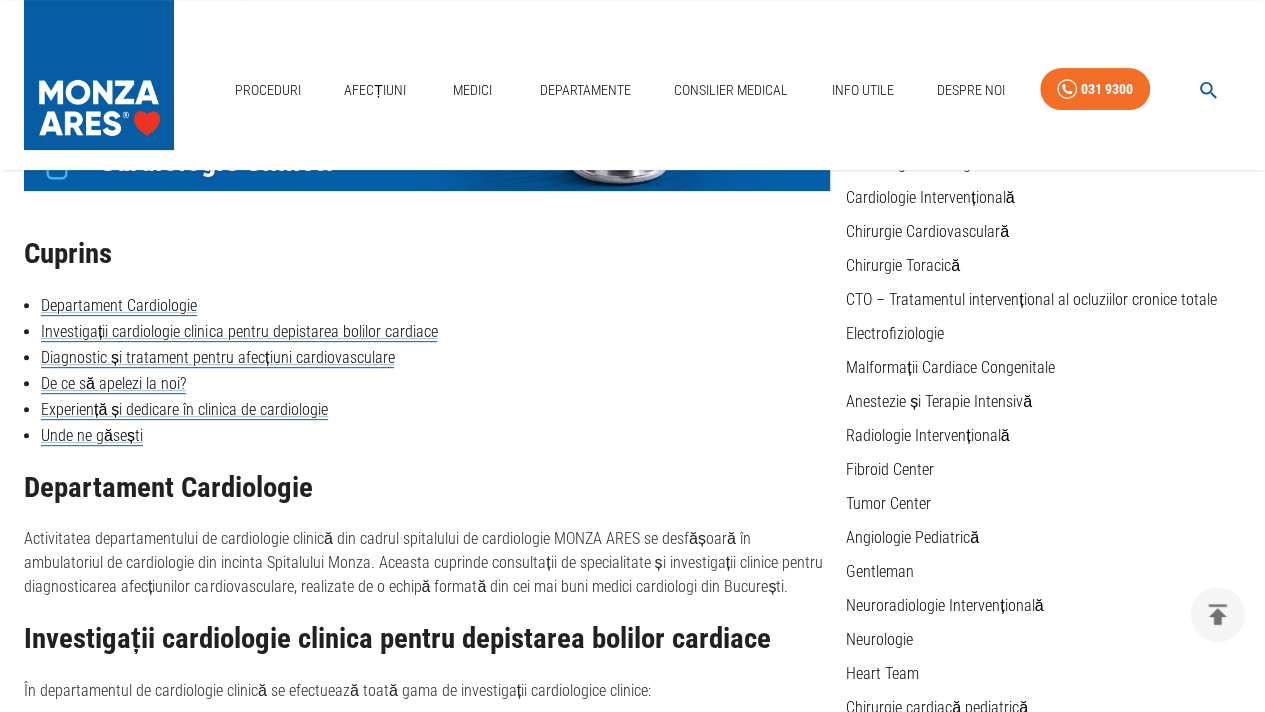 scroll, scrollTop: 200, scrollLeft: 0, axis: vertical 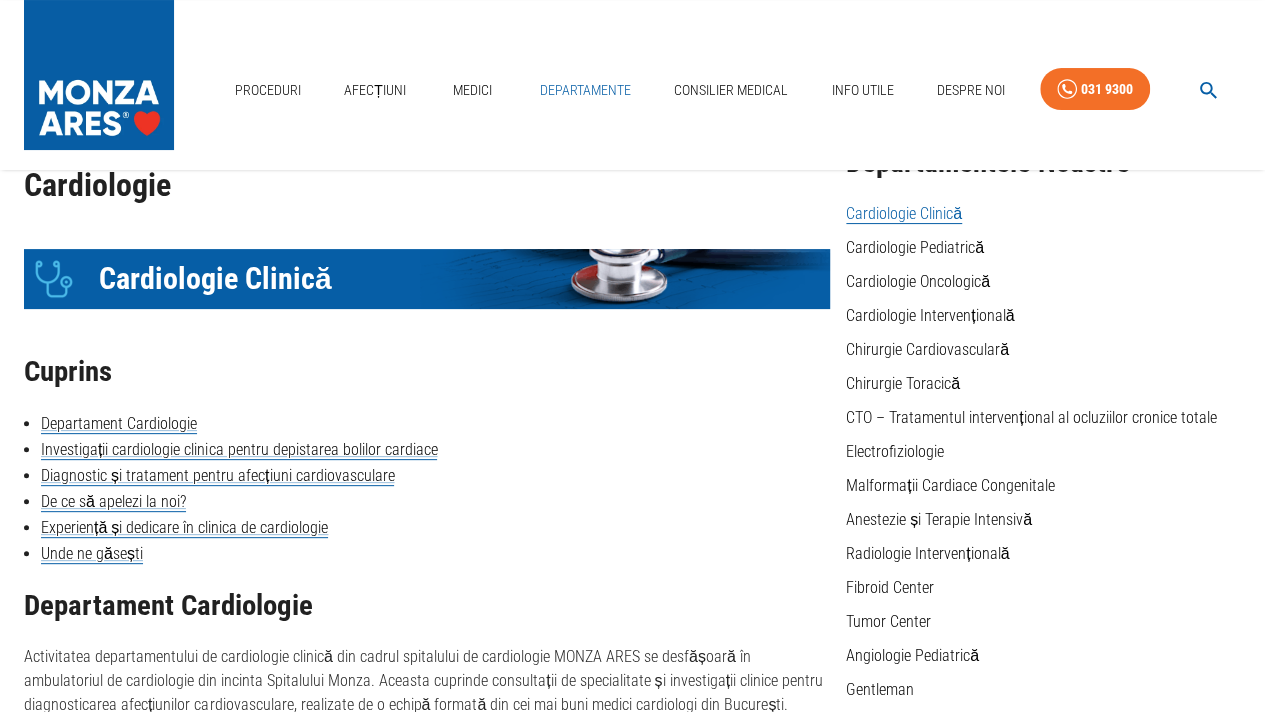 click on "Departamente" at bounding box center [585, 90] 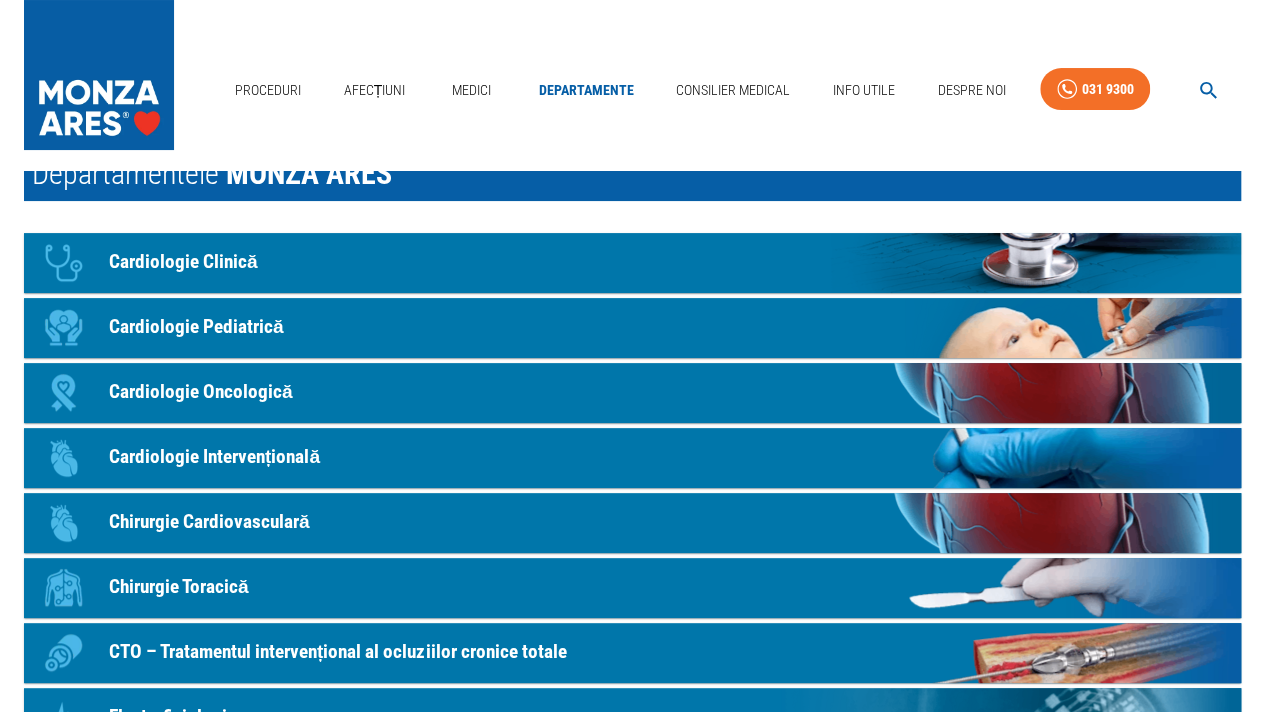 scroll, scrollTop: 0, scrollLeft: 0, axis: both 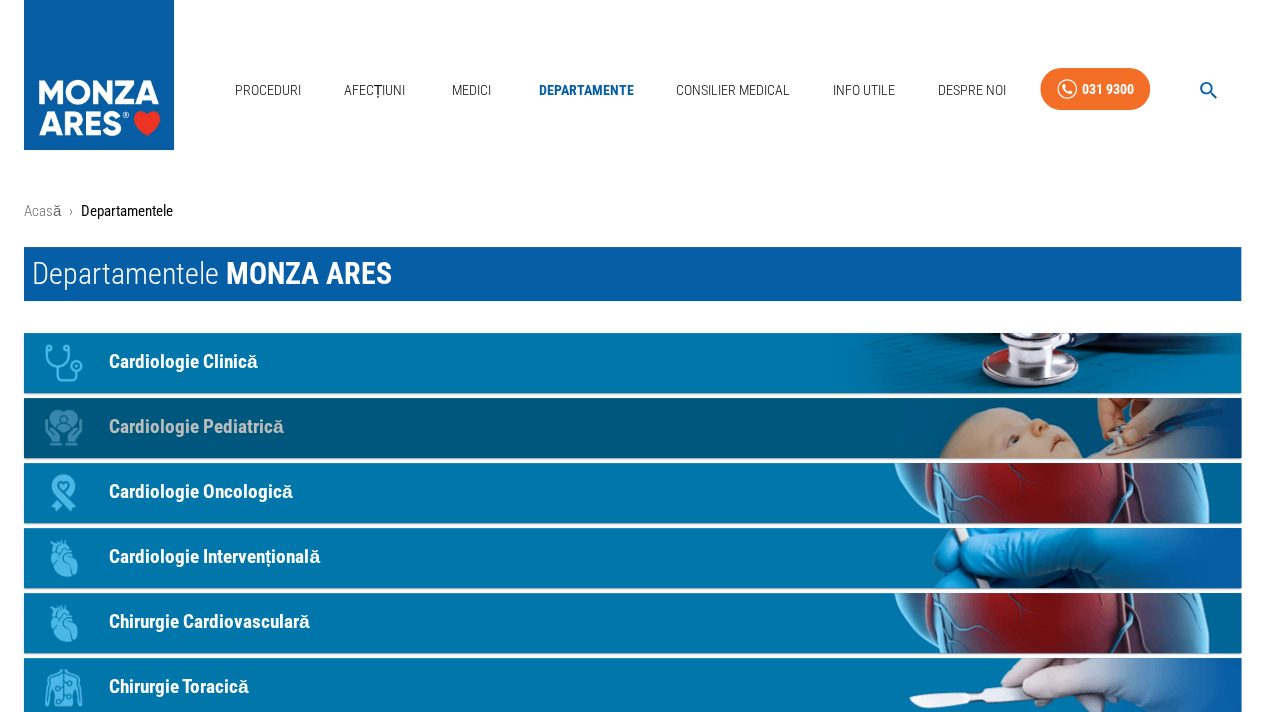 click on "Cardiologie Pediatrică" at bounding box center (196, 427) 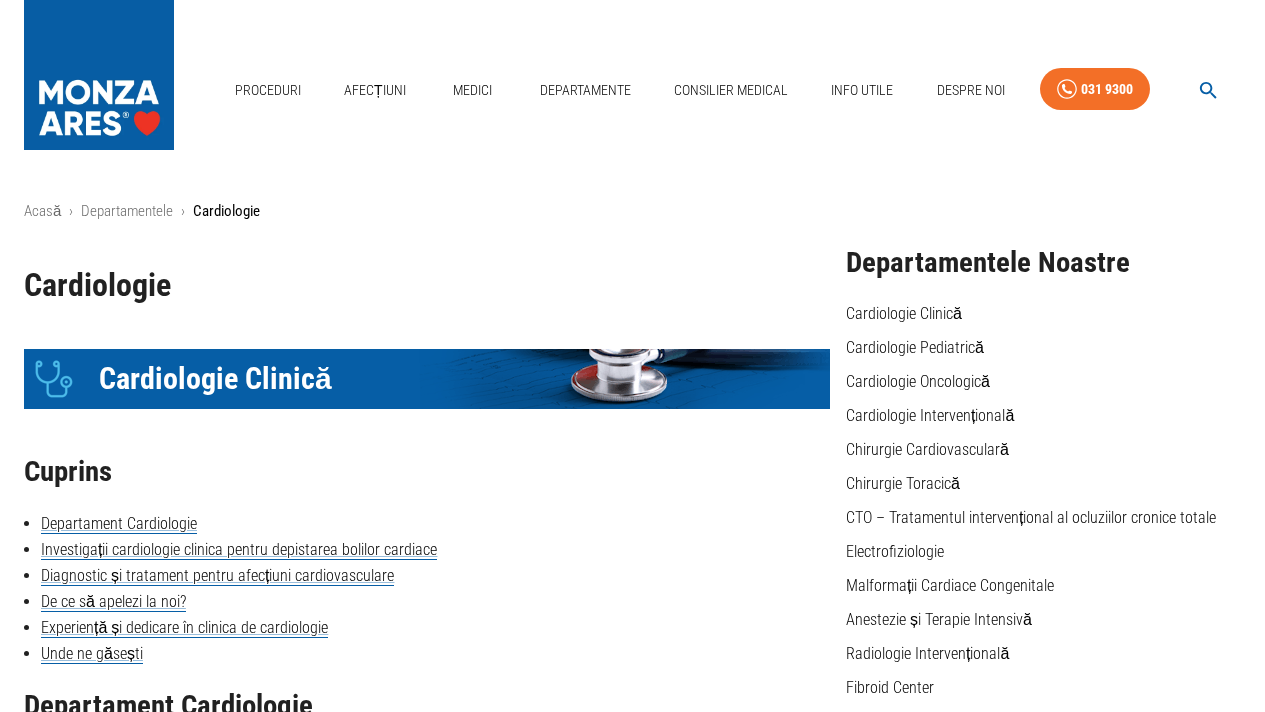 scroll, scrollTop: 0, scrollLeft: 0, axis: both 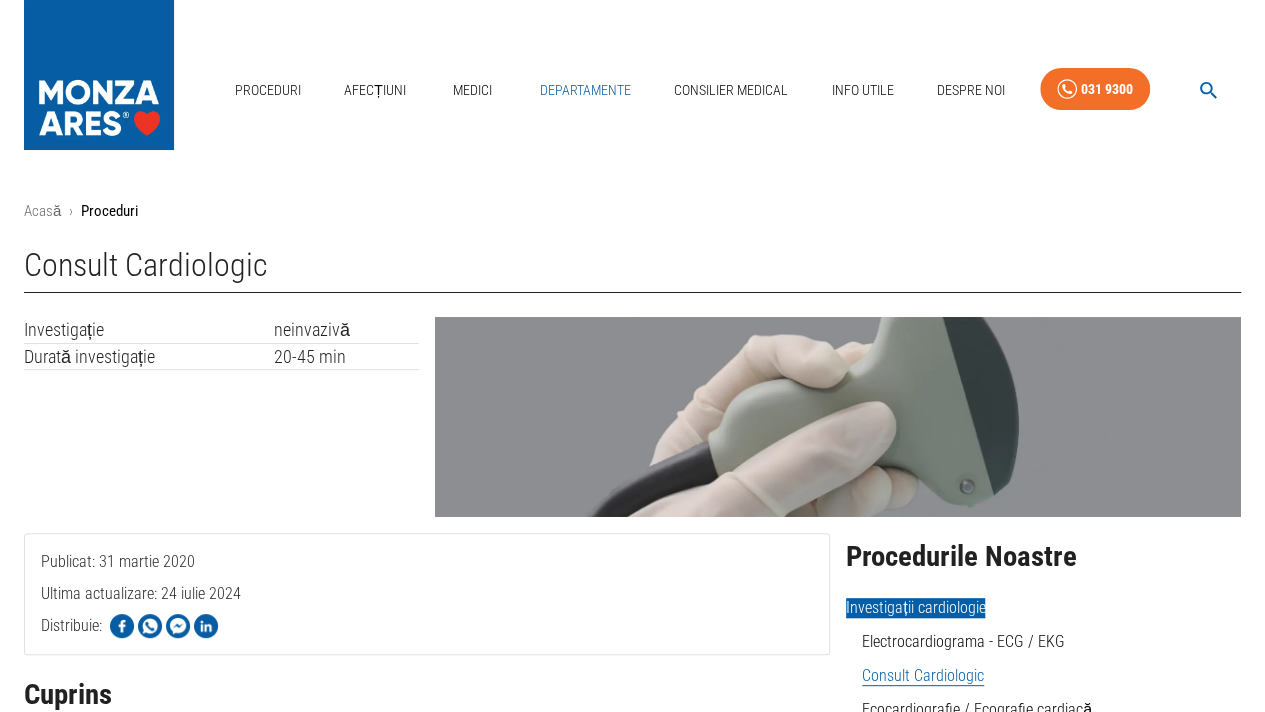 click on "Departamente" at bounding box center (585, 90) 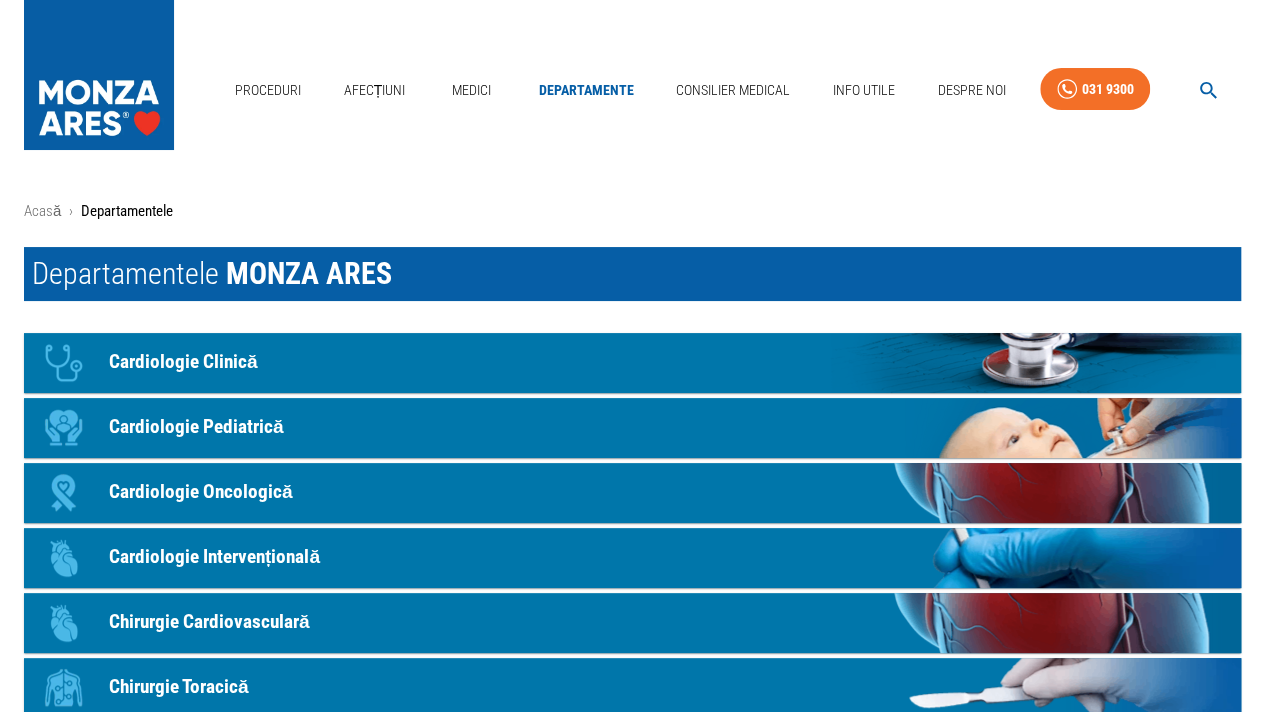 click on "Cardiologie Oncologică" at bounding box center (201, 492) 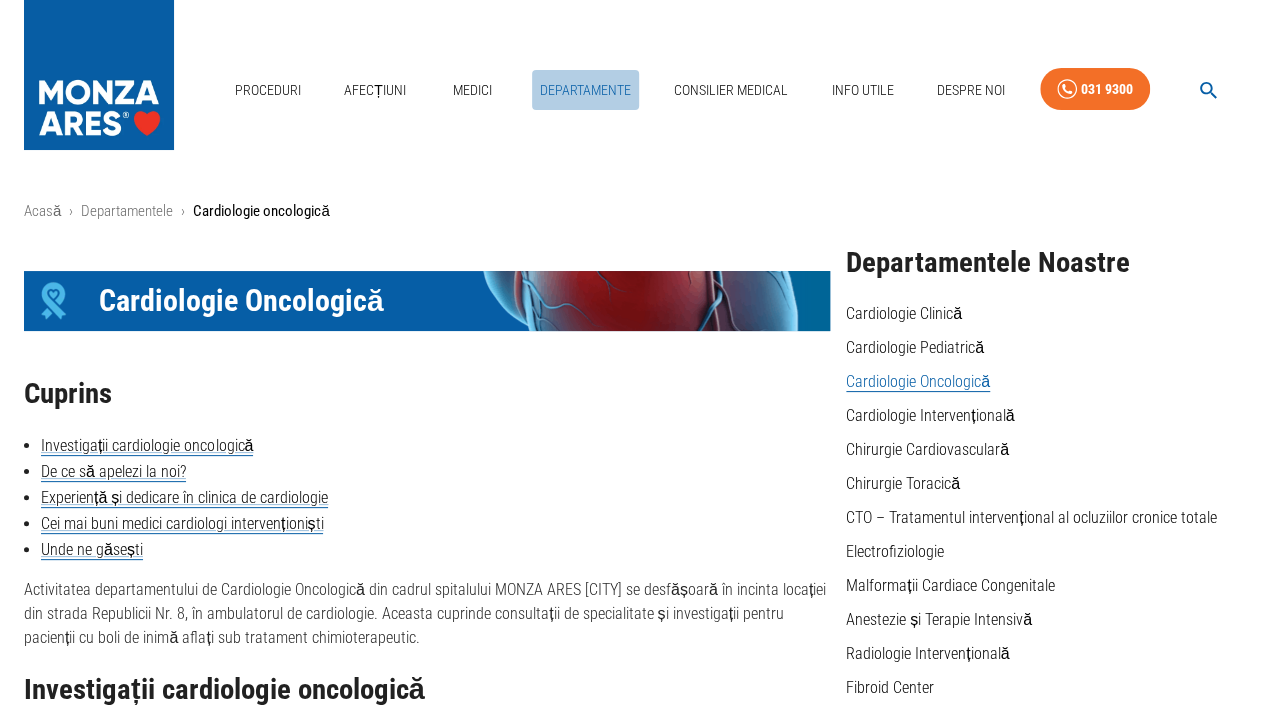 click on "Departamente" at bounding box center [585, 90] 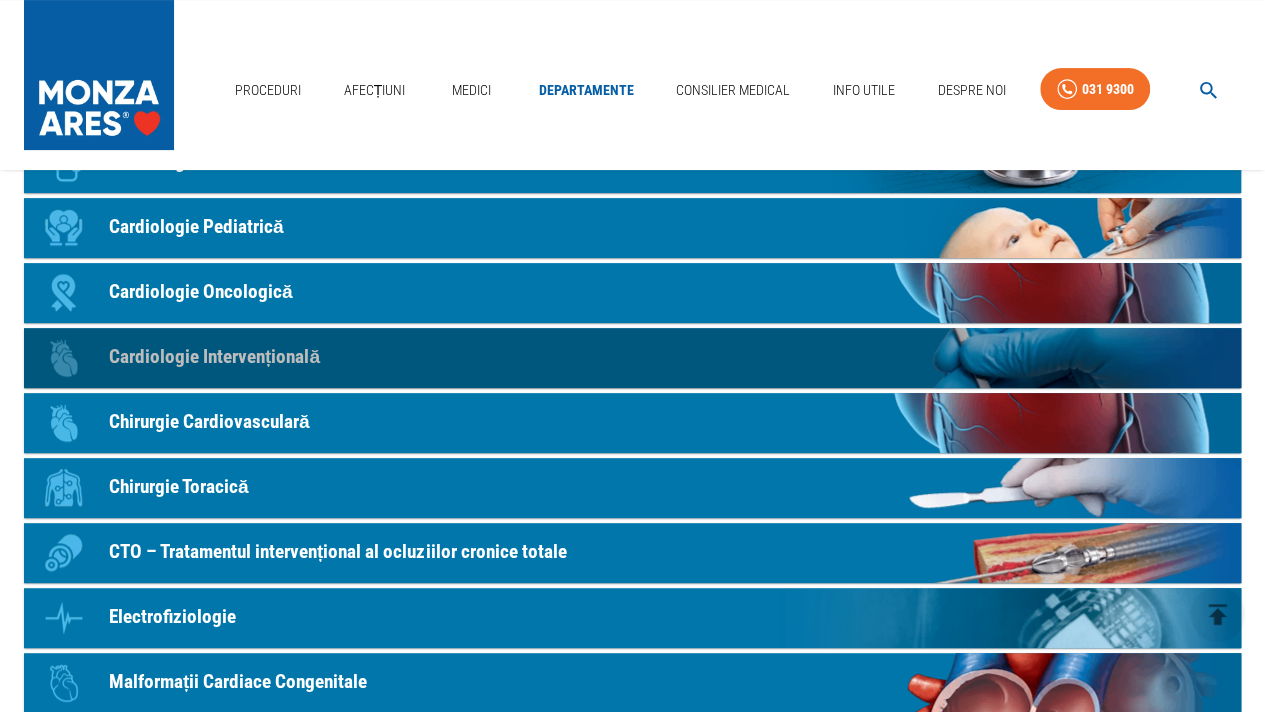 click on "Cardiologie Intervențională" at bounding box center [214, 357] 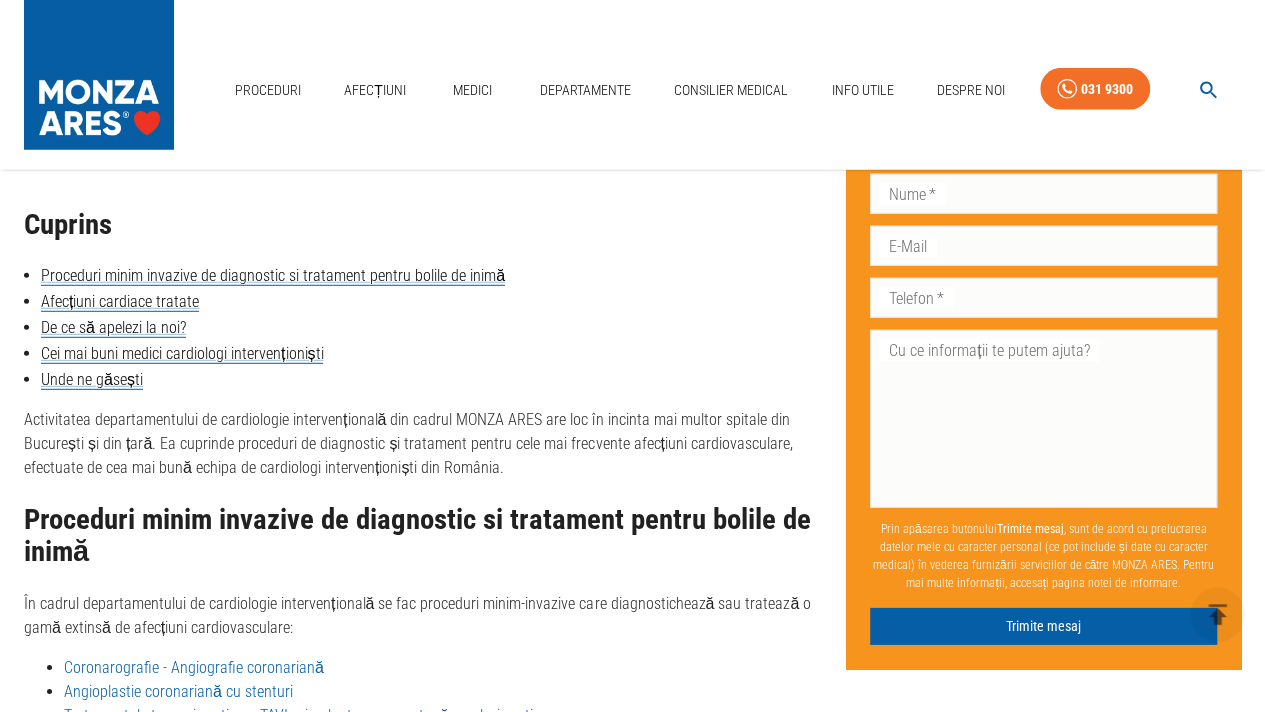 scroll, scrollTop: 200, scrollLeft: 0, axis: vertical 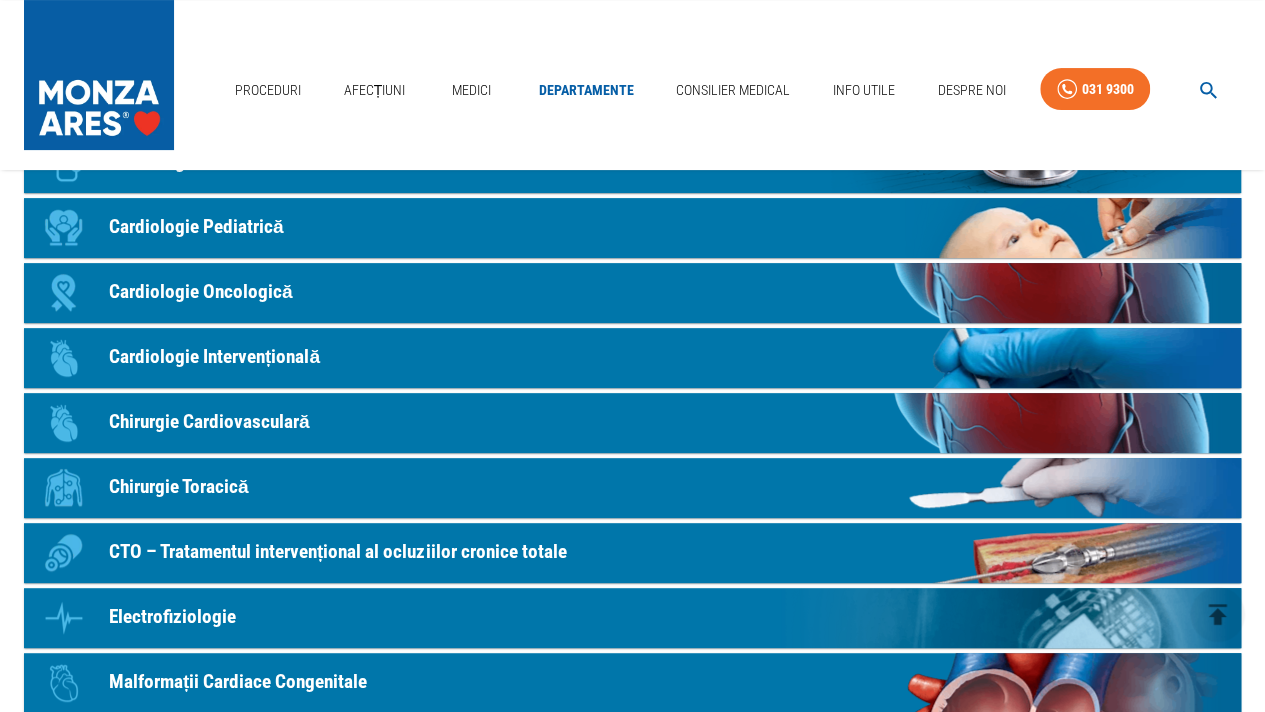 click on "Chirurgie Cardiovasculară" at bounding box center (209, 422) 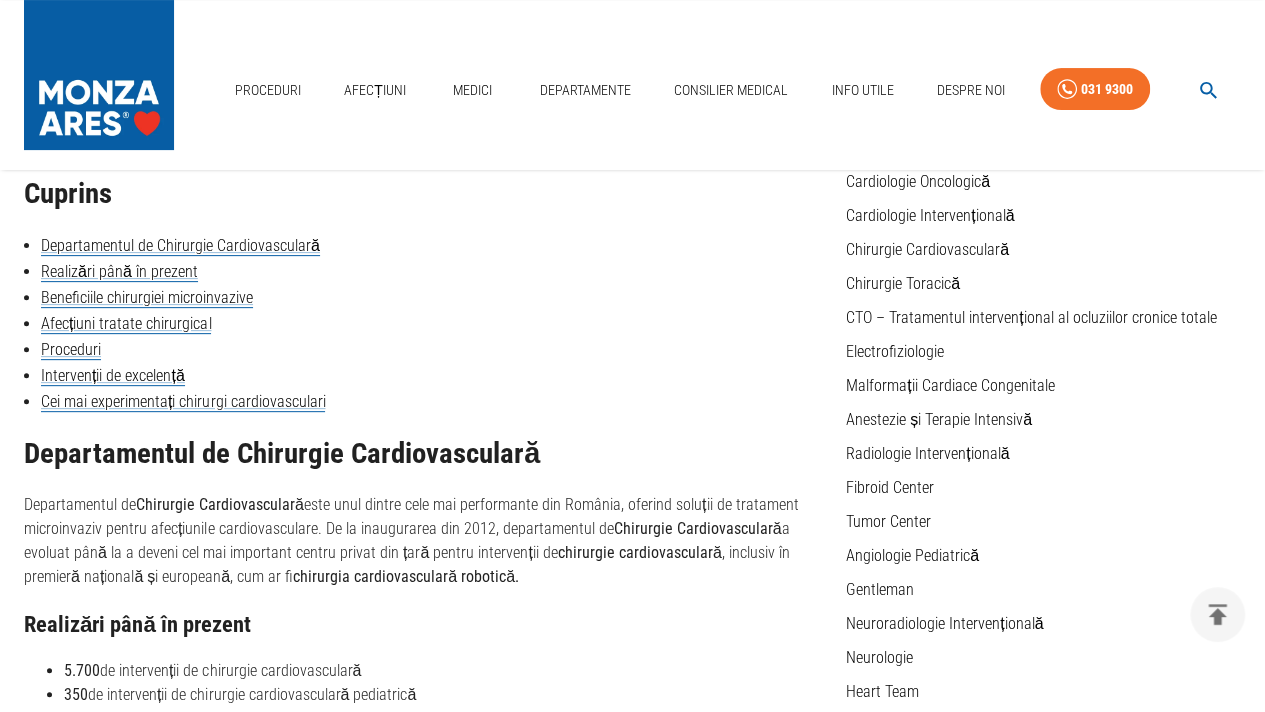 scroll, scrollTop: 0, scrollLeft: 0, axis: both 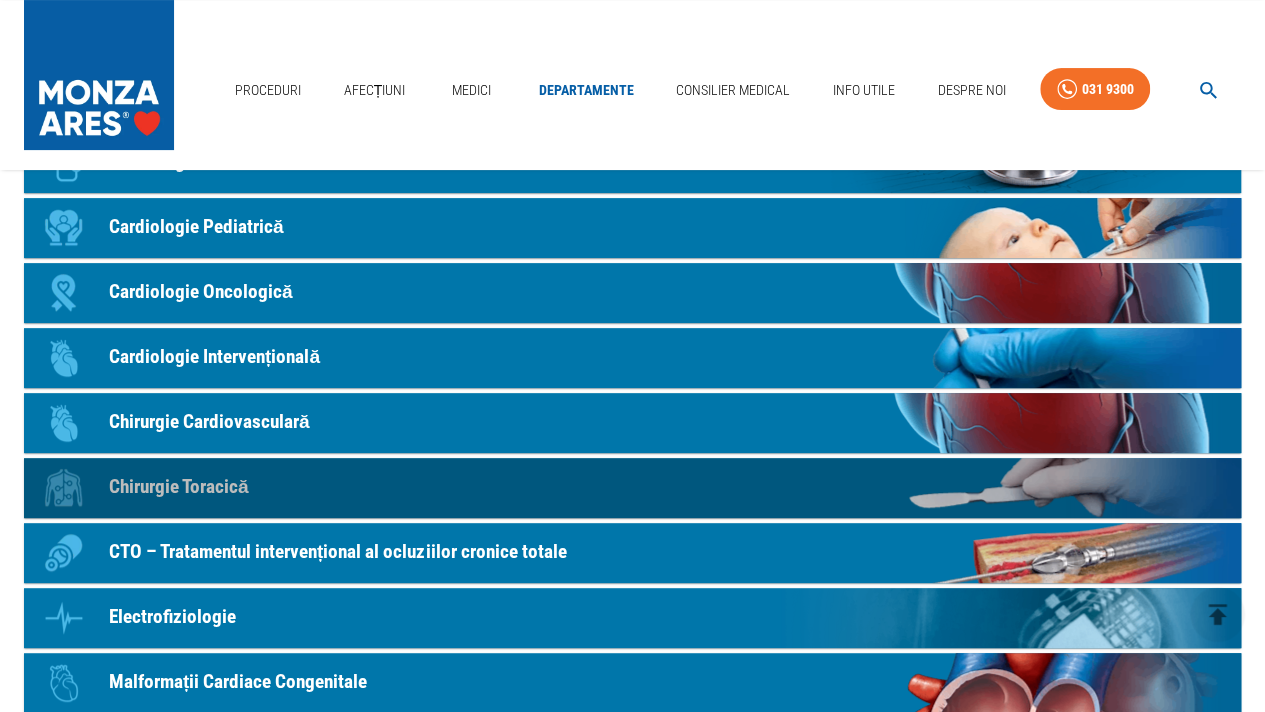 click on "Chirurgie Toracică" at bounding box center (179, 487) 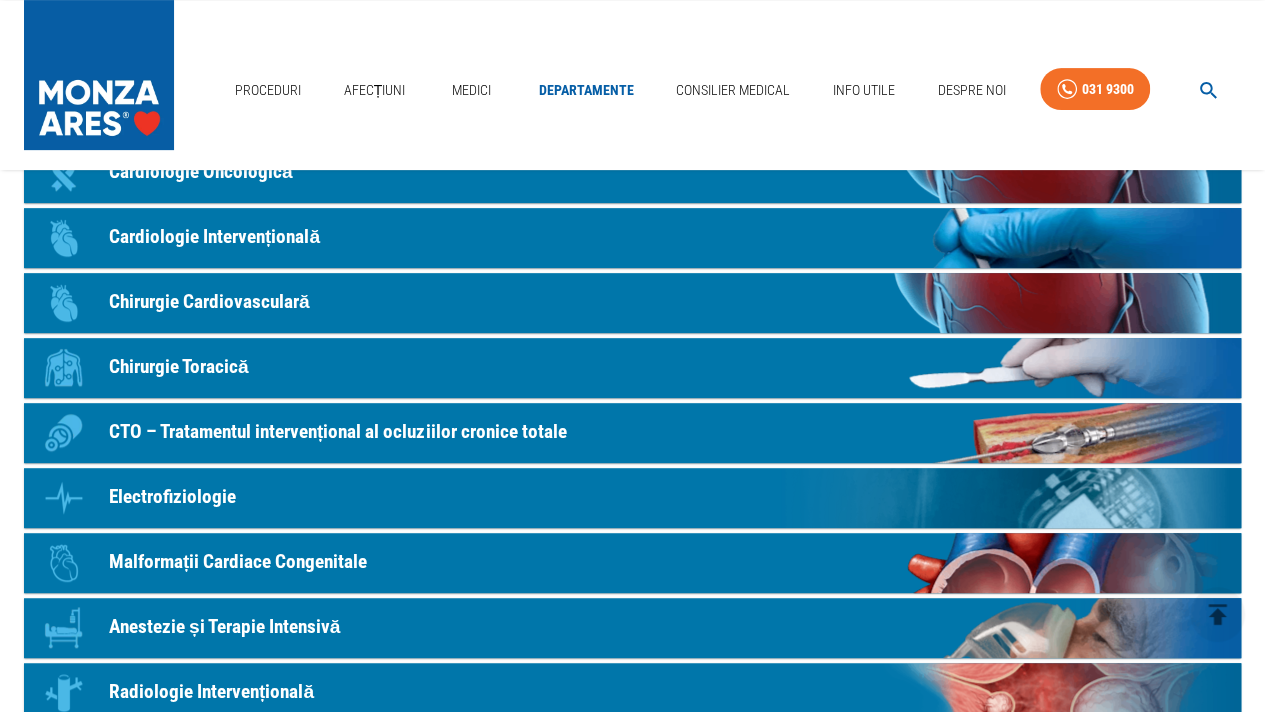 scroll, scrollTop: 400, scrollLeft: 0, axis: vertical 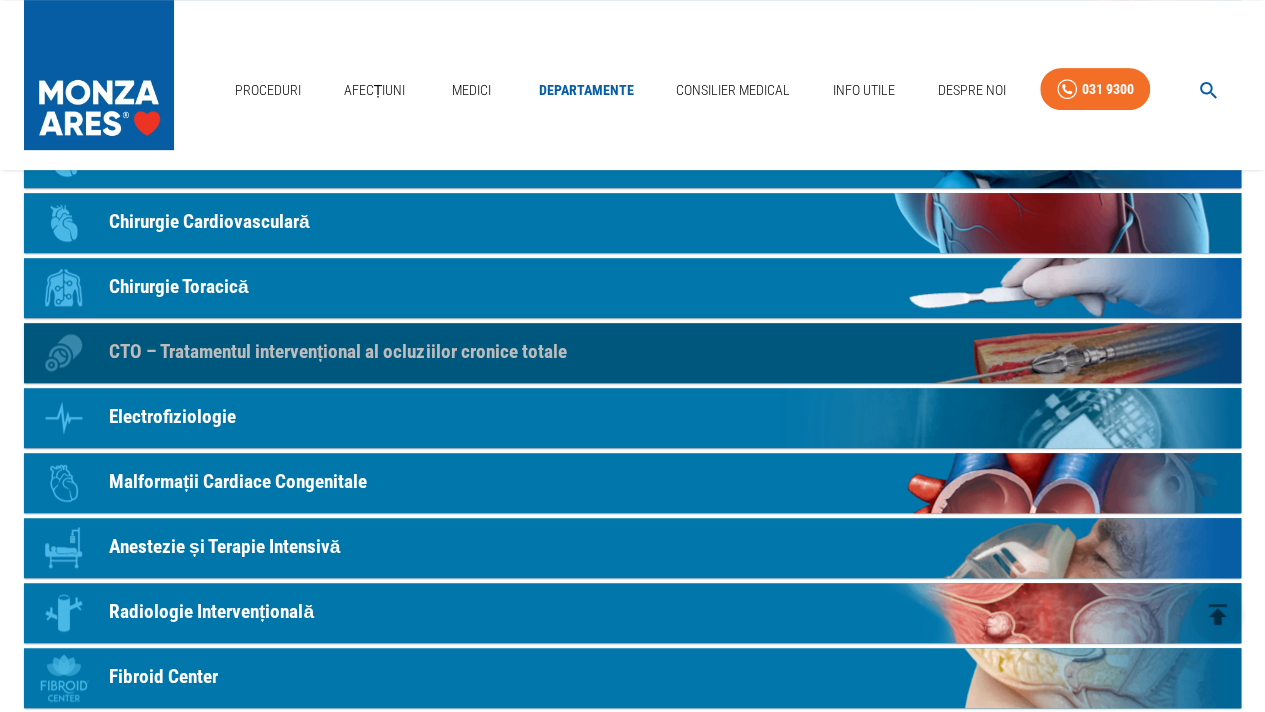 click on "CTO – Tratamentul intervențional al ocluziilor cronice totale" at bounding box center [337, 352] 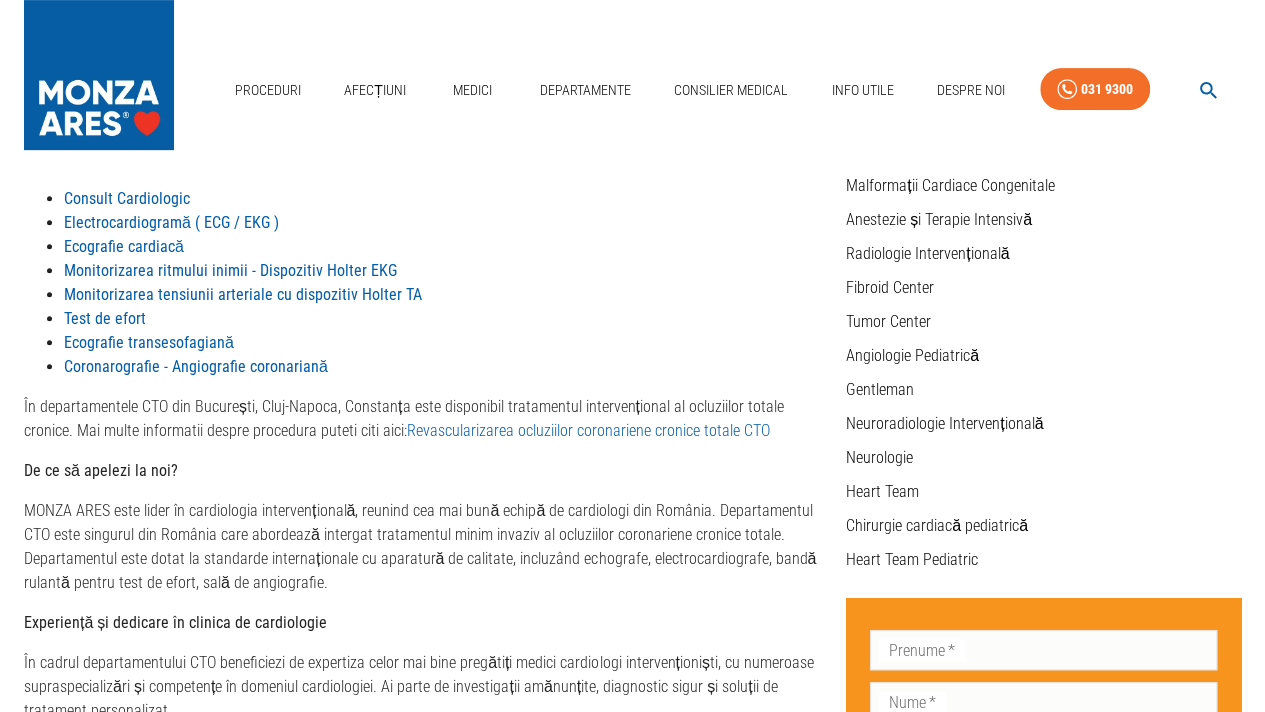 scroll, scrollTop: 0, scrollLeft: 0, axis: both 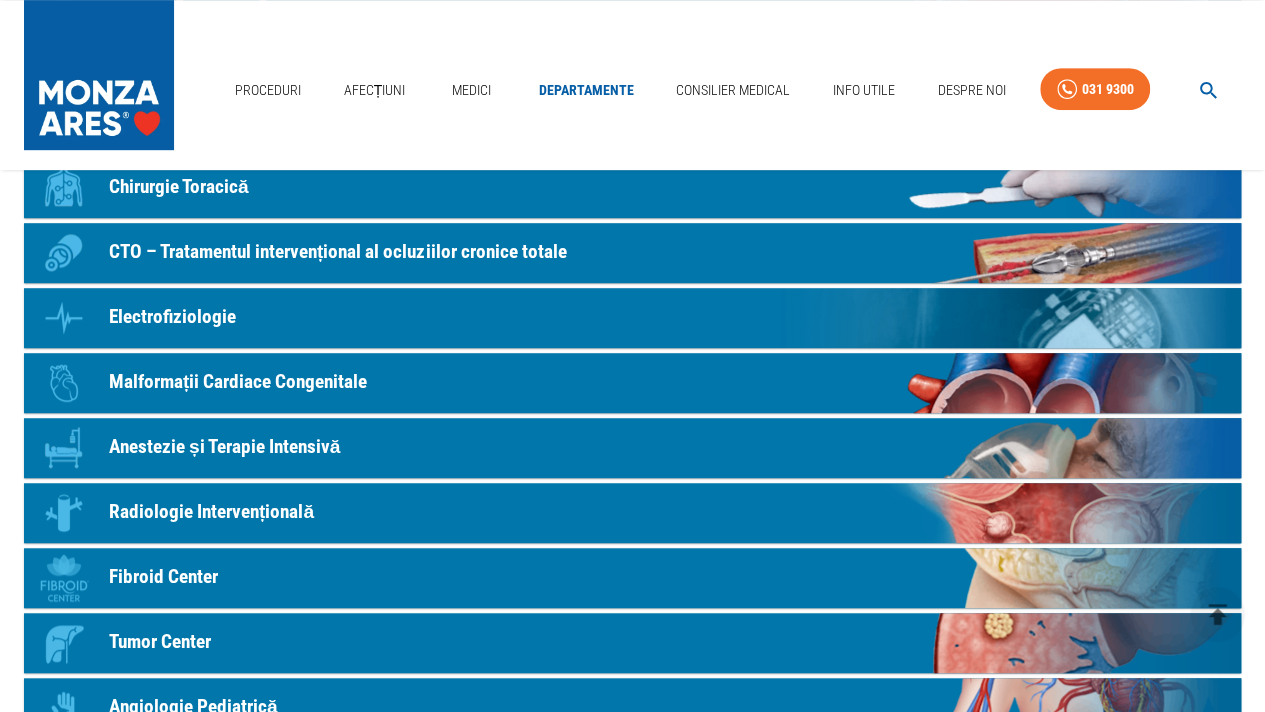 click on "Electrofiziologie" at bounding box center [172, 317] 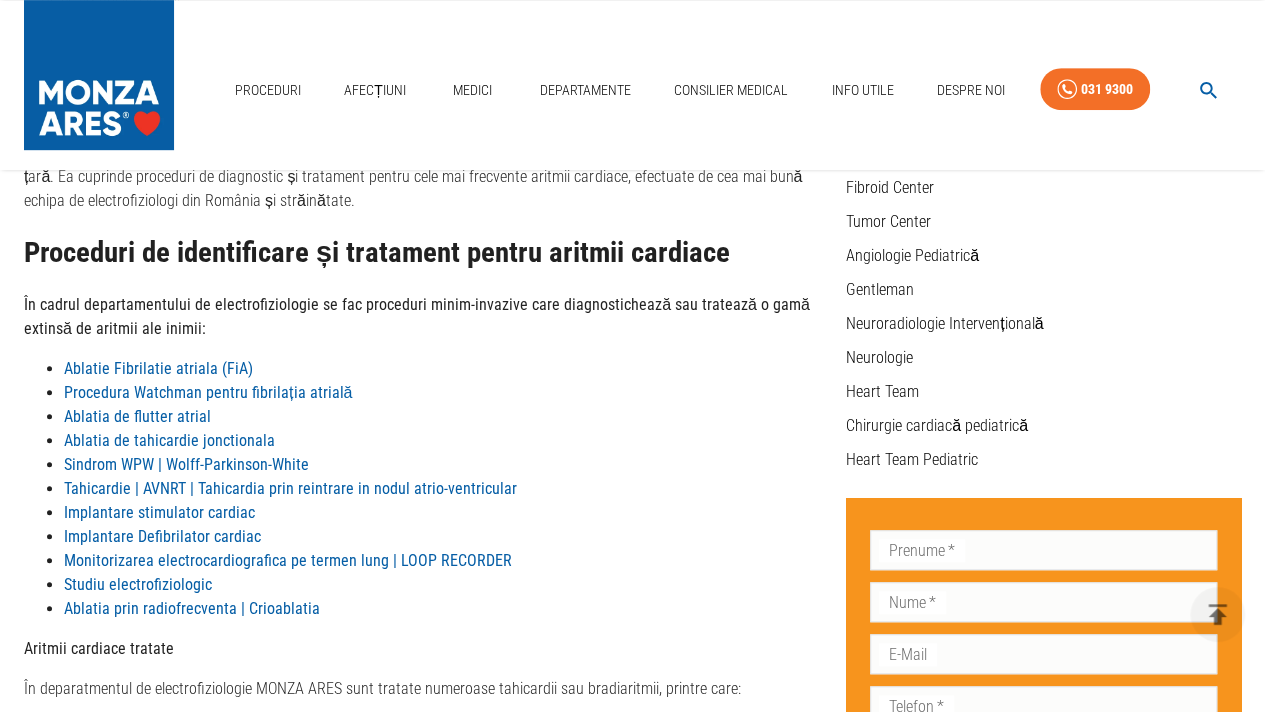 scroll, scrollTop: 0, scrollLeft: 0, axis: both 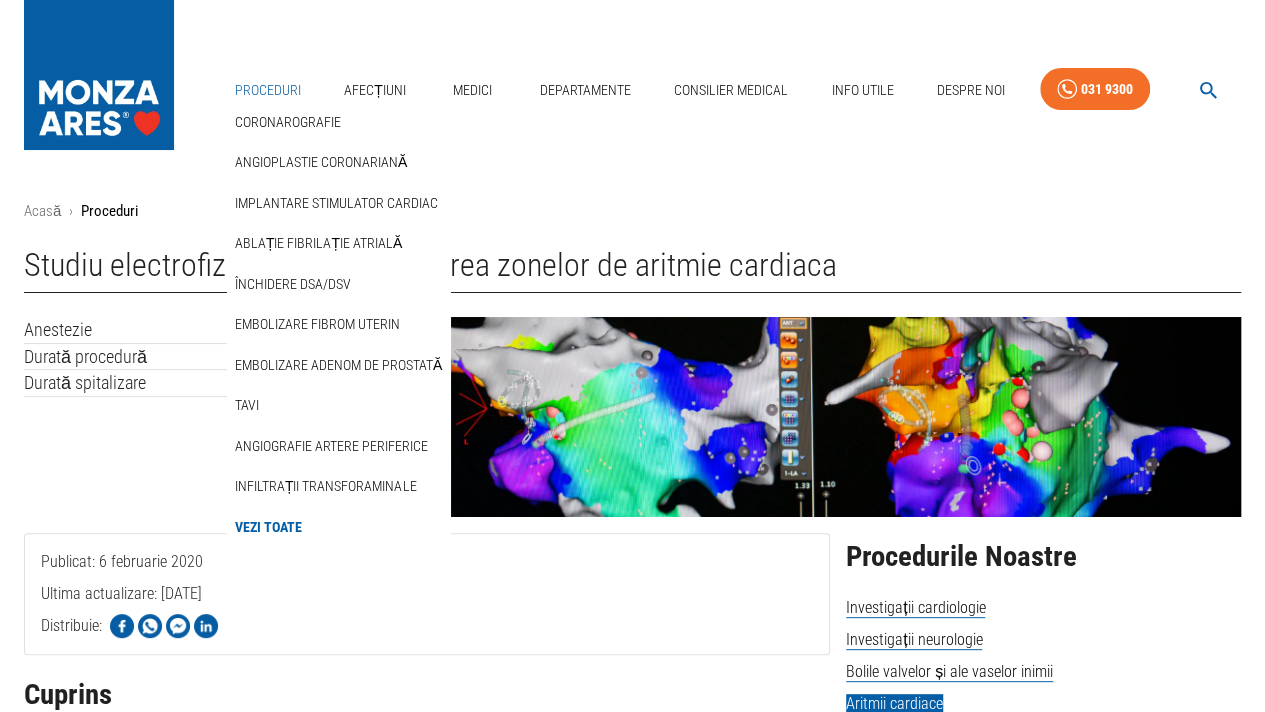 click on "Proceduri" at bounding box center (268, 90) 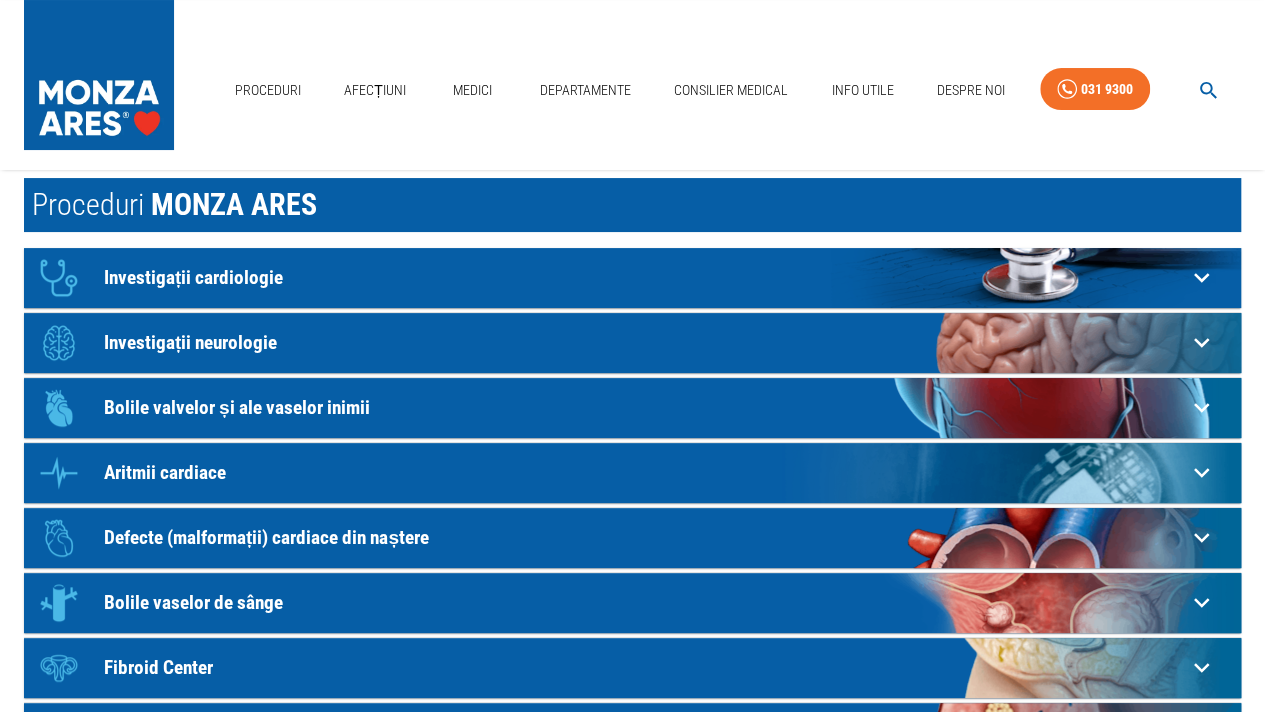 scroll, scrollTop: 0, scrollLeft: 0, axis: both 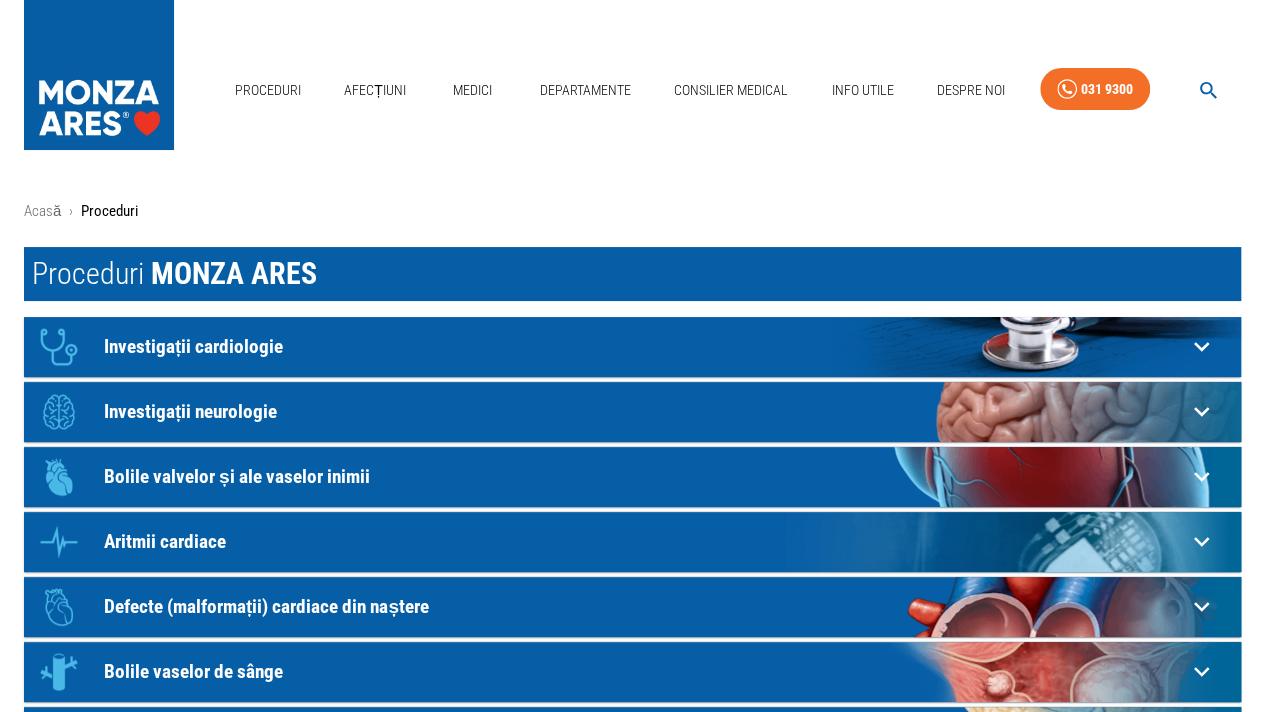 click on "Investigații cardiologie" at bounding box center [645, 346] 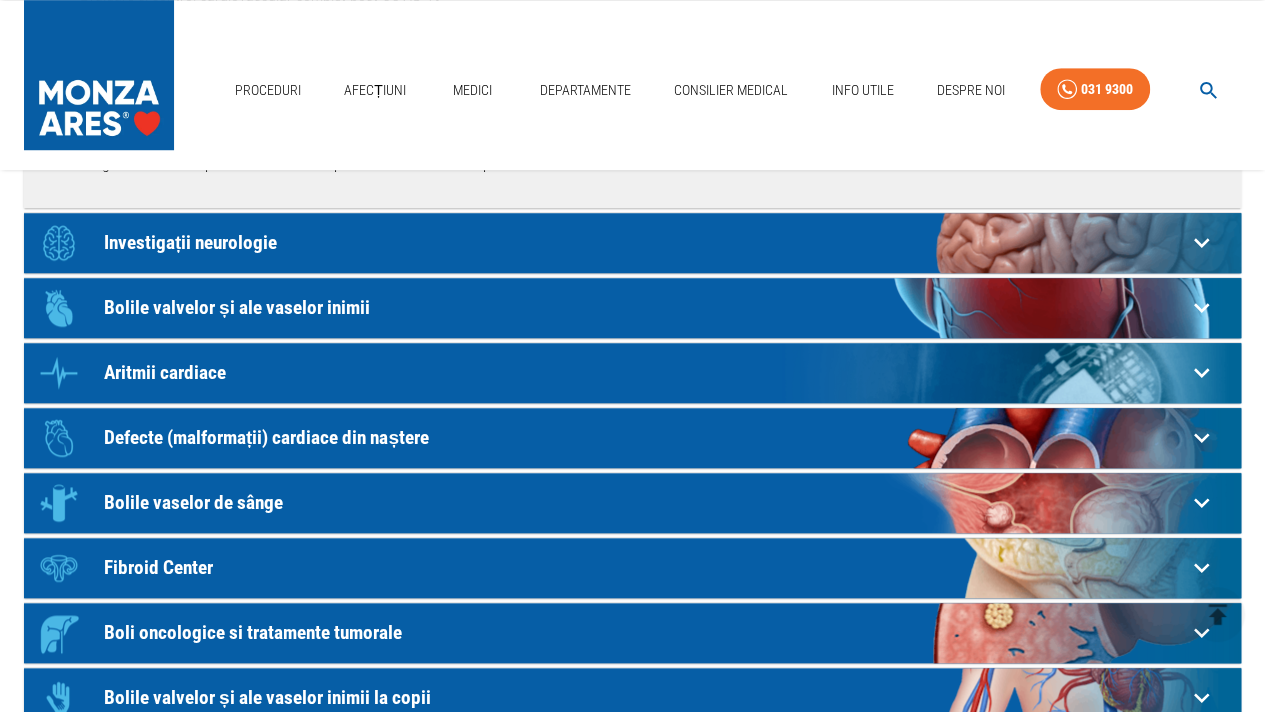 scroll, scrollTop: 700, scrollLeft: 0, axis: vertical 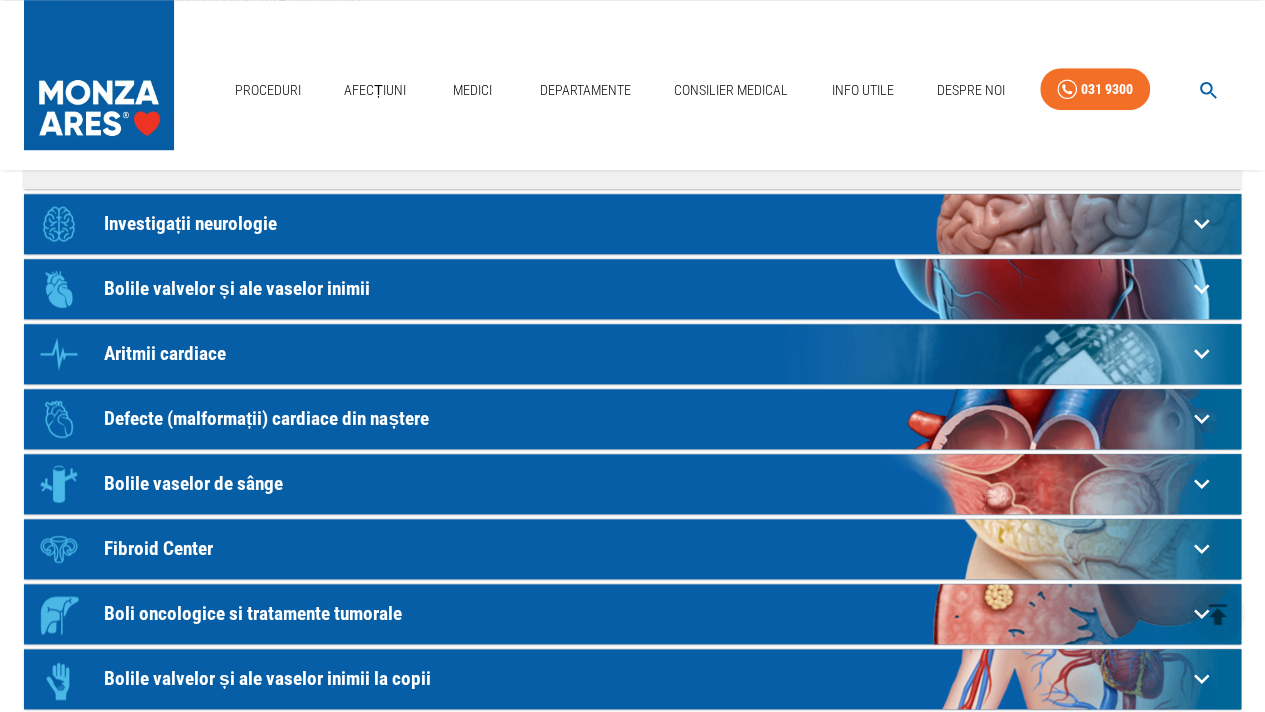 click on "Bolile valvelor și ale vaselor inimii" at bounding box center (645, -354) 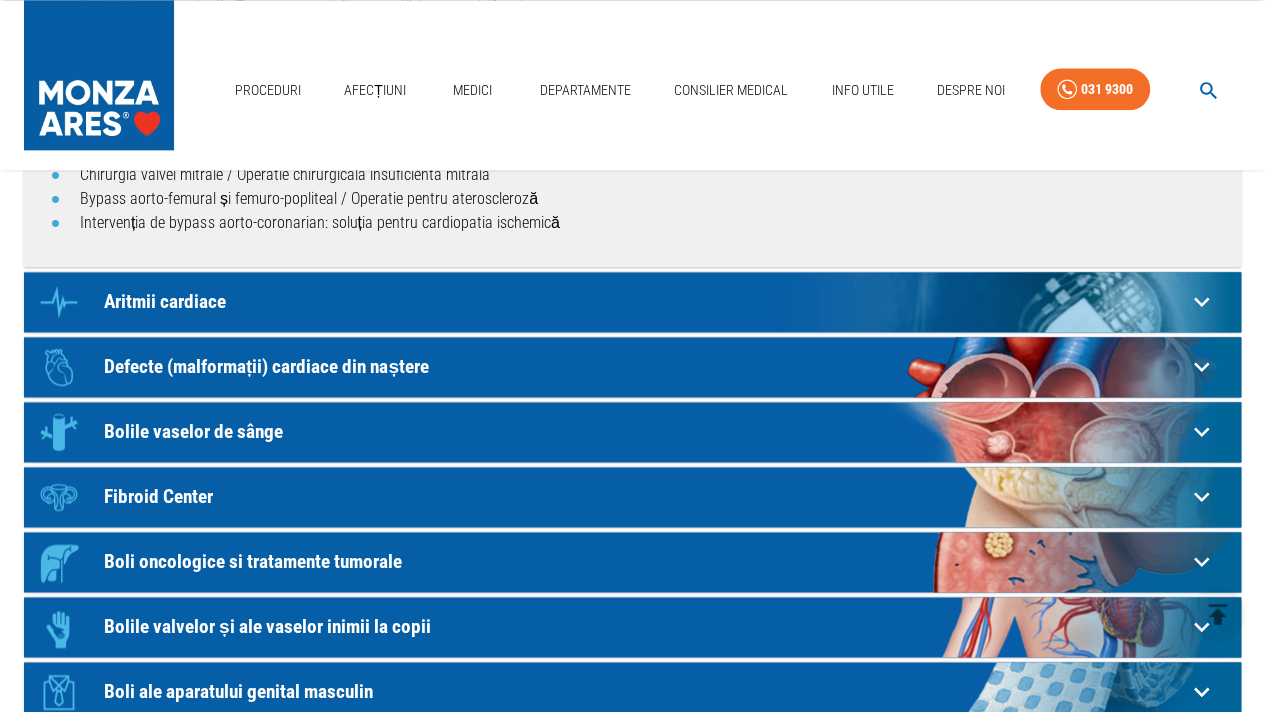 scroll, scrollTop: 1200, scrollLeft: 0, axis: vertical 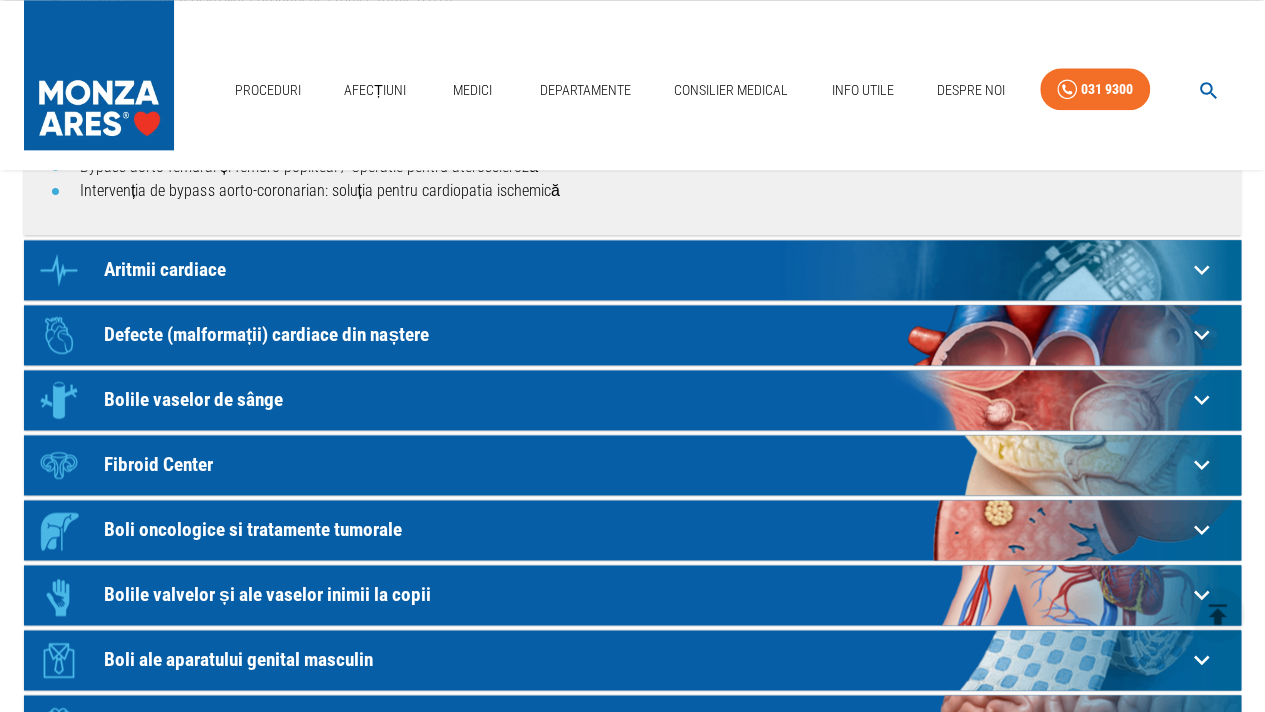 click on "Bolile vaselor de sânge" at bounding box center [645, -854] 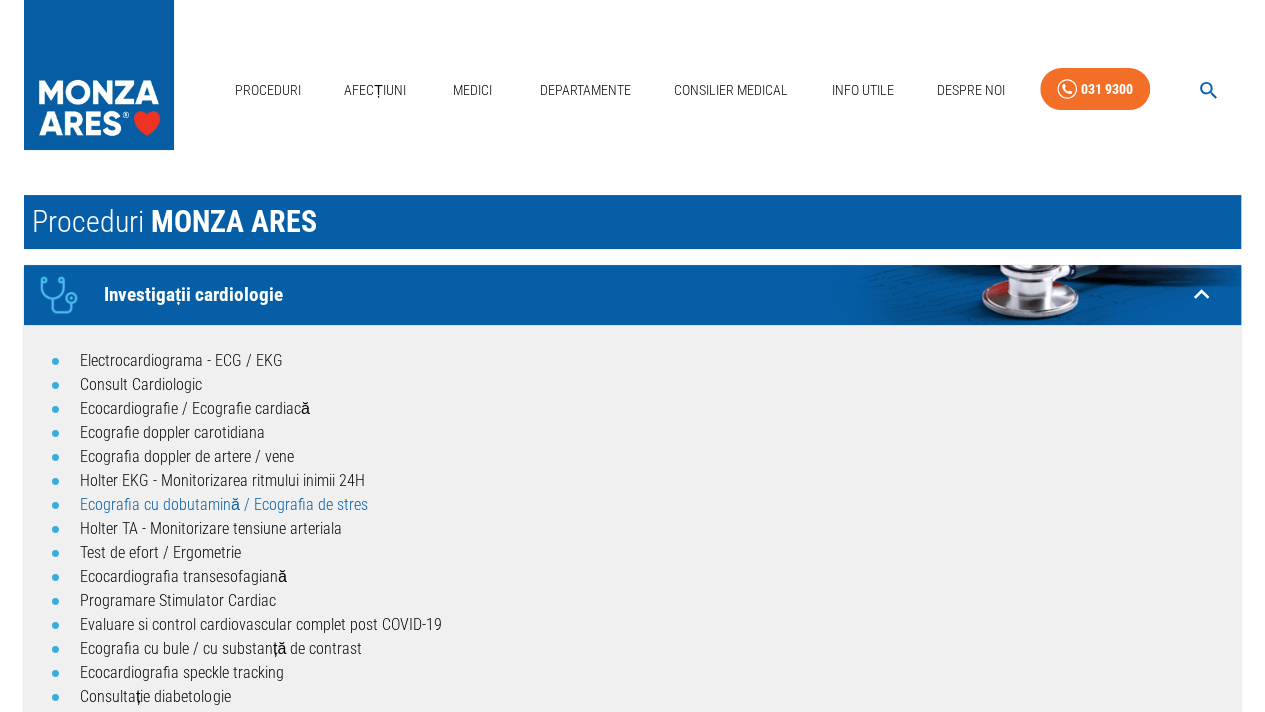 scroll, scrollTop: 0, scrollLeft: 0, axis: both 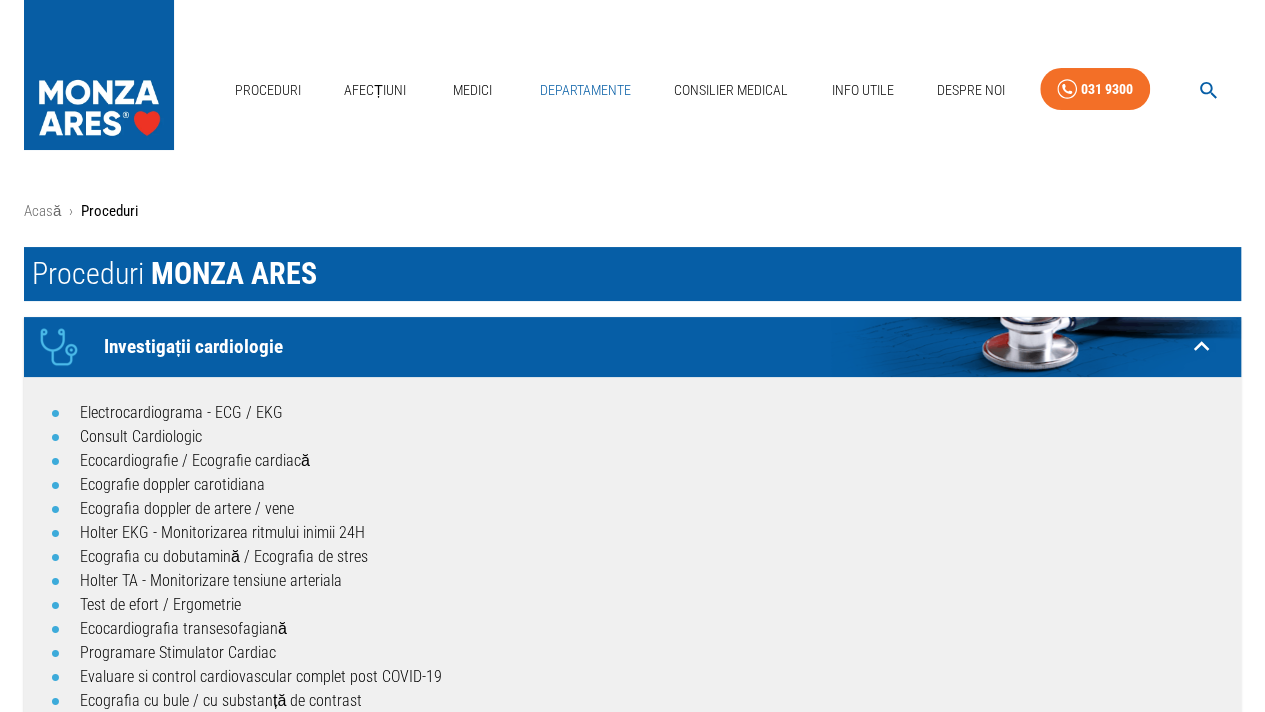 click on "Departamente" at bounding box center (585, 90) 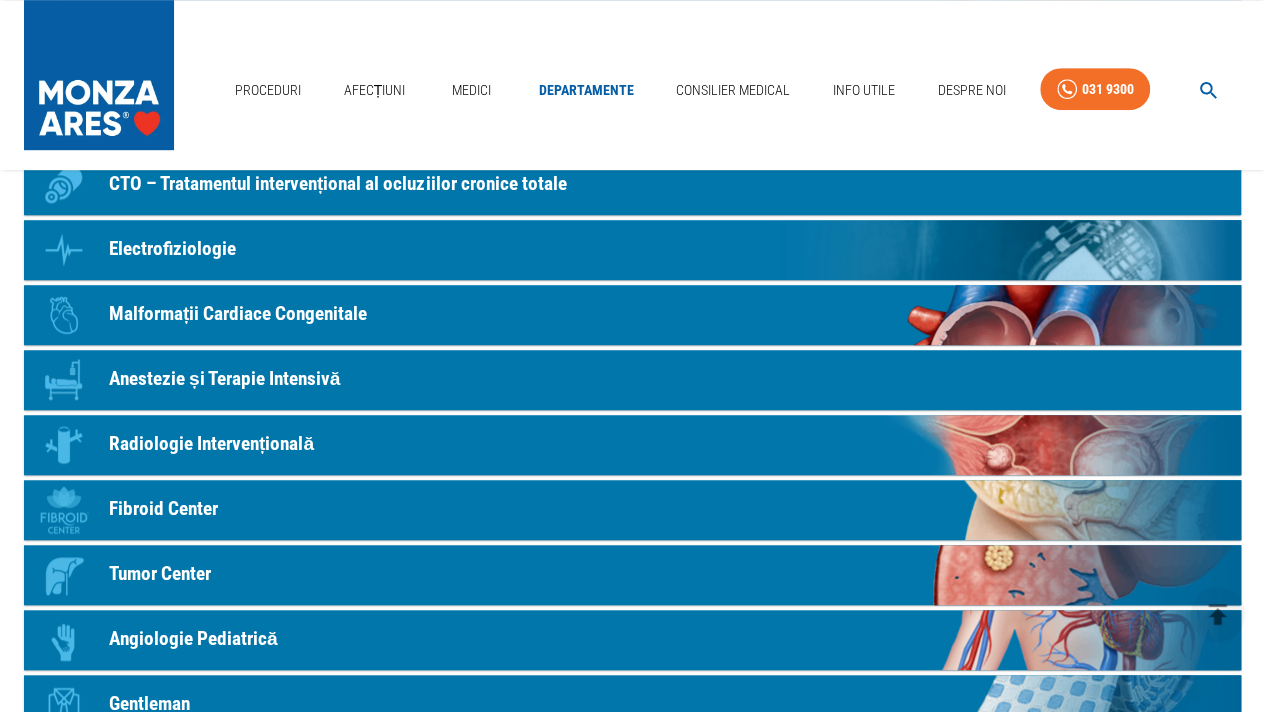 scroll, scrollTop: 600, scrollLeft: 0, axis: vertical 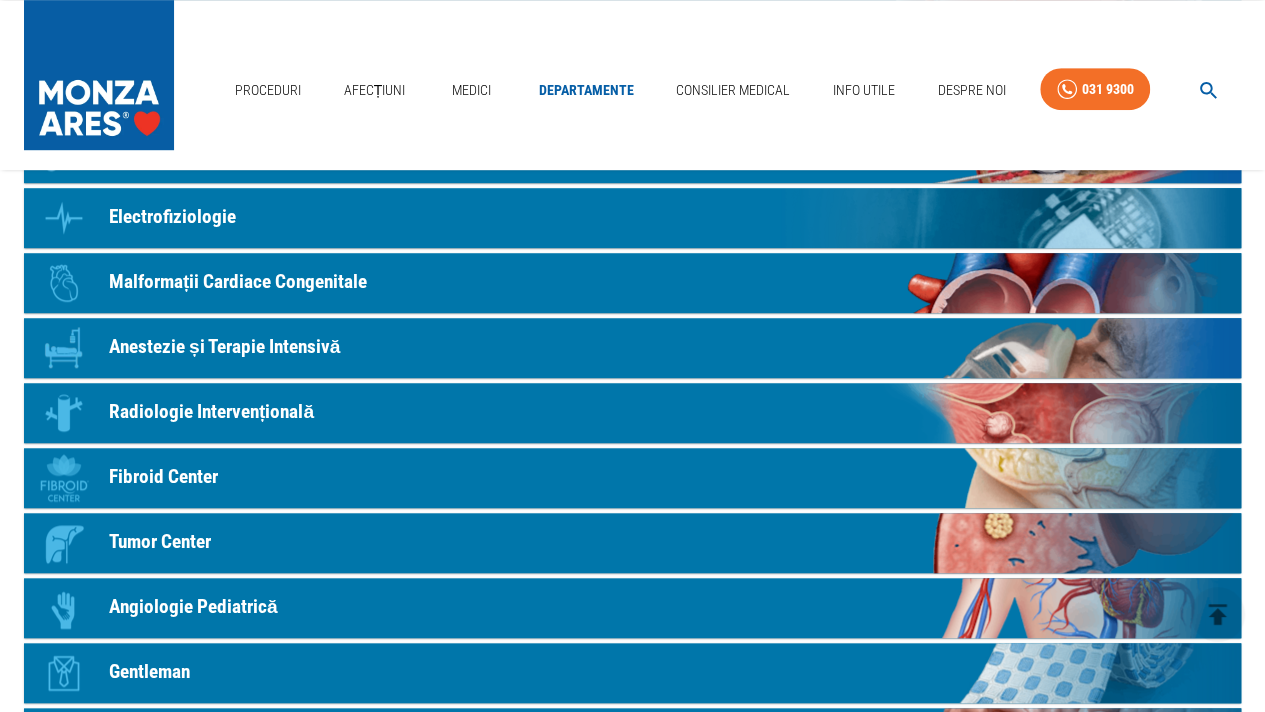 click on "Electrofiziologie" at bounding box center [172, 217] 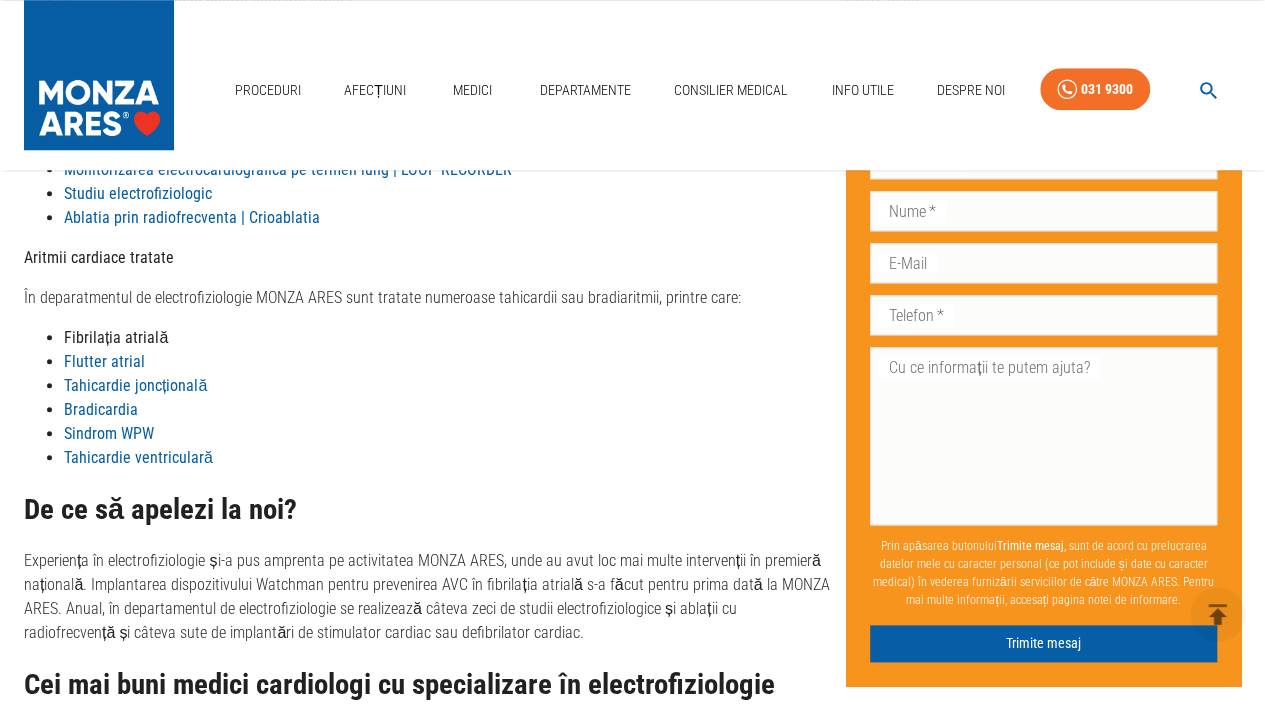 scroll, scrollTop: 900, scrollLeft: 0, axis: vertical 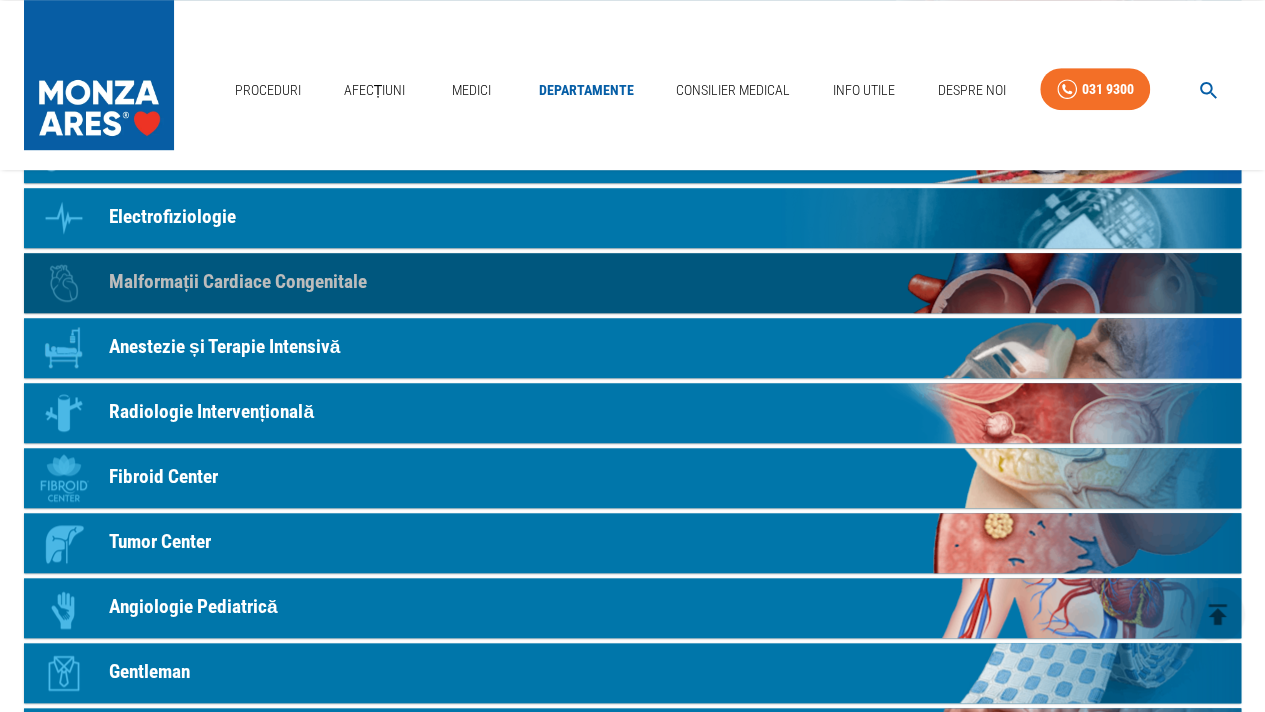 click on "Malformații Cardiace Congenitale" at bounding box center (238, 282) 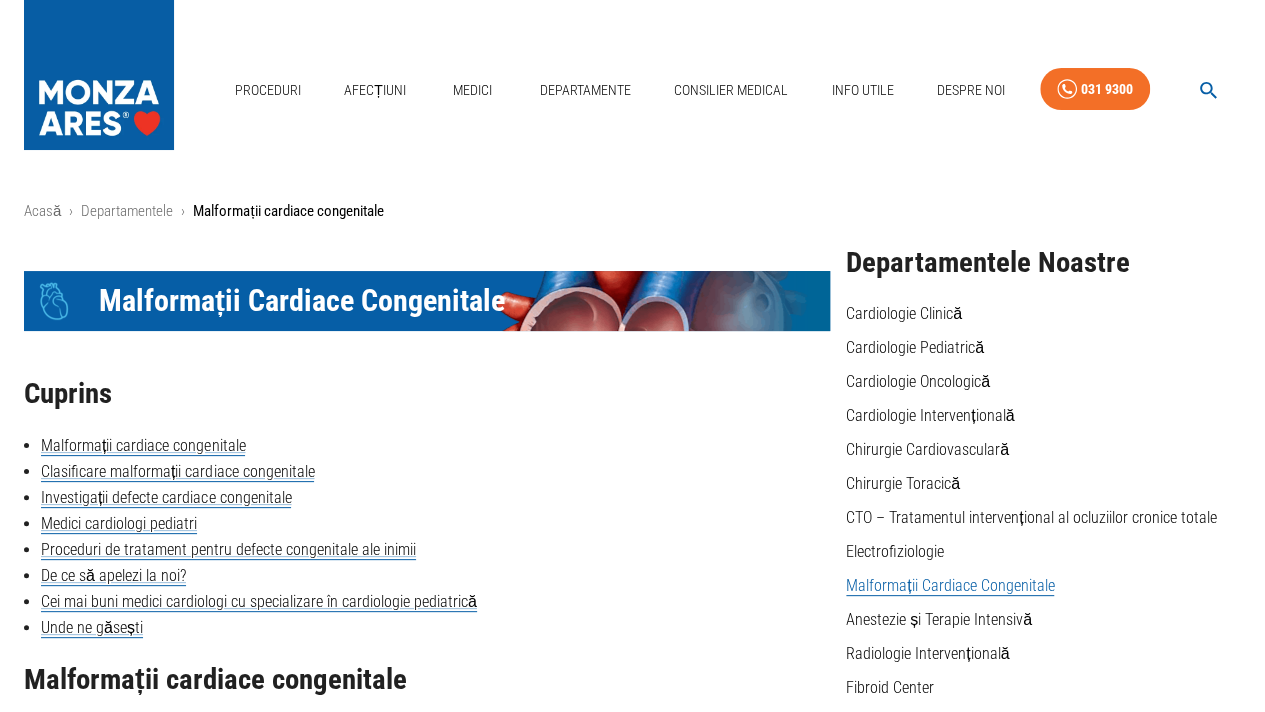 click on "Icon Malformații Cardiace Congenitale Cuprins Malformații cardiace congenitale Clasificare malformații cardiace congenitale Investigații defecte cardiace congenitale Medici cardiologi pediatri Proceduri de tratament pentru defecte congenitale ale inimii De ce să apelezi la noi? Cei mai buni medici cardiologi cu specializare în cardiologie pediatrică Unde ne găsești Malformații cardiace congenitale Anual în România se nasc aproximativ 1200 de copii cu malformații cardiace congenitale. Dintre aceștia, mai puțin de 500 sunt operați. Practica medicală arată ca aproximativ 70% dintre aceştia pot fi trataţi non-chirurgical, prin intervenţii minim invazive. În 2014, MONZA ARES a deschis prima secție privată destinată tratamentului minim invaziv al defectelor cardiace congenitale. Clasificare malformații cardiace congenitale   1. Boli cardiace congenitale cu șunt stânga-dreapta defect septal atrial; defect septal atrioventricular defect septal  ventricular defect aortico-pulmonar" at bounding box center [427, 2386] 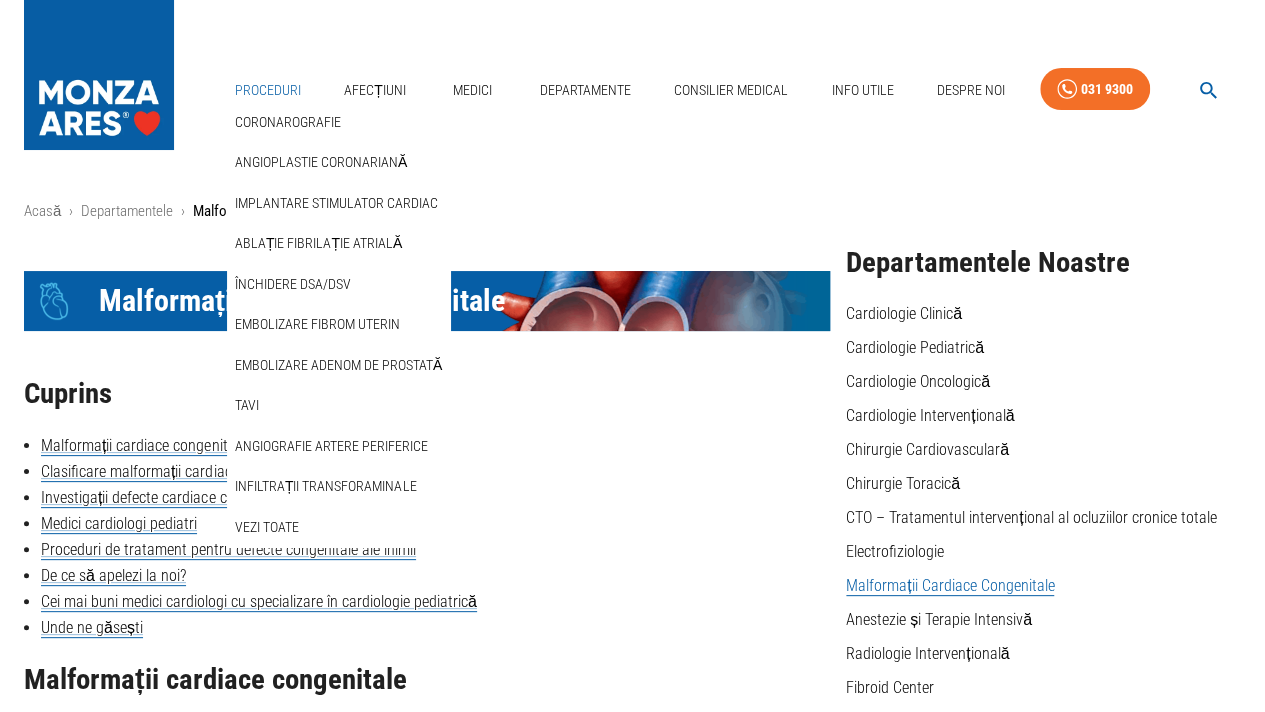 click on "Proceduri" at bounding box center (268, 90) 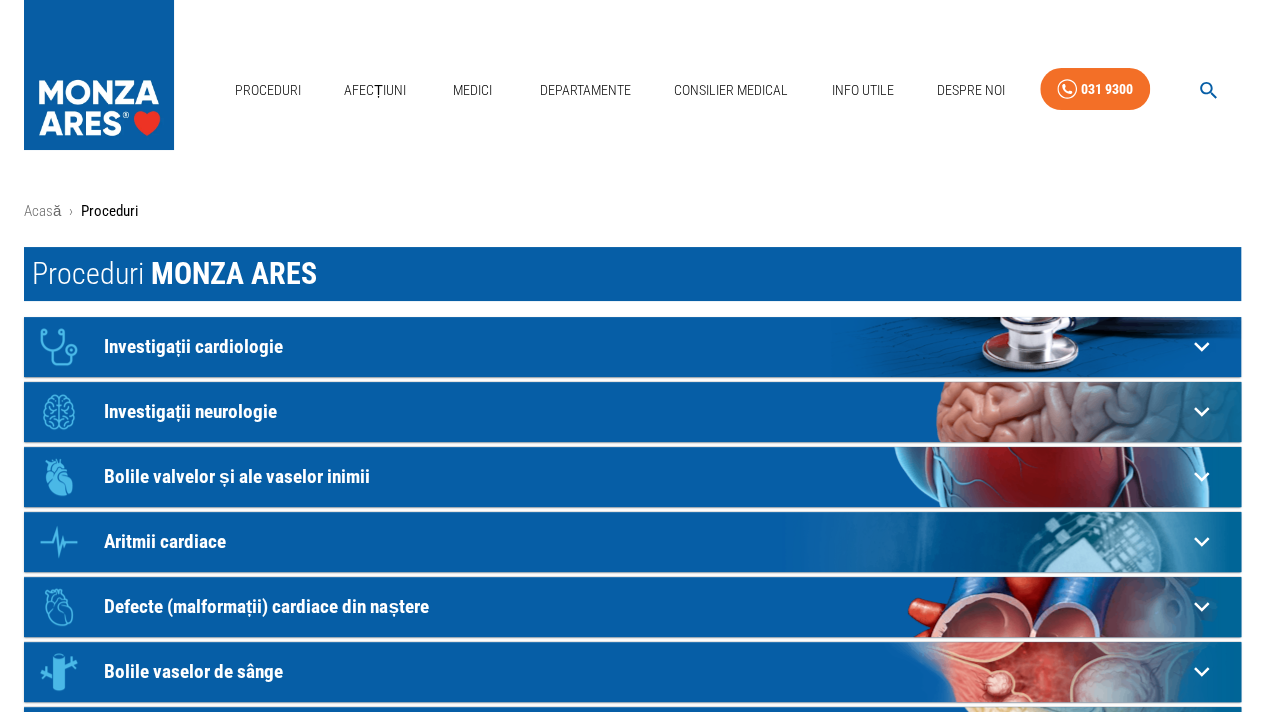 click on "Icon Investigații cardiologie" at bounding box center [607, 347] 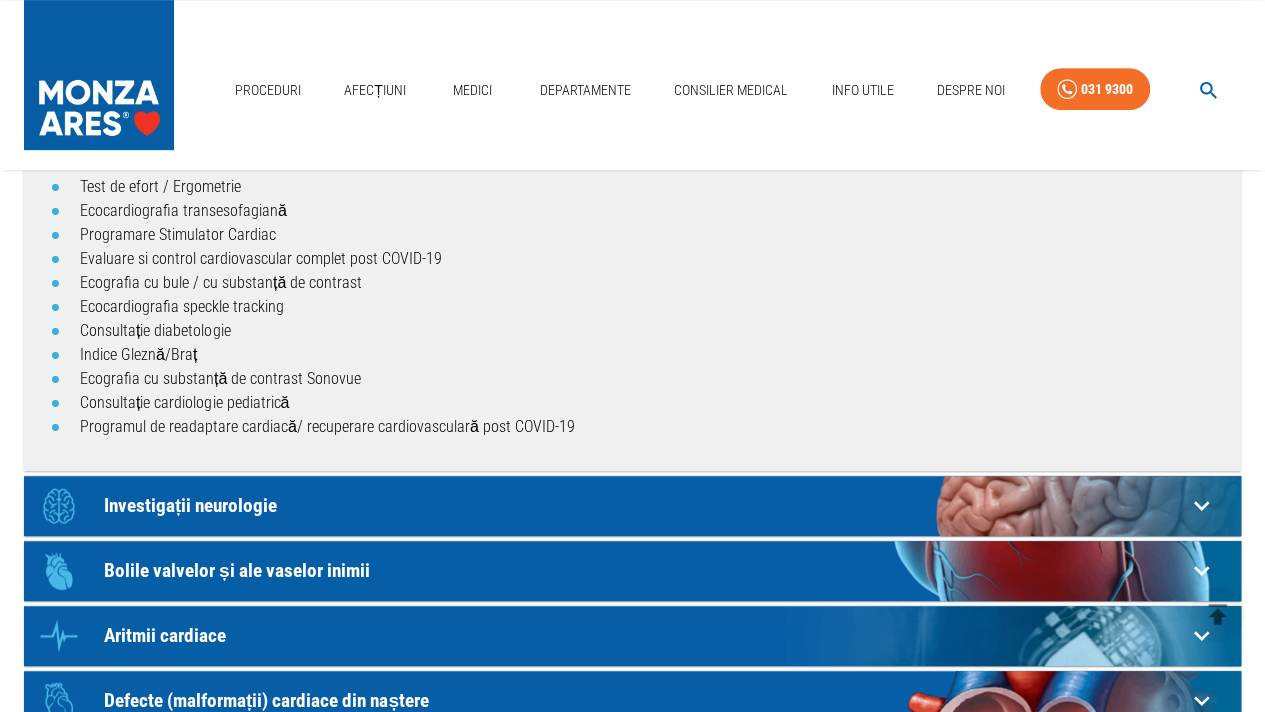 scroll, scrollTop: 500, scrollLeft: 0, axis: vertical 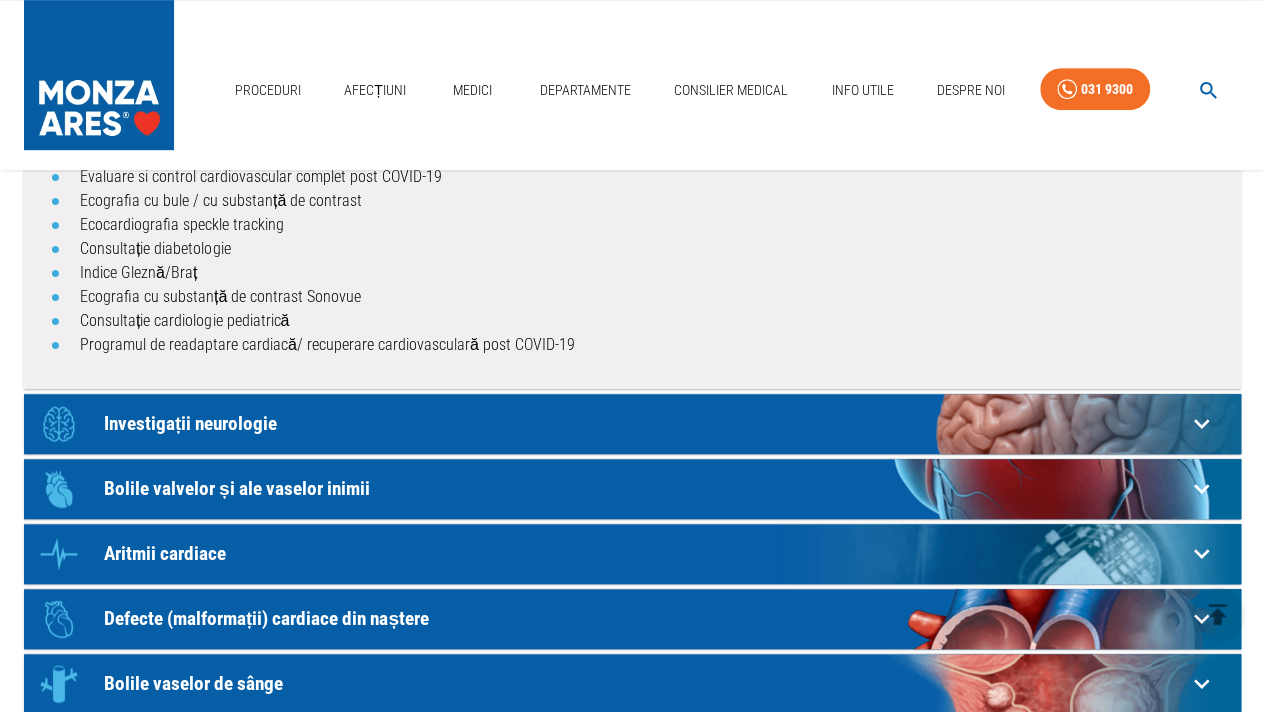 click on "Bolile valvelor și ale vaselor inimii" at bounding box center (645, -154) 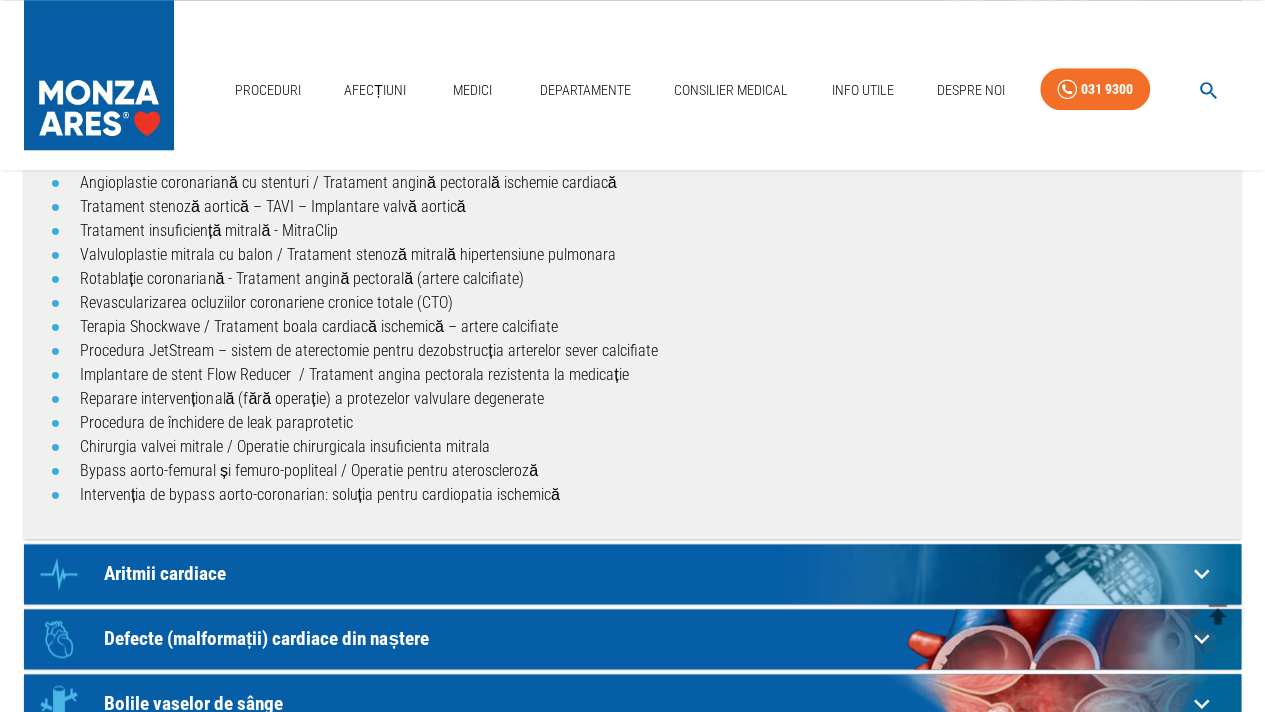 scroll, scrollTop: 1200, scrollLeft: 0, axis: vertical 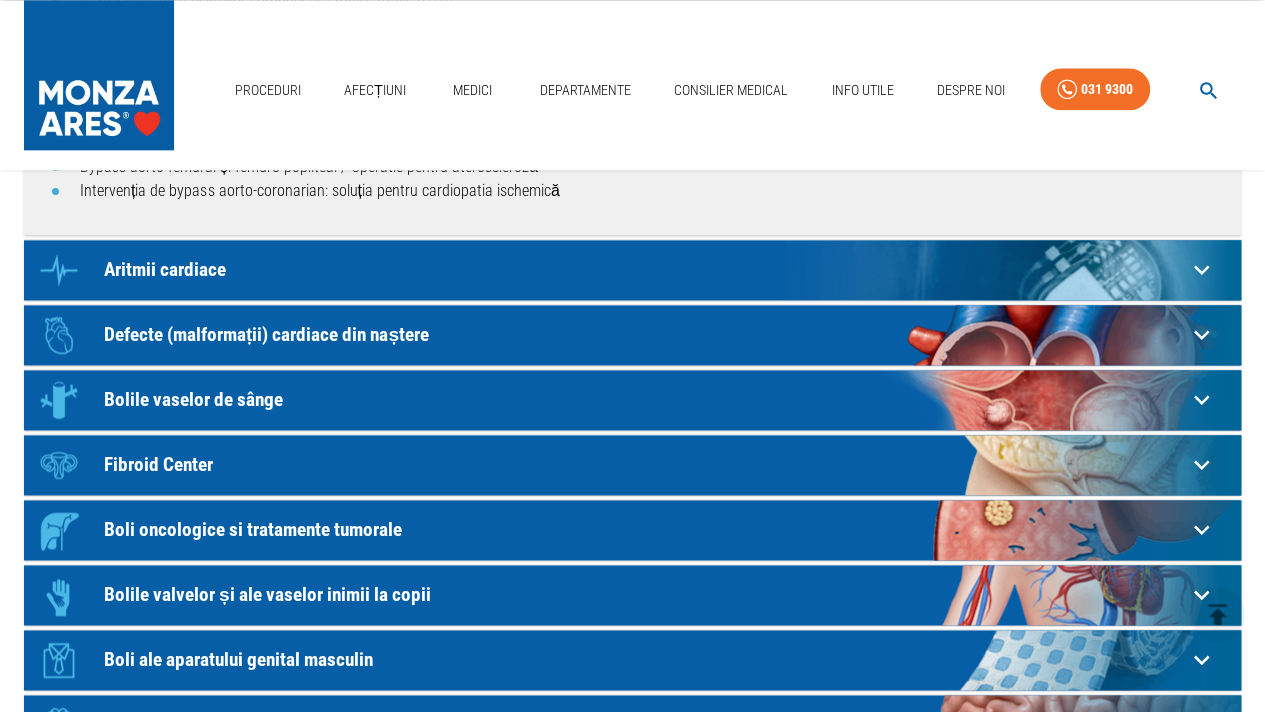 click on "Icon Aritmii cardiace" at bounding box center (607, -853) 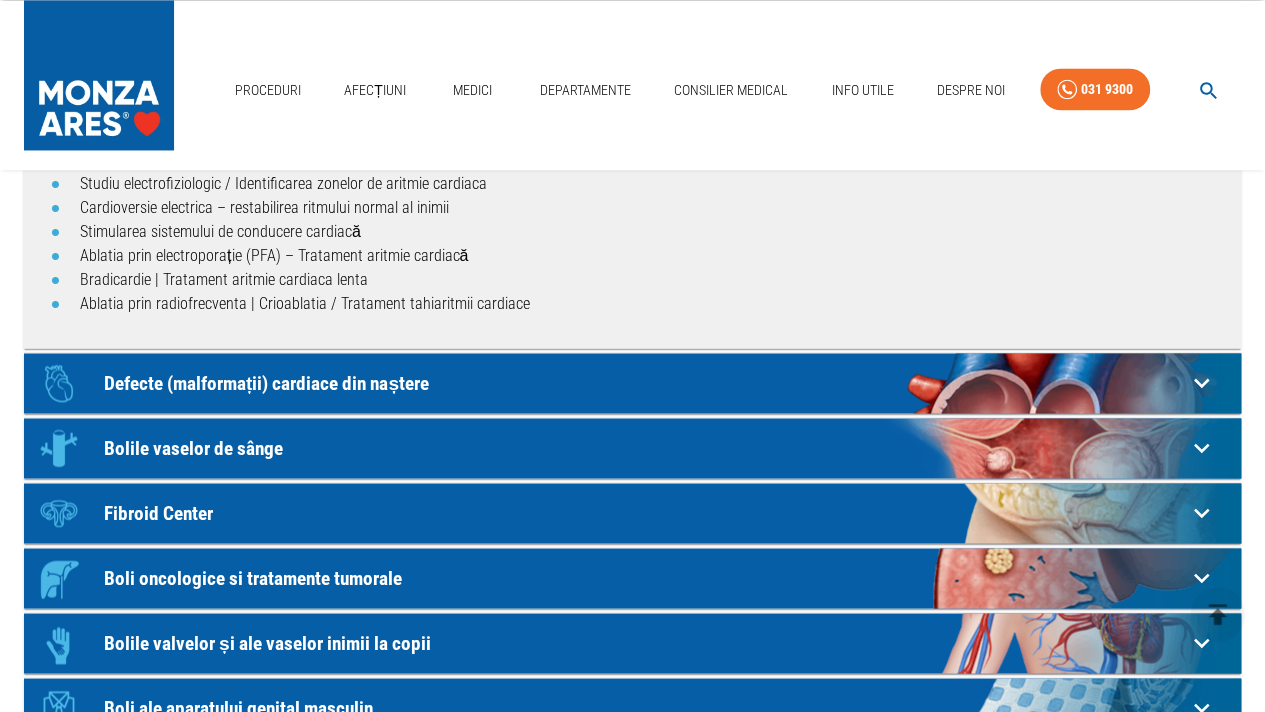 scroll, scrollTop: 1600, scrollLeft: 0, axis: vertical 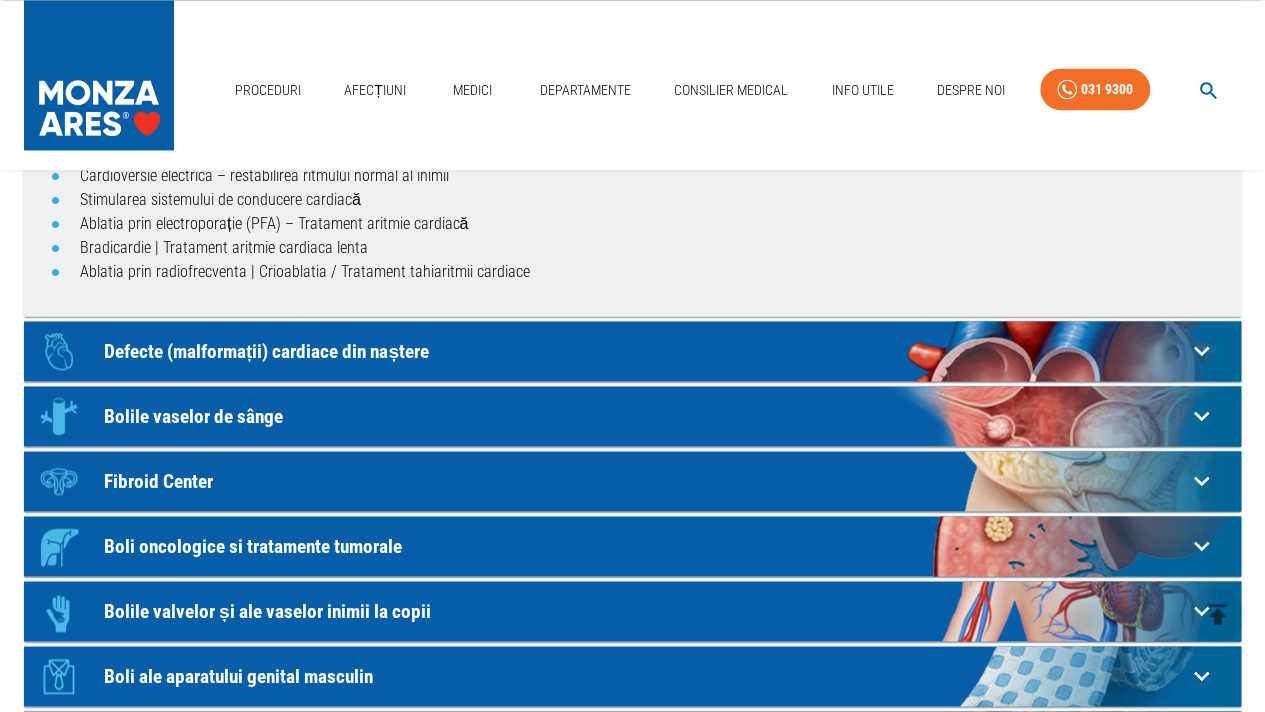 click on "Defecte (malformații) cardiace din naștere" at bounding box center (645, -1254) 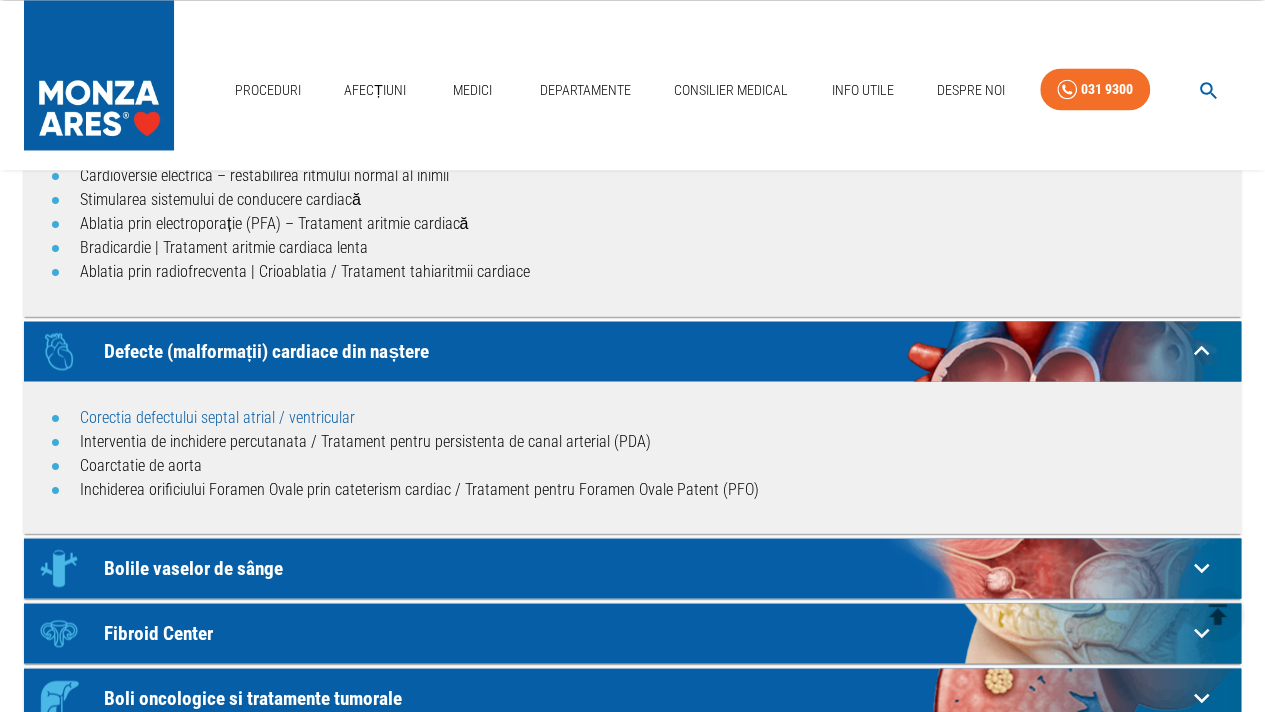 click on "Corectia defectului septal atrial / ventricular" at bounding box center (217, 416) 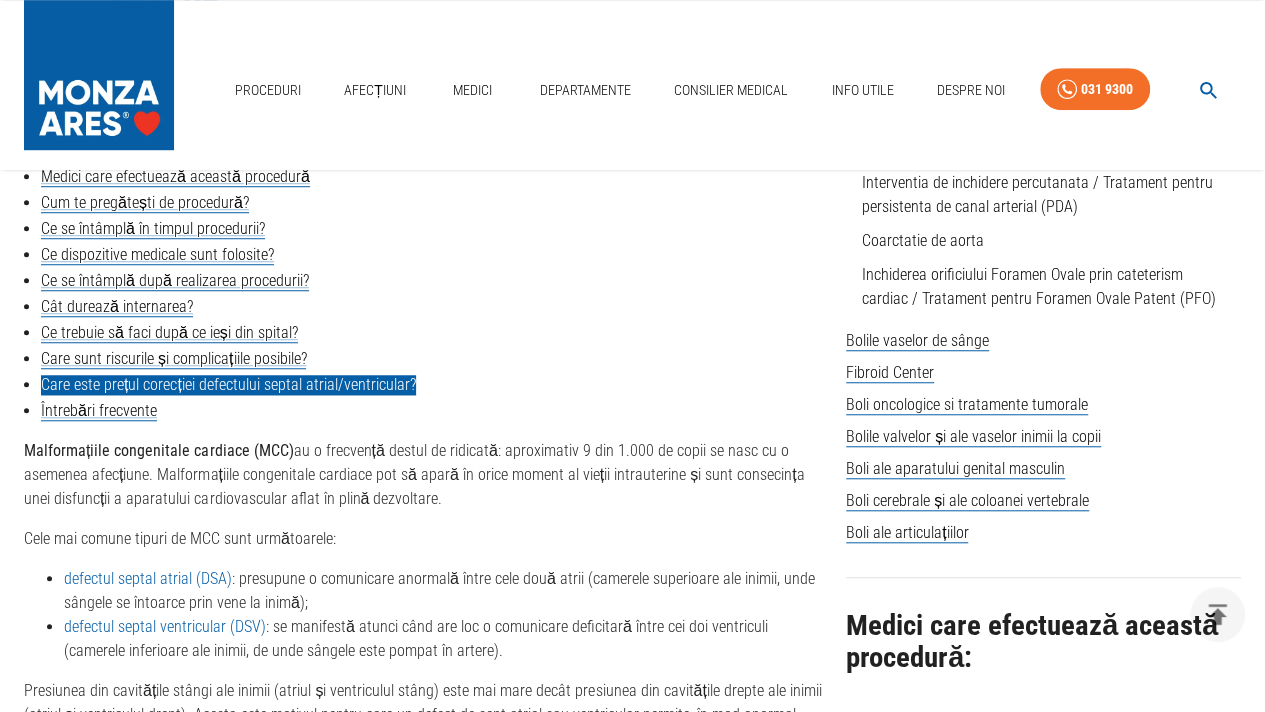 scroll, scrollTop: 1100, scrollLeft: 0, axis: vertical 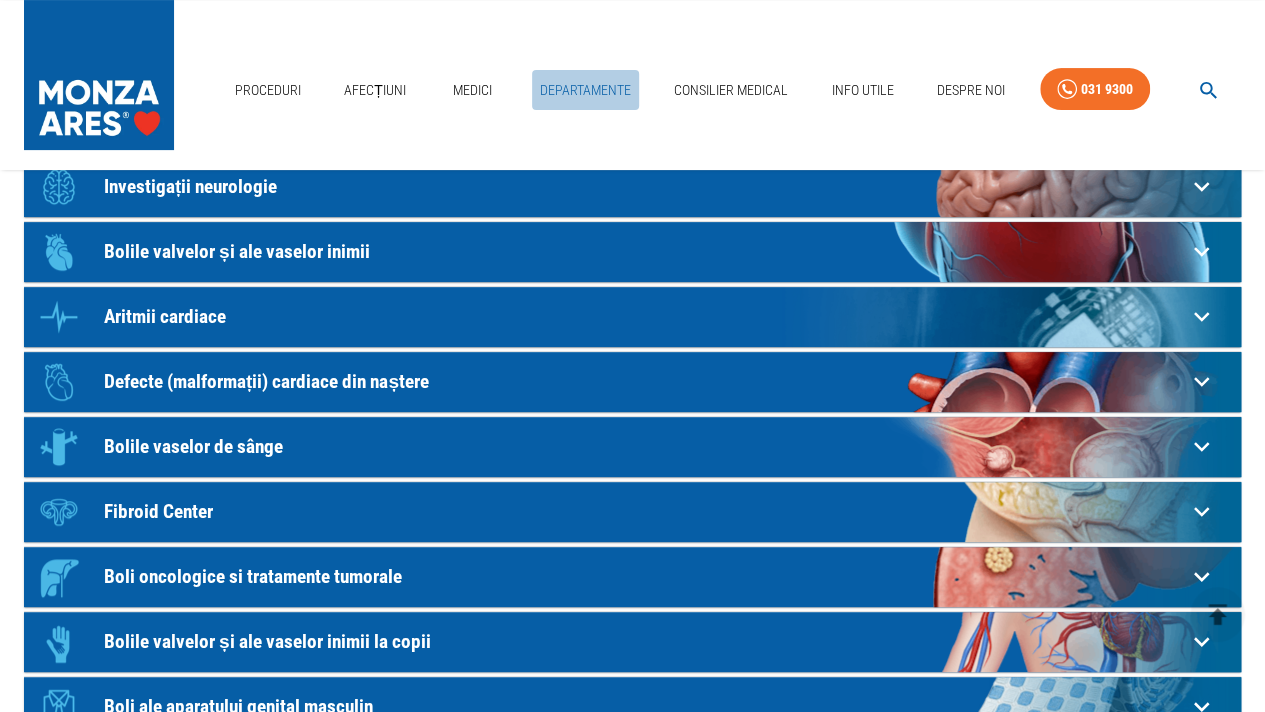 click on "Departamente" at bounding box center (585, 90) 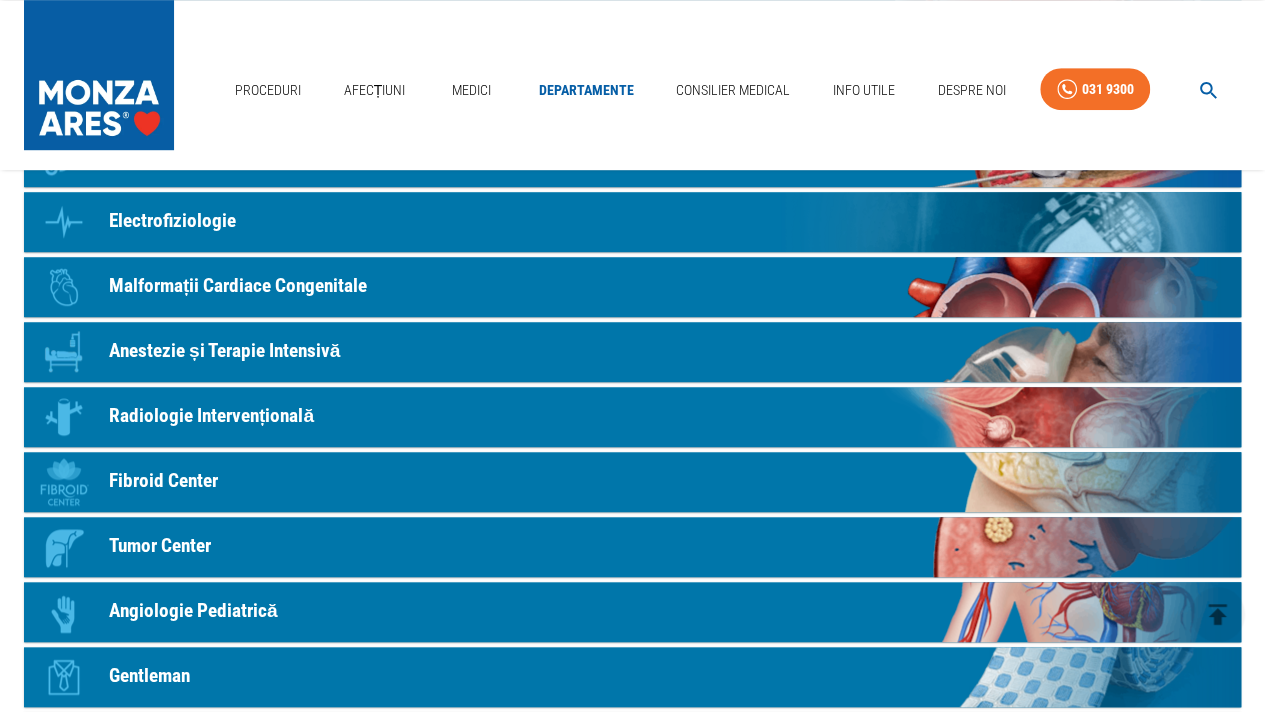 scroll, scrollTop: 600, scrollLeft: 0, axis: vertical 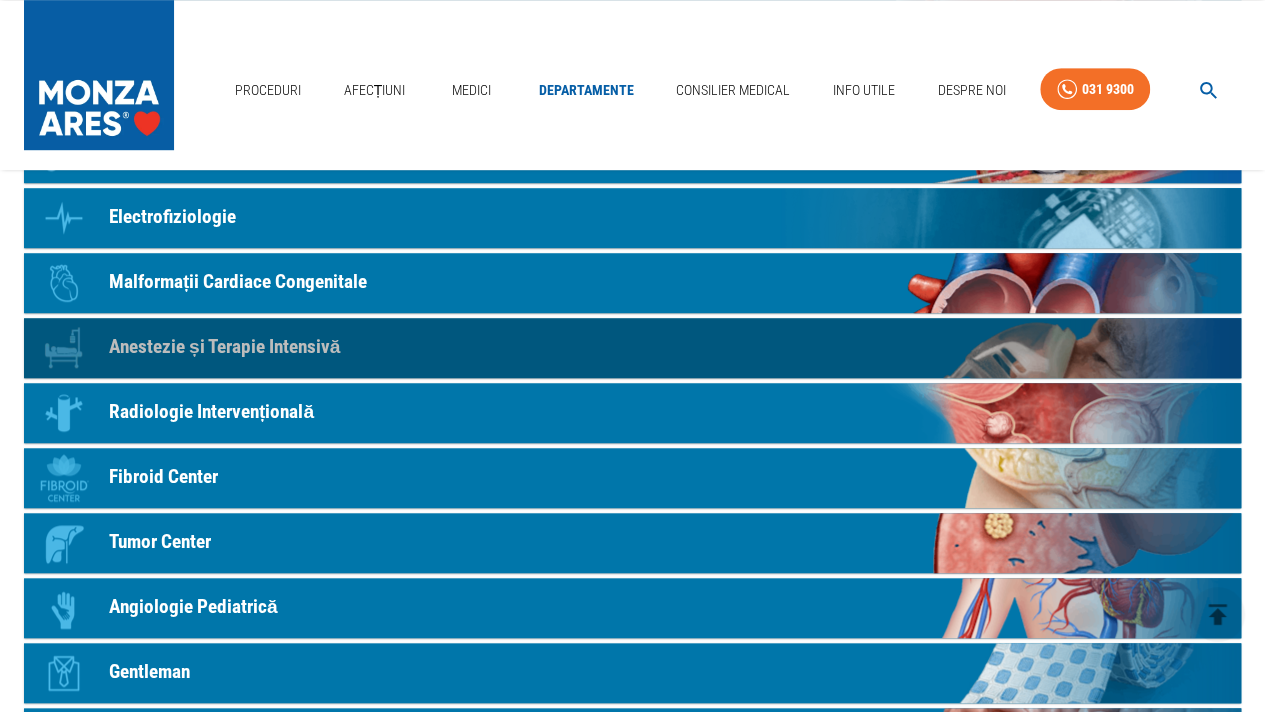 click on "Anestezie și Terapie Intensivă" at bounding box center [224, 347] 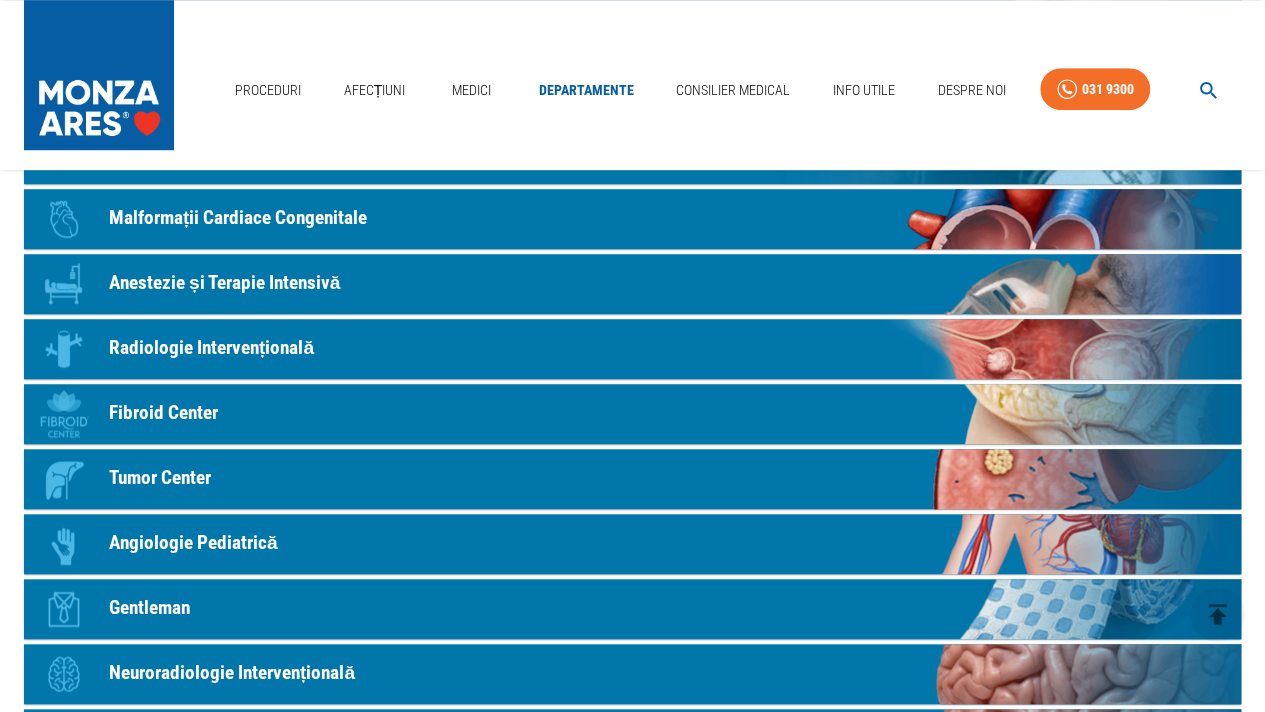 scroll, scrollTop: 661, scrollLeft: 0, axis: vertical 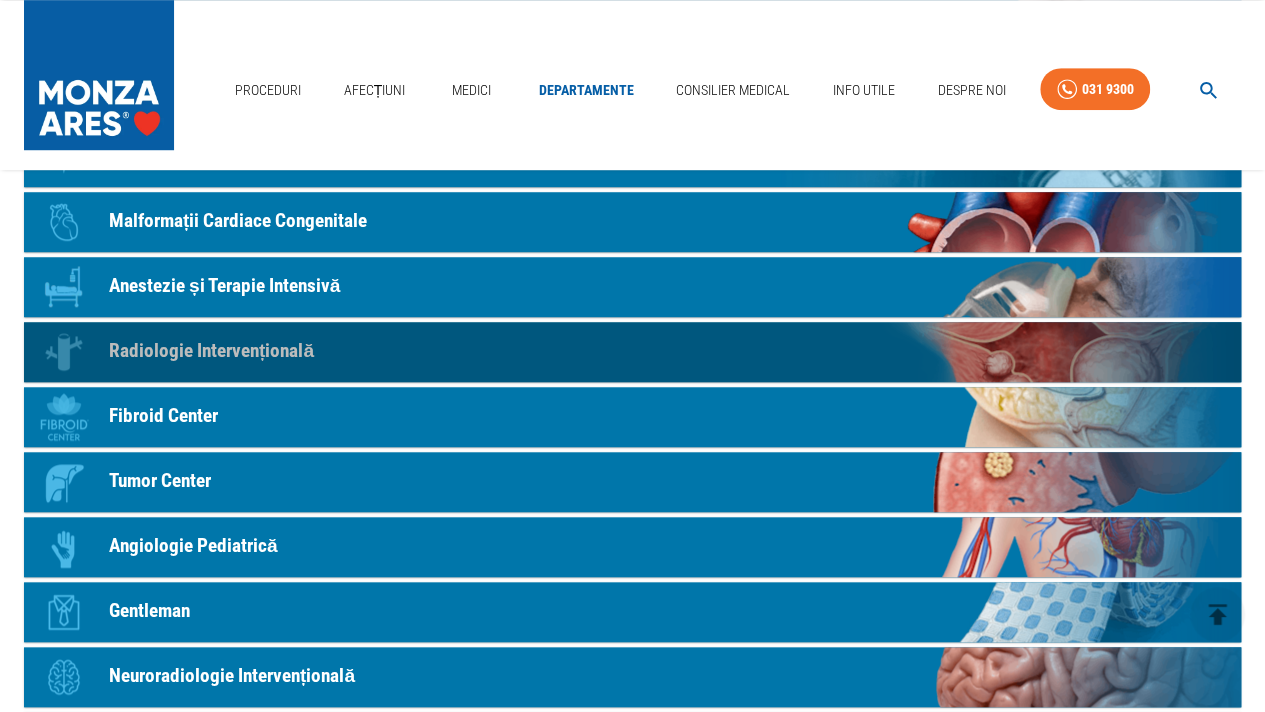 click on "Radiologie Intervențională" at bounding box center (211, 351) 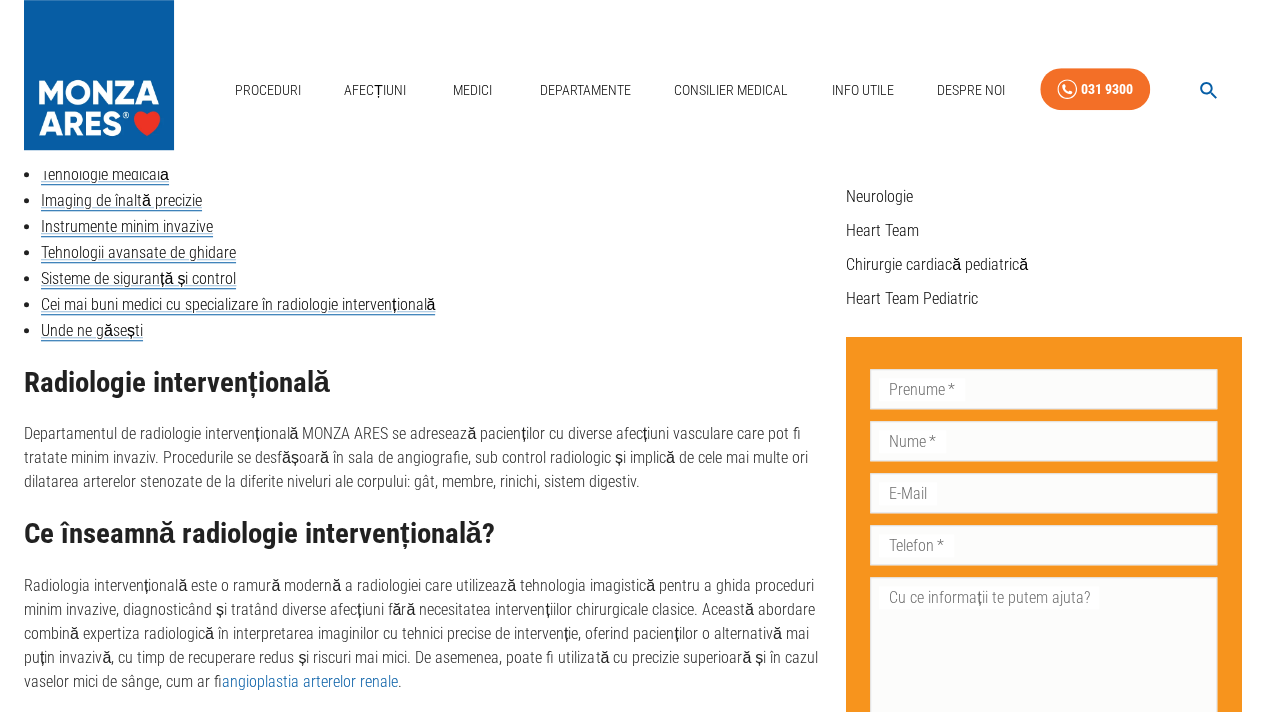 scroll, scrollTop: 0, scrollLeft: 0, axis: both 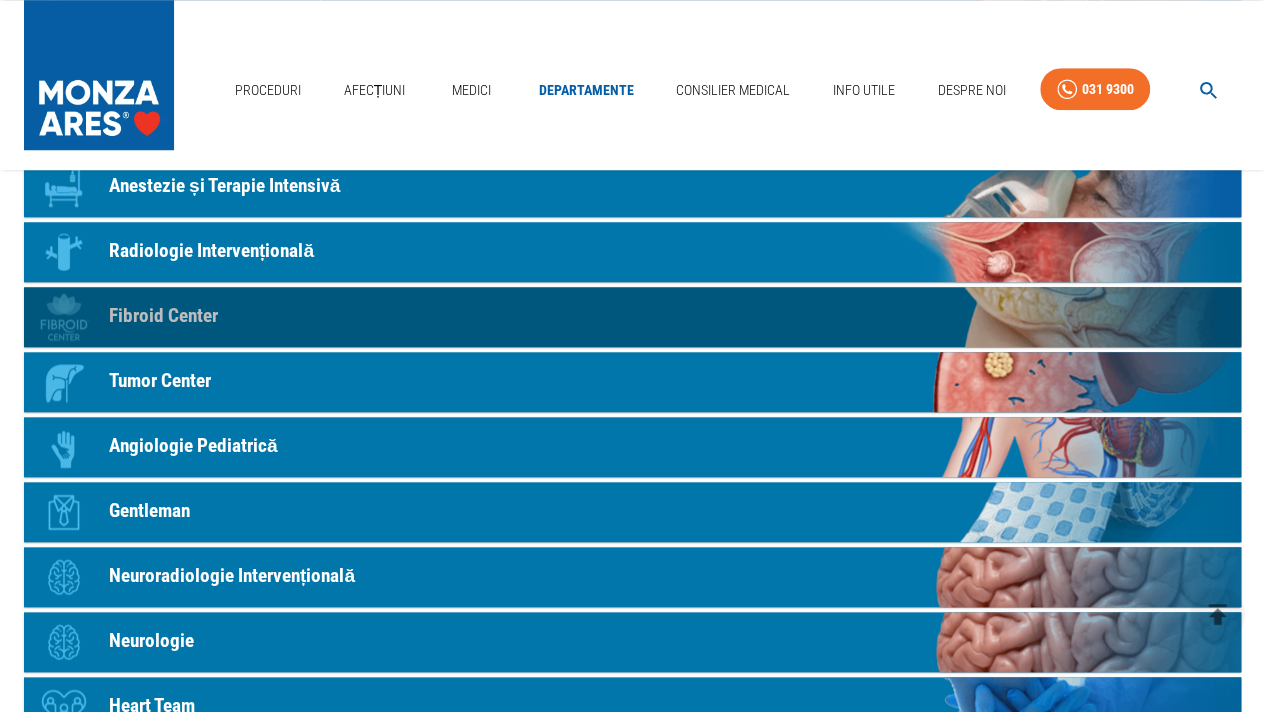 click on "Fibroid Center" at bounding box center (163, 316) 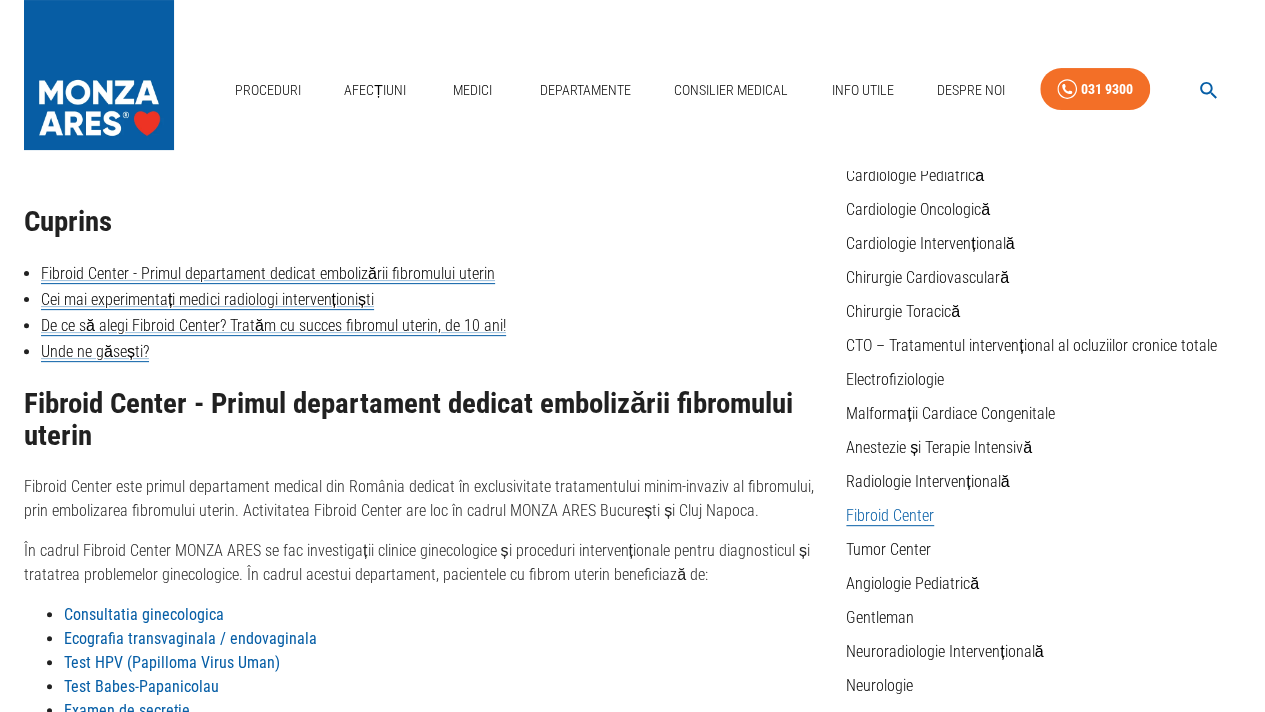 scroll, scrollTop: 0, scrollLeft: 0, axis: both 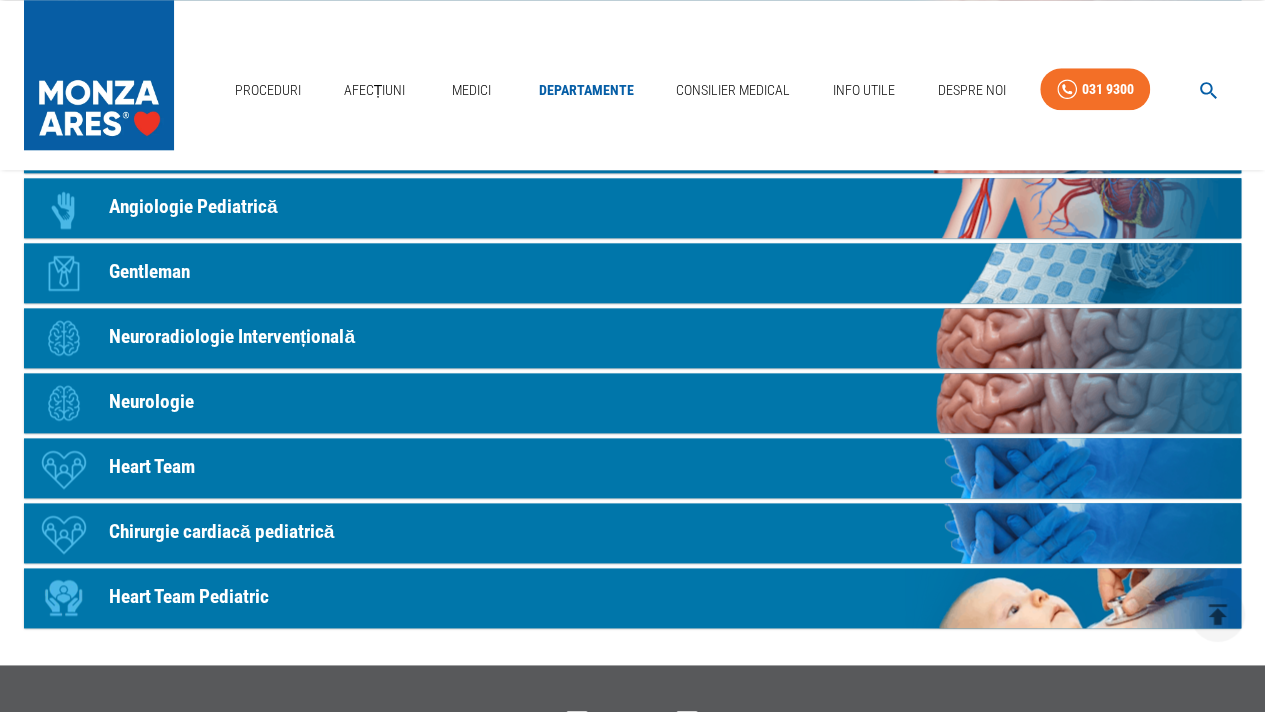 drag, startPoint x: 268, startPoint y: 323, endPoint x: 184, endPoint y: 406, distance: 118.08895 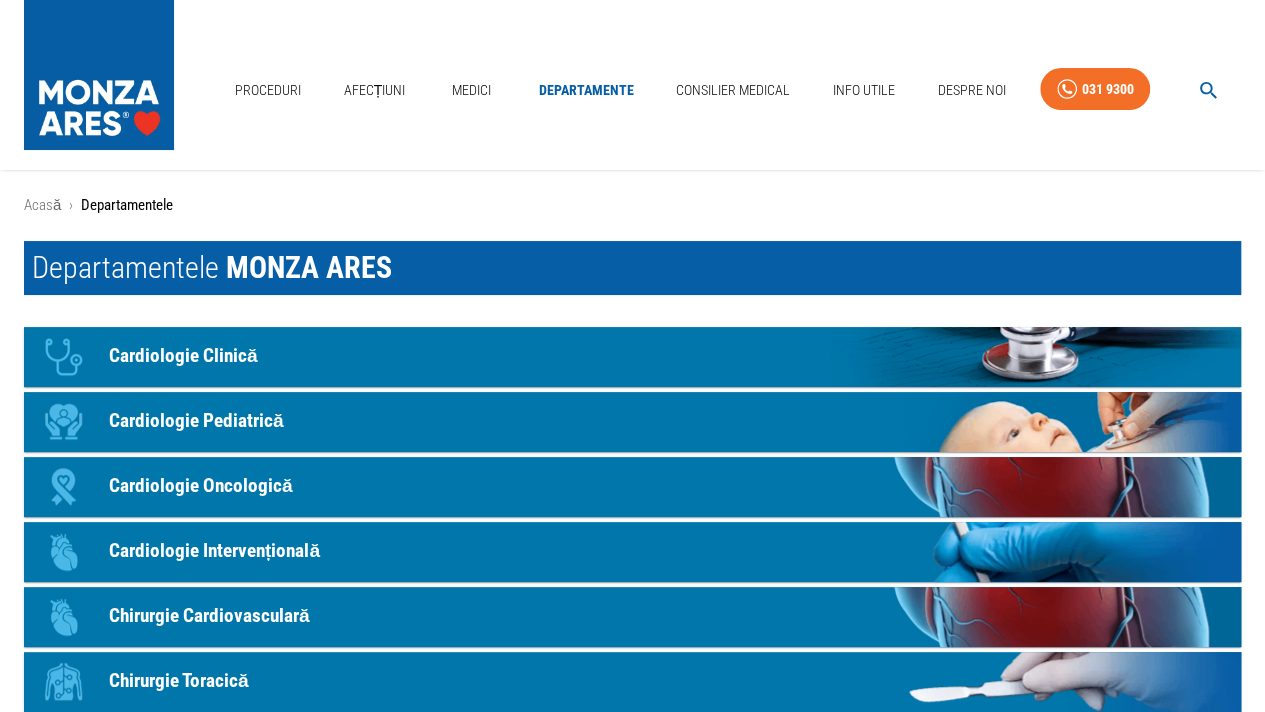scroll, scrollTop: 0, scrollLeft: 0, axis: both 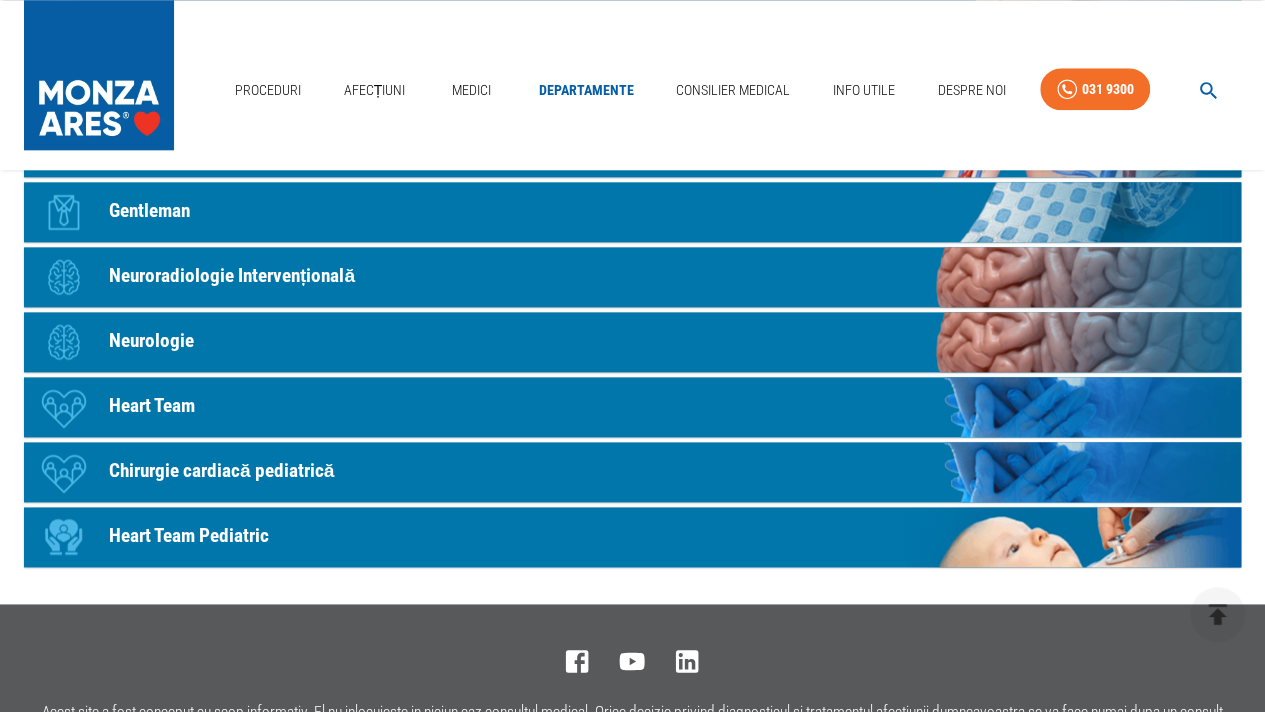 click on "Heart Team Pediatric" at bounding box center [189, 536] 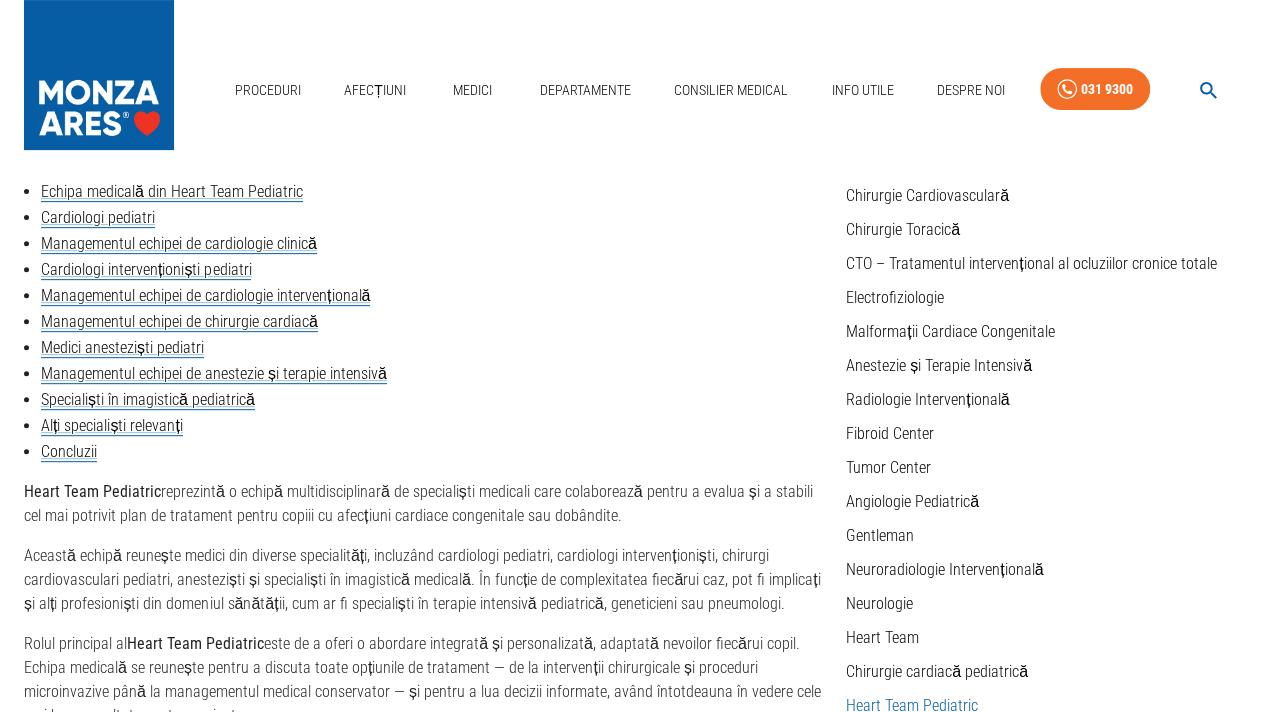 scroll, scrollTop: 0, scrollLeft: 0, axis: both 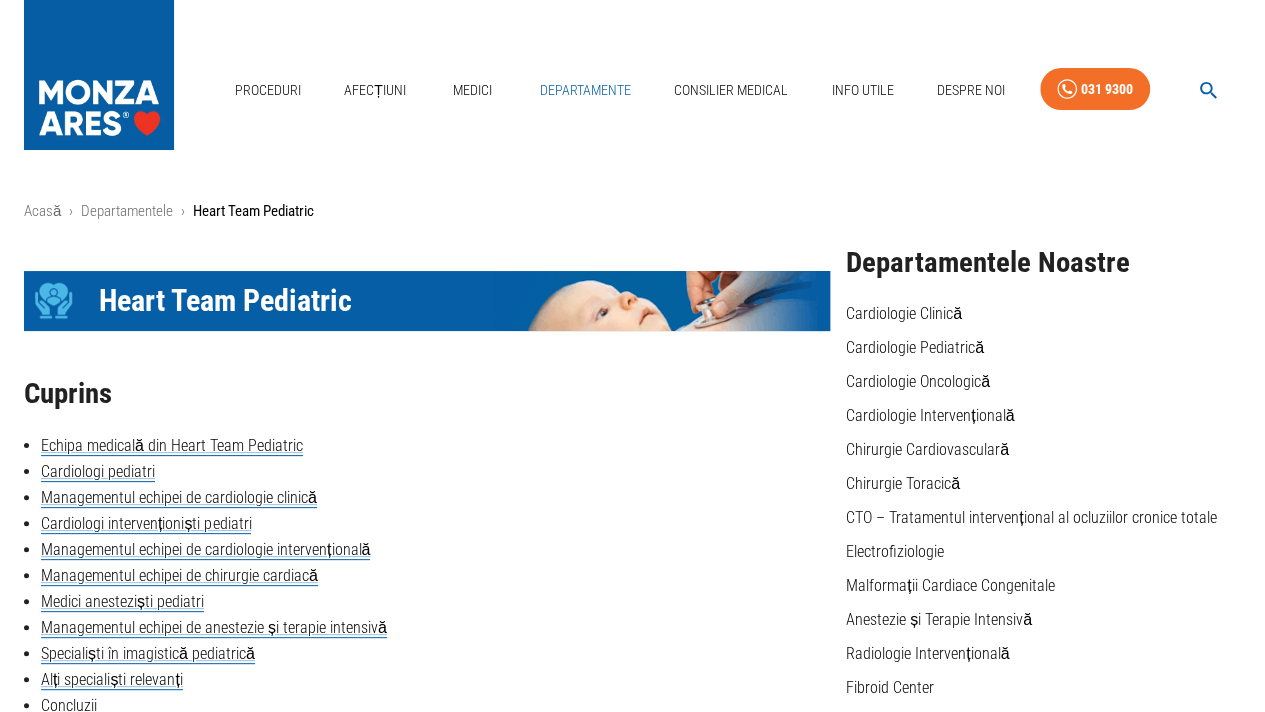 click on "Departamente" at bounding box center [585, 90] 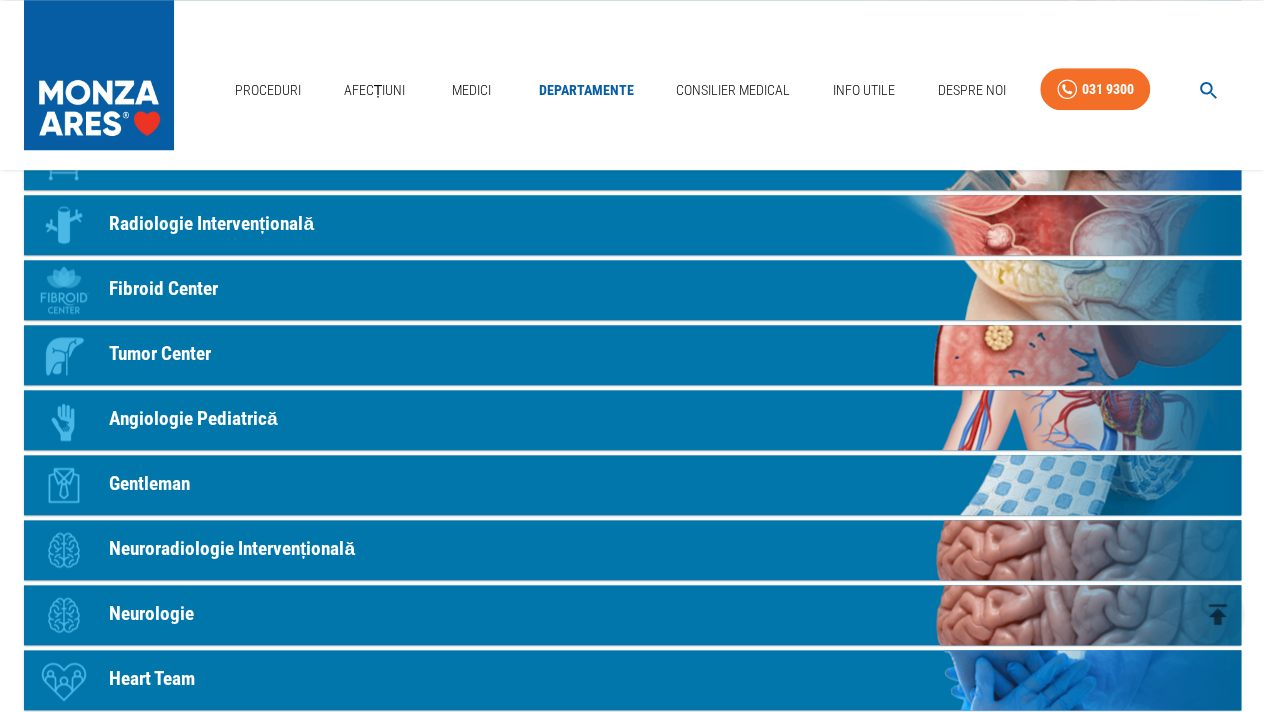 scroll, scrollTop: 900, scrollLeft: 0, axis: vertical 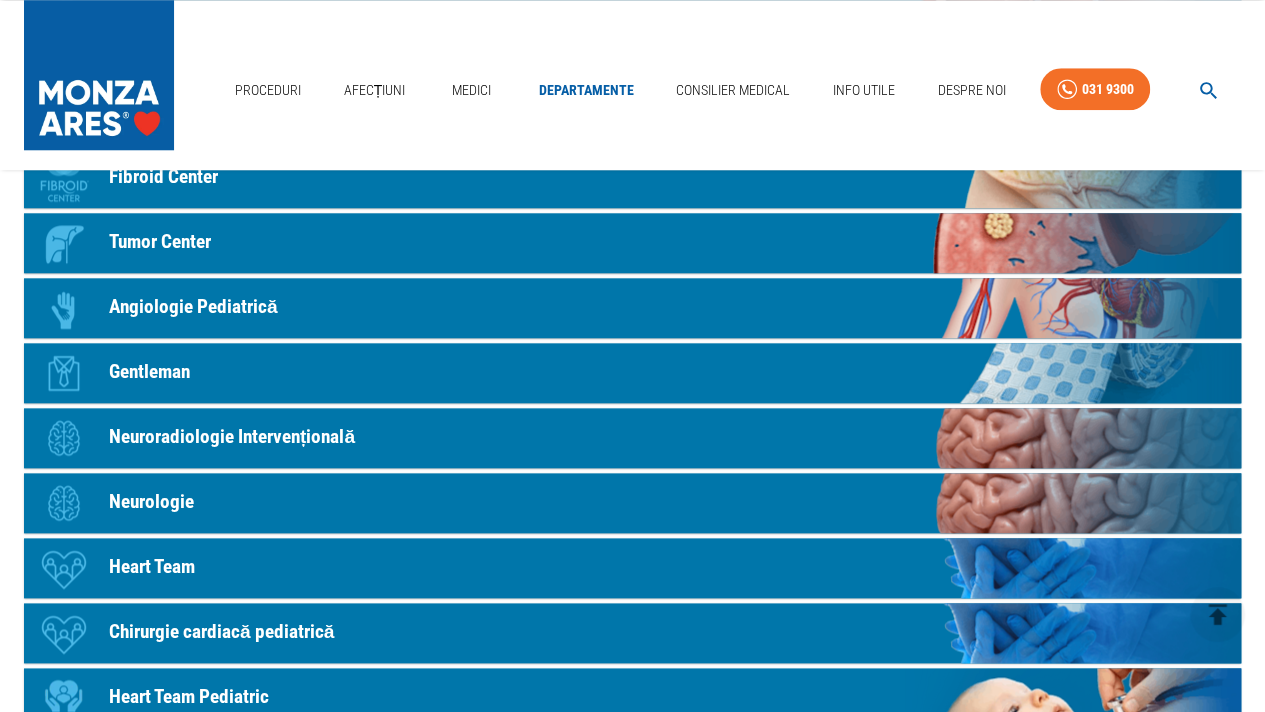 click on "Gentleman" at bounding box center [149, 372] 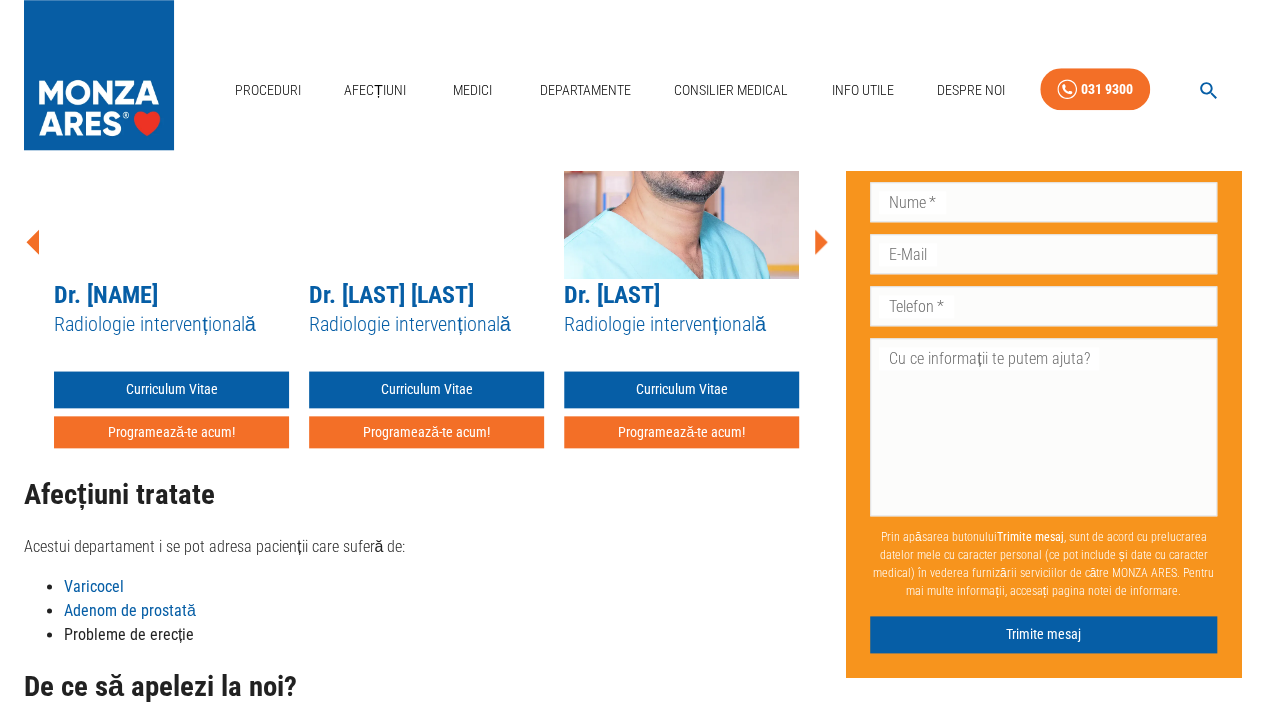 scroll, scrollTop: 0, scrollLeft: 0, axis: both 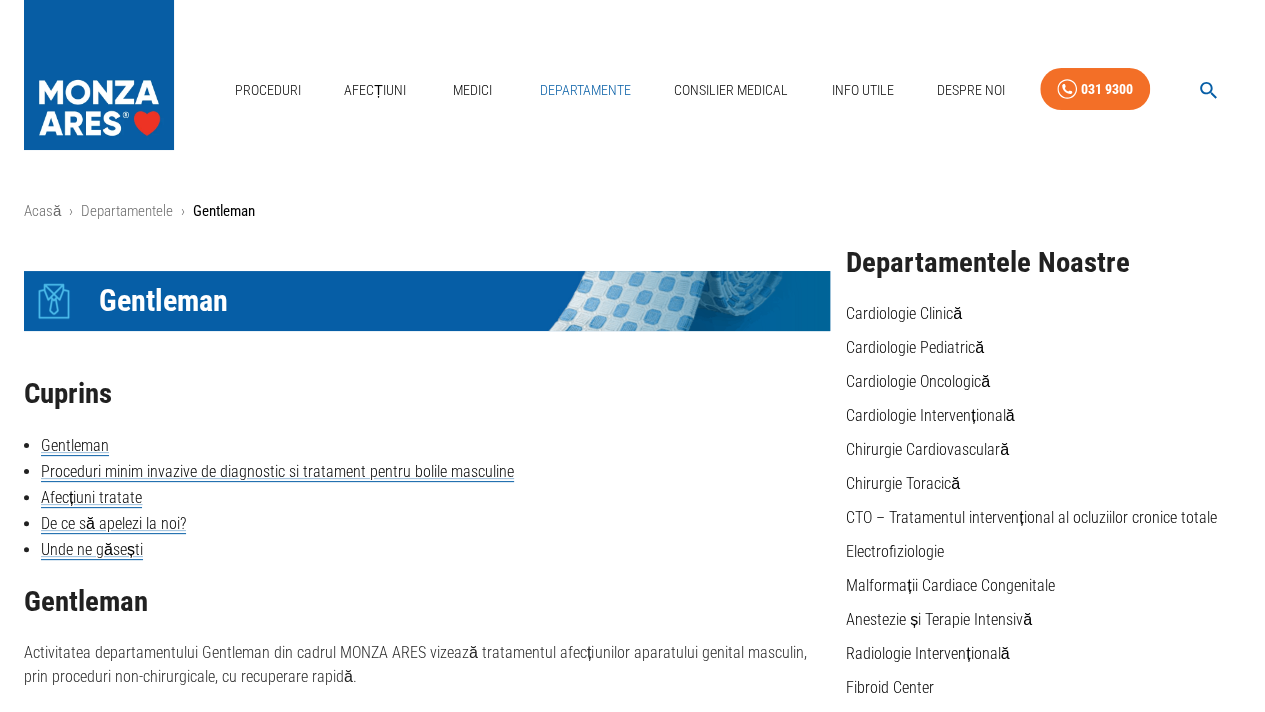 click on "Departamente" at bounding box center (585, 90) 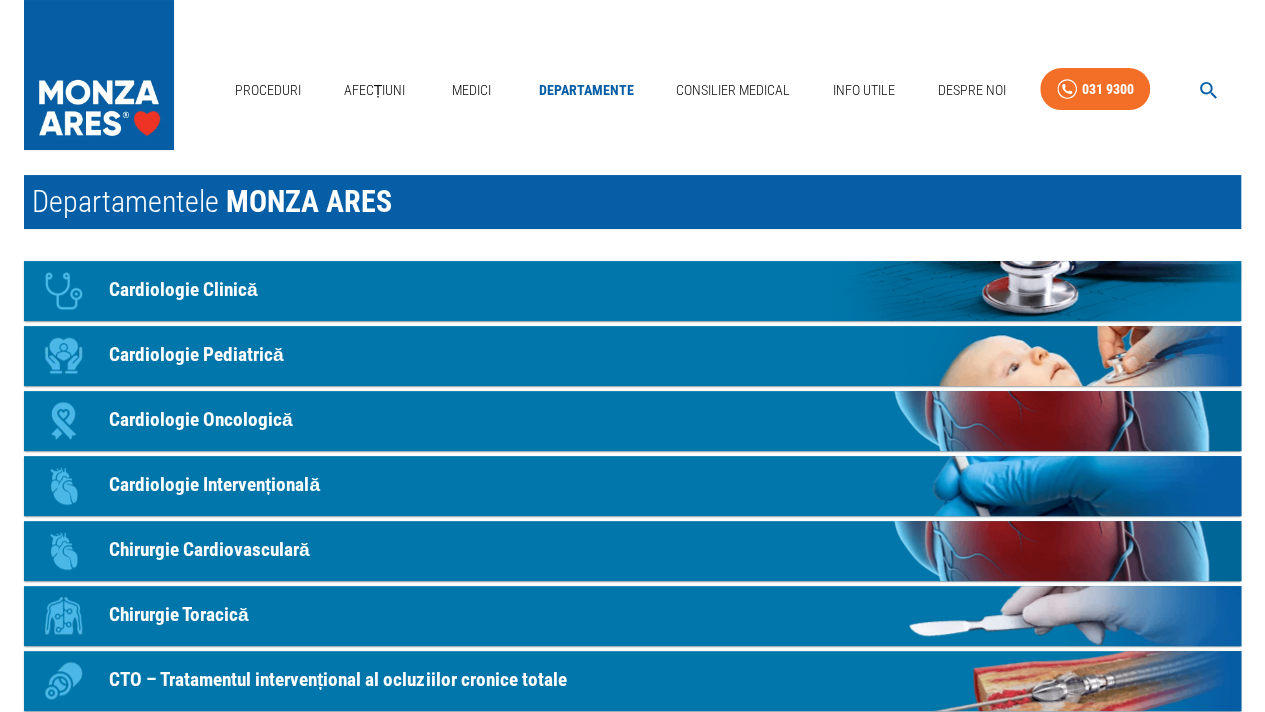 scroll, scrollTop: 100, scrollLeft: 0, axis: vertical 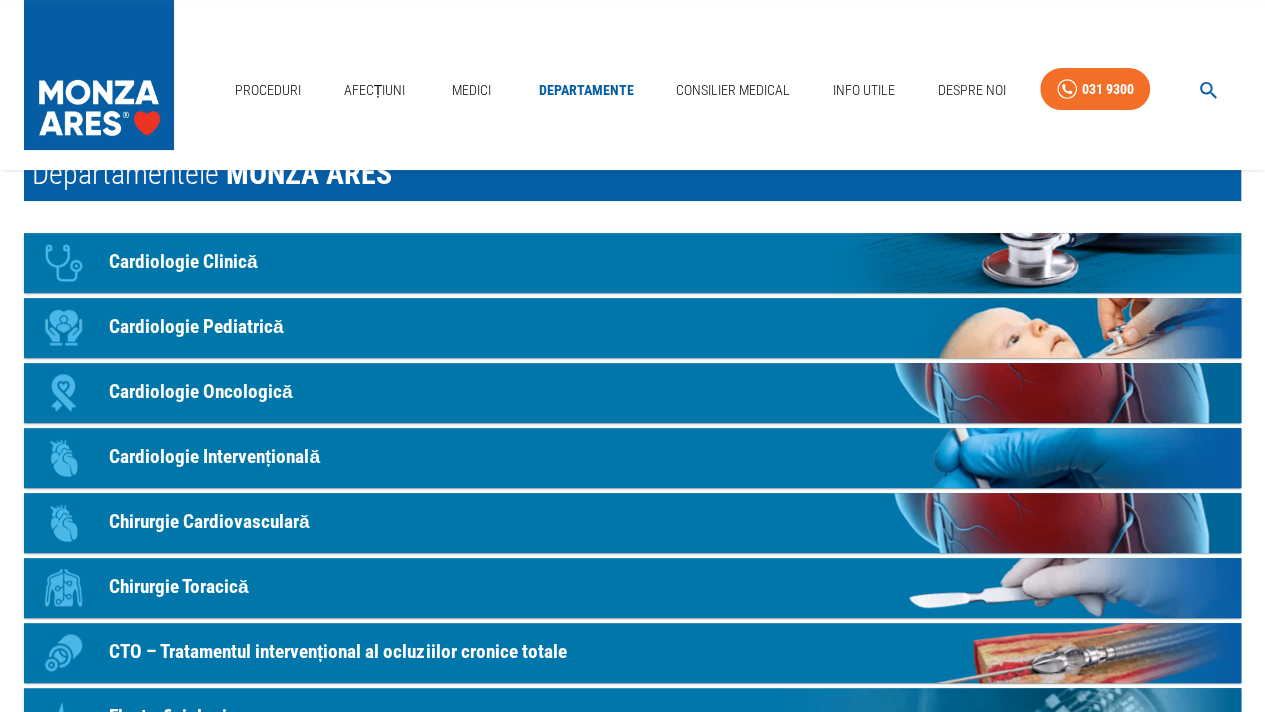 click on "Cardiologie Oncologică" at bounding box center [201, 392] 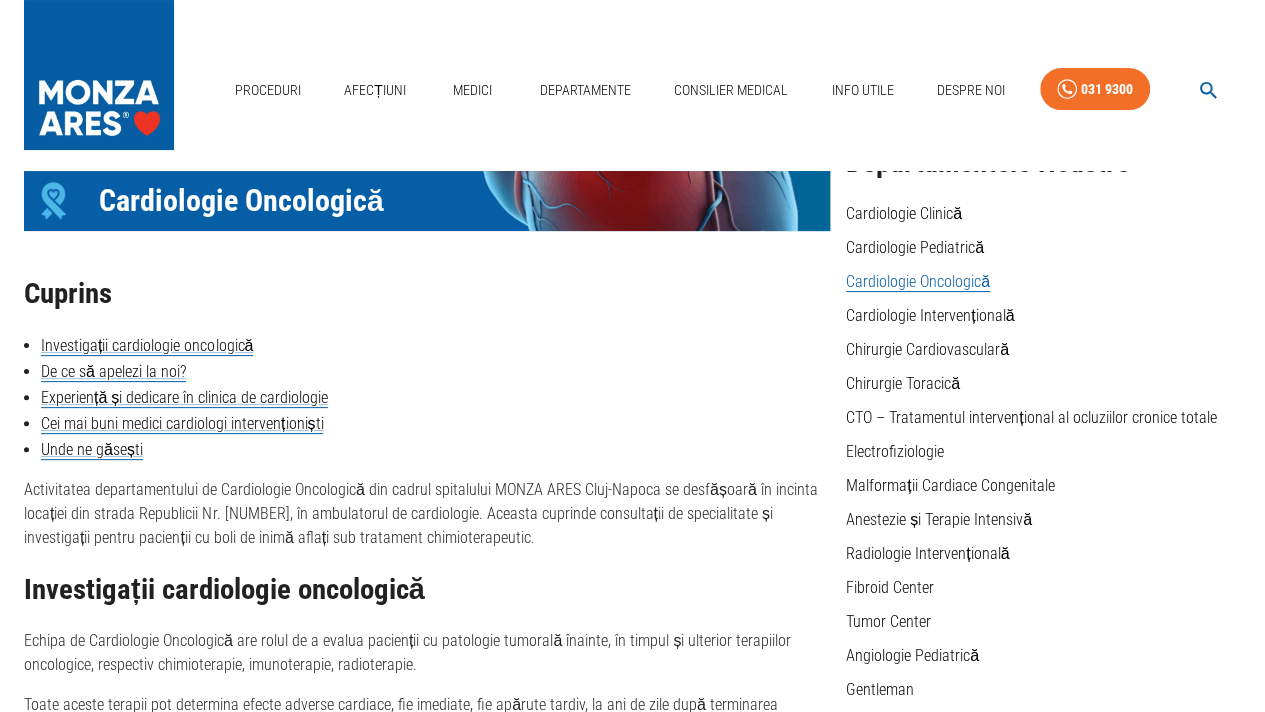 scroll, scrollTop: 0, scrollLeft: 0, axis: both 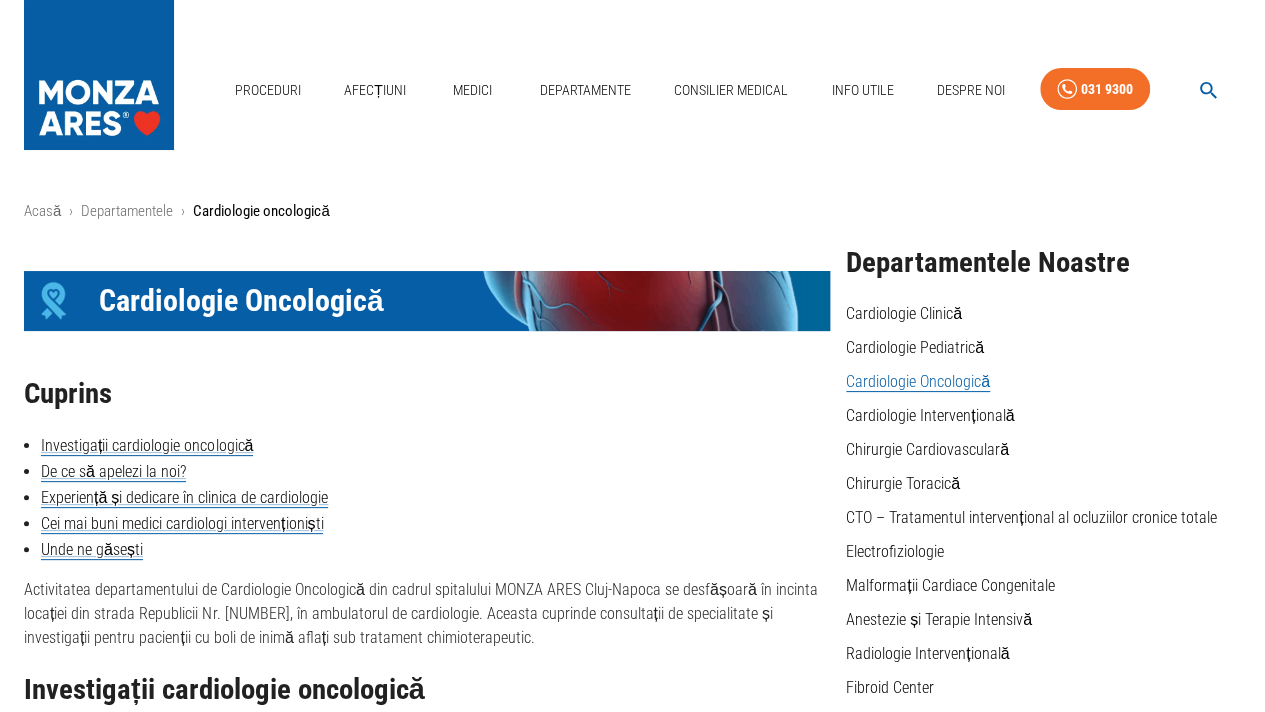 drag, startPoint x: 388, startPoint y: 307, endPoint x: 378, endPoint y: 311, distance: 10.770329 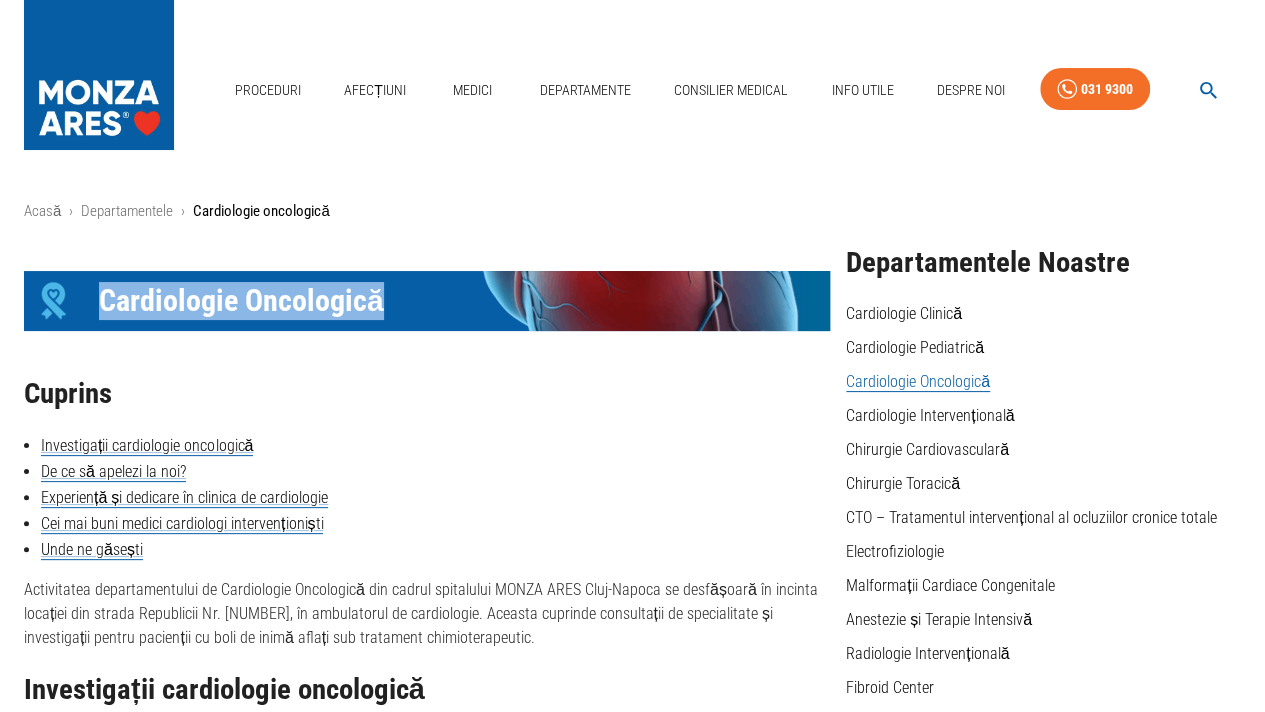 drag, startPoint x: 398, startPoint y: 301, endPoint x: 105, endPoint y: 324, distance: 293.90134 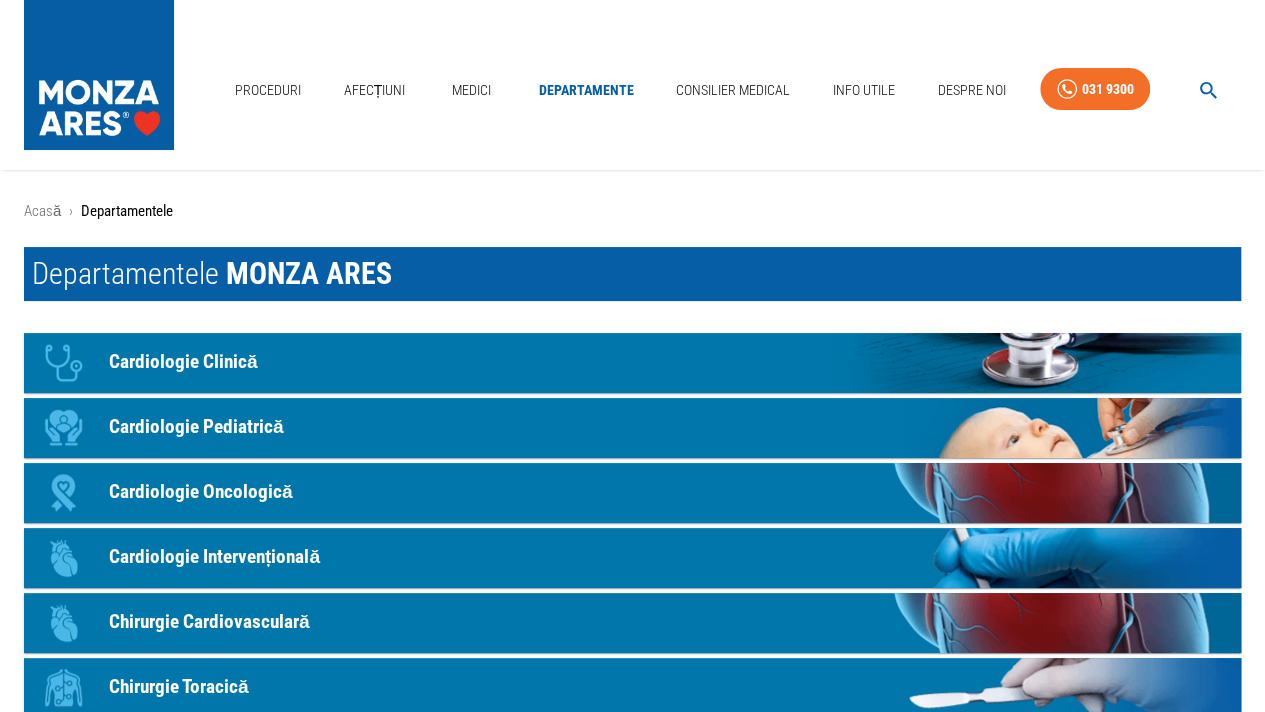 scroll, scrollTop: 100, scrollLeft: 0, axis: vertical 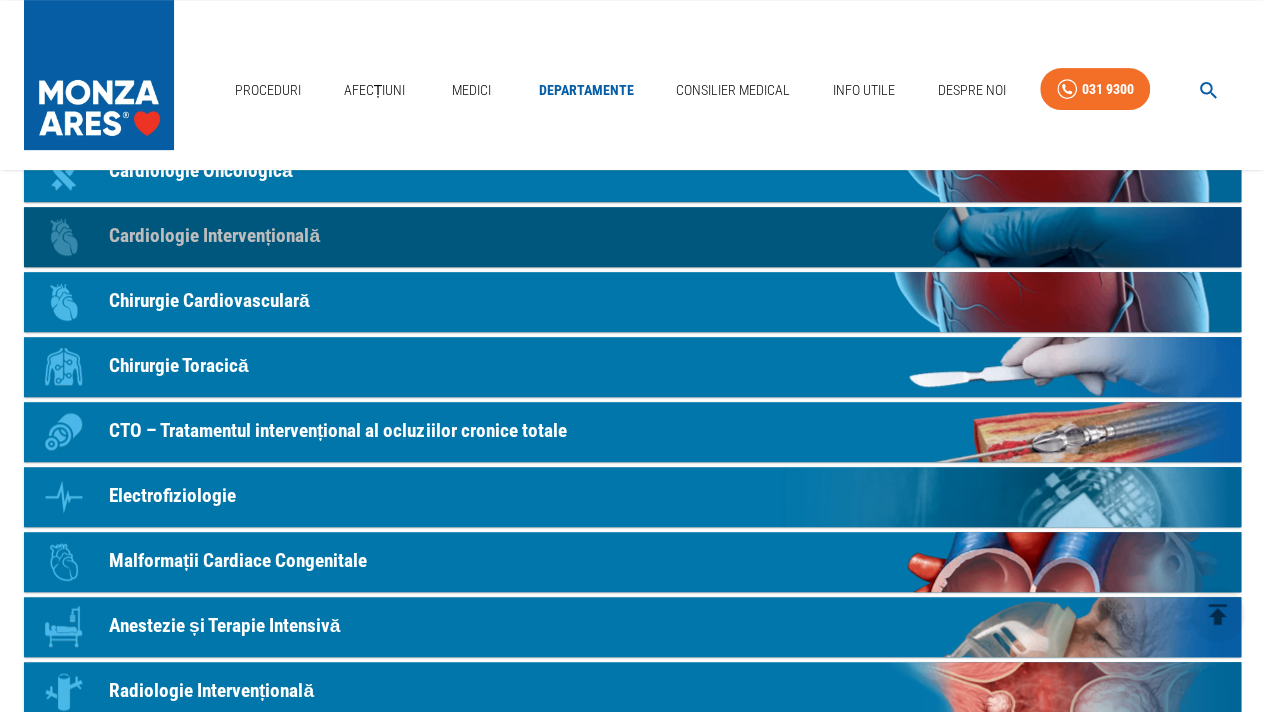 click on "Cardiologie Intervențională" at bounding box center [214, 236] 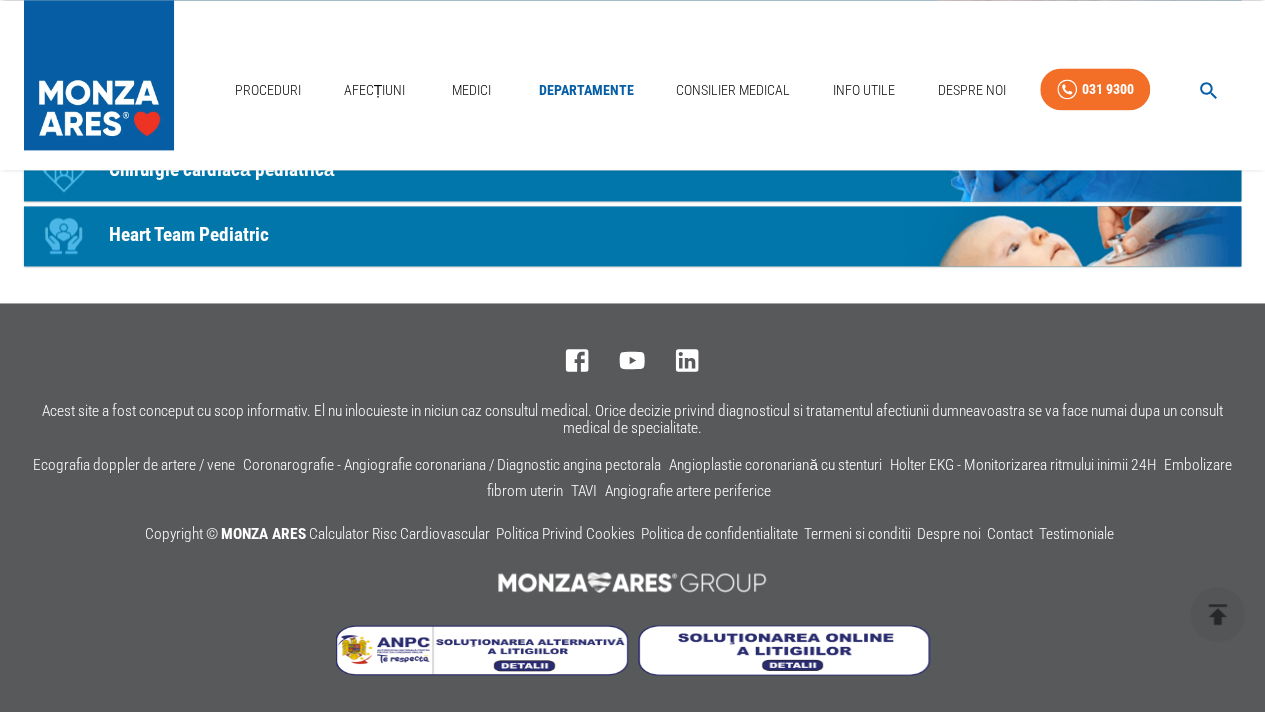 scroll, scrollTop: 321, scrollLeft: 0, axis: vertical 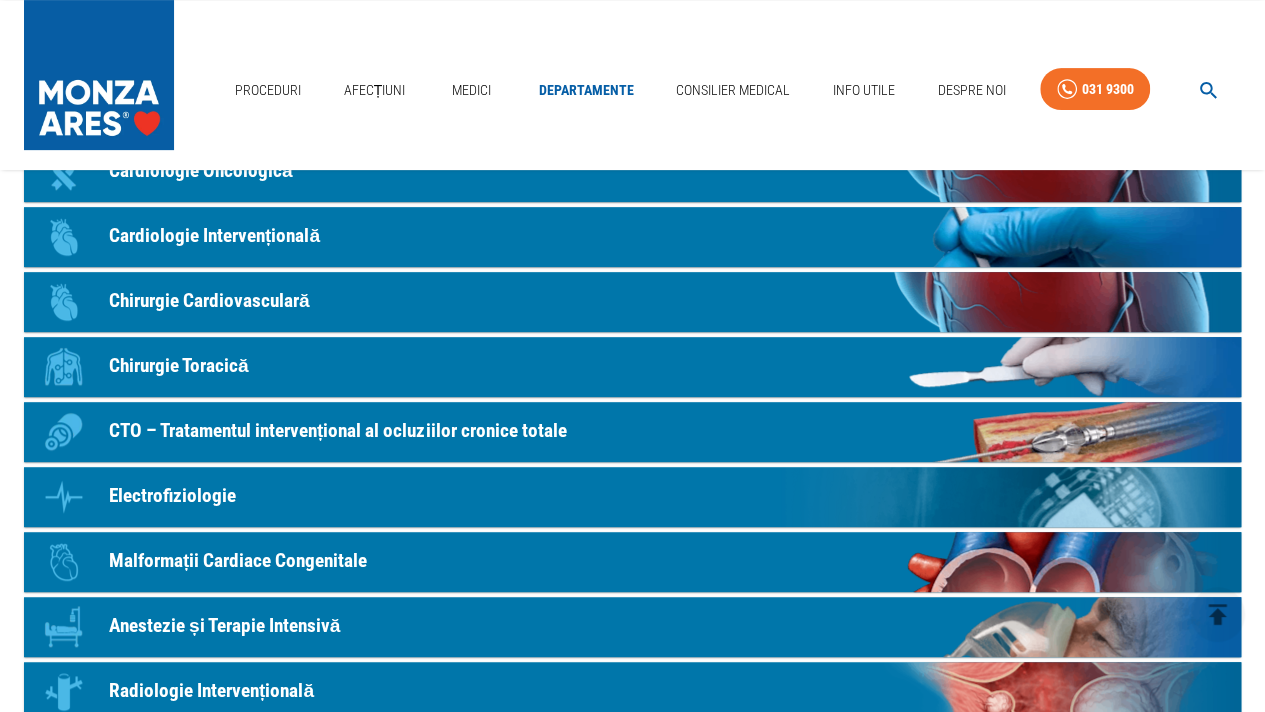 click on "Chirurgie Toracică" at bounding box center [179, 366] 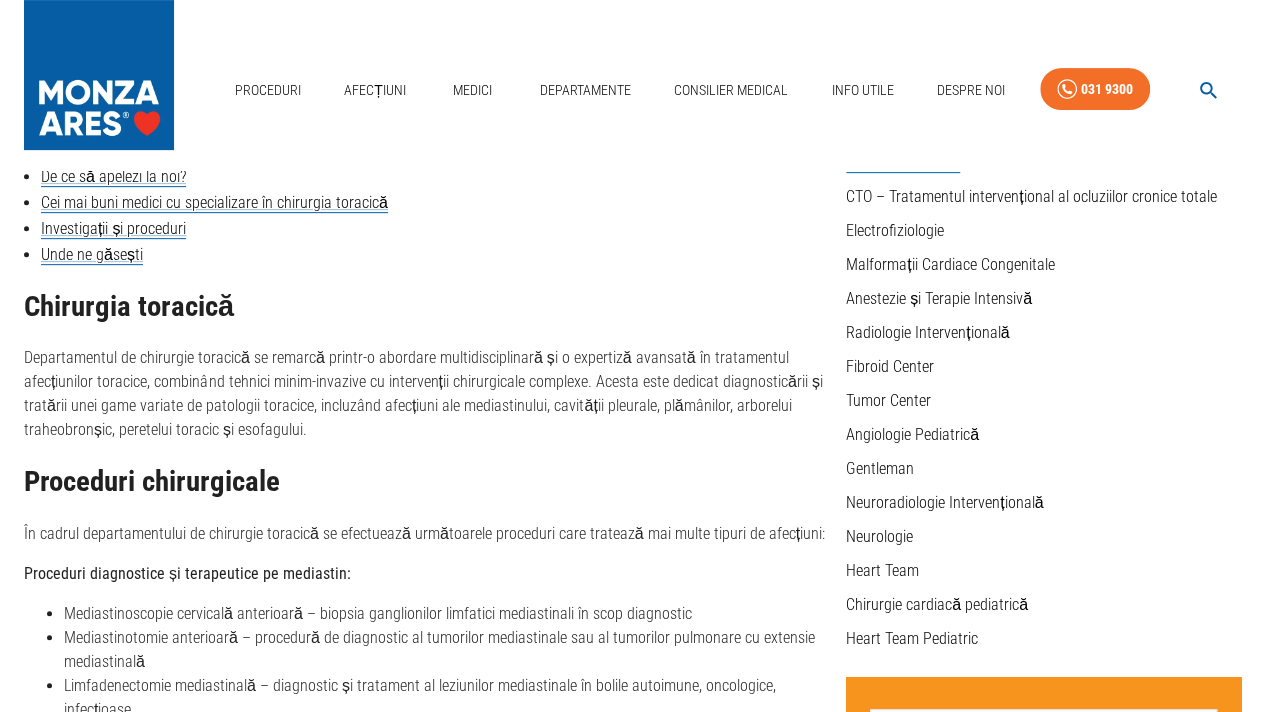 scroll, scrollTop: 0, scrollLeft: 0, axis: both 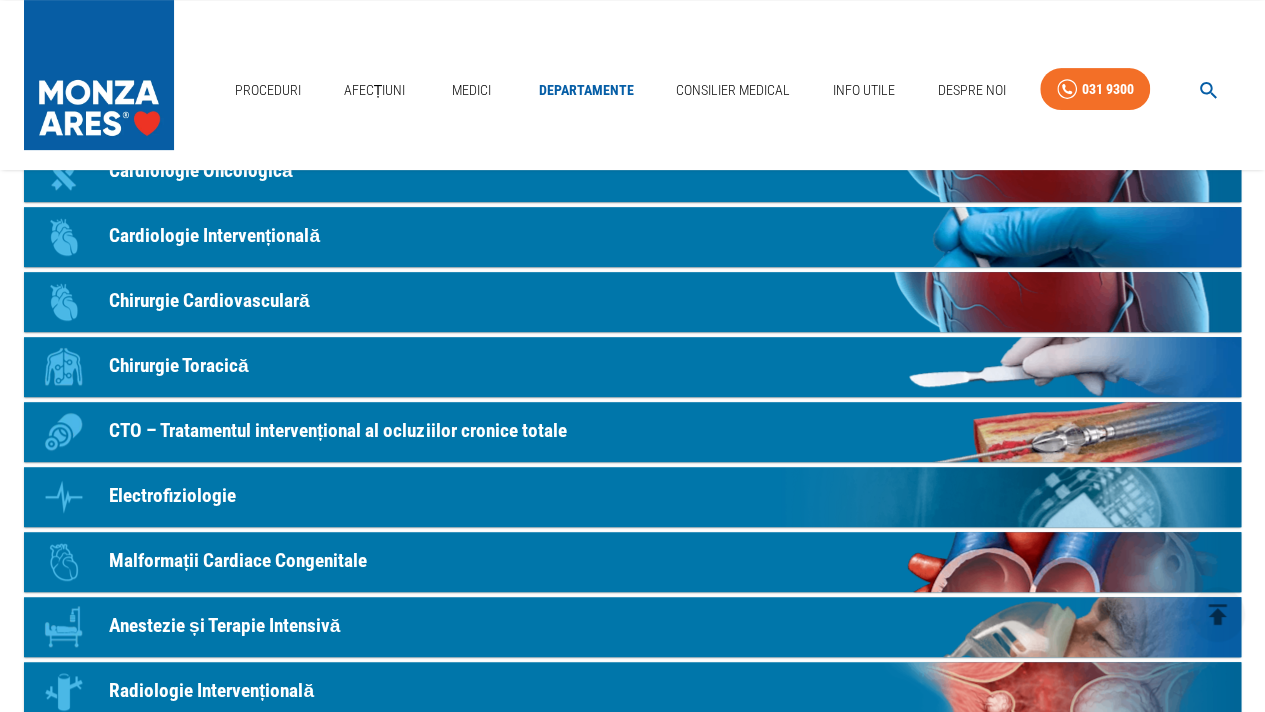 click on "Icon Cardiologie Clinică Icon Cardiologie Pediatrică Icon Cardiologie Oncologică Icon Cardiologie Intervențională Icon Chirurgie Cardiovasculară Icon Chirurgie Toracică Icon CTO – Tratamentul intervențional al ocluziilor cronice totale Icon Electrofiziologie Icon Malformații Cardiace Congenitale Icon Anestezie și Terapie Intensivă Icon Radiologie Intervențională Icon Fibroid Center  Icon Tumor Center Icon Angiologie Pediatrică Icon Gentleman Icon Neuroradiologie Intervențională Icon Neurologie Icon Heart Team Icon Chirurgie cardiacă pediatrică Icon Heart Team Pediatric" at bounding box center [616, 646] 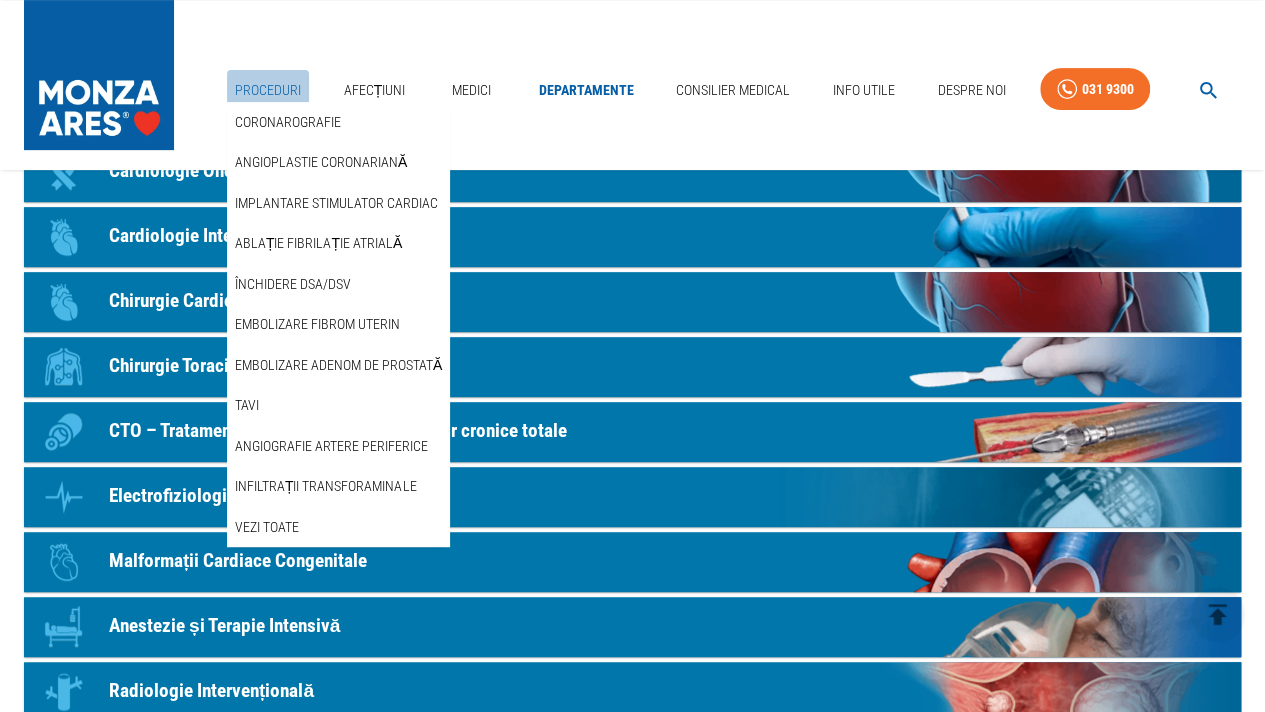 click on "Proceduri" at bounding box center (268, 90) 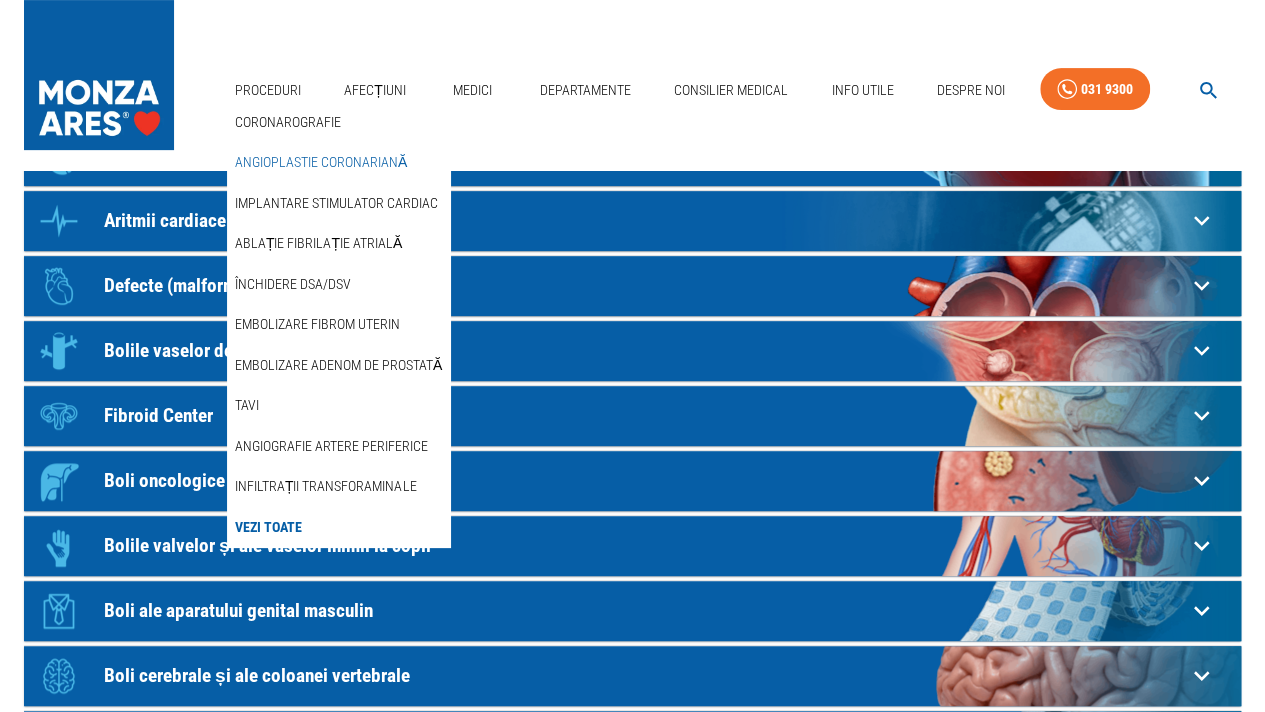 scroll, scrollTop: 0, scrollLeft: 0, axis: both 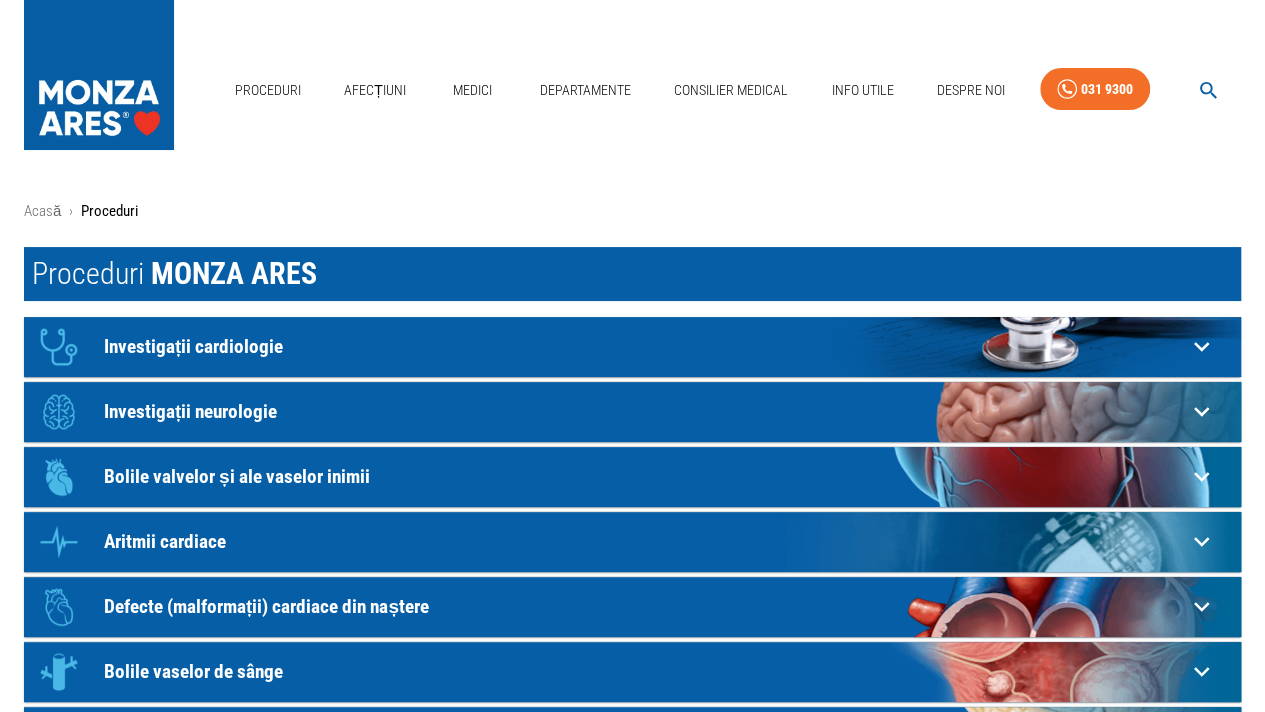click on "Acasă › Proceduri Proceduri   MONZA ARES Icon Investigații cardiologie Electrocardiograma - ECG / EKG  Consult Cardiologic Ecocardiografie / Ecografie cardiacă Ecografie doppler carotidiana Ecografia doppler de artere / vene Holter EKG - Monitorizarea ritmului inimii 24H Ecografia cu dobutamină /  Ecografia de stres Holter TA - Monitorizare tensiune arteriala Test de efort / Ergometrie Ecocardiografia transesofagiană Programare Stimulator Cardiac Evaluare si control cardiovascular complet post COVID-19  Ecografia cu bule / cu substanță de contrast Ecocardiografia speckle tracking Consultație diabetologie Indice Gleznă/Braț  Ecografia cu substanță de contrast Sonovue Consultație cardiologie pediatrică Programul de readaptare cardiacă/ recuperare cardiovasculară post COVID-19 Icon Investigații neurologie Consultatia neurologica Ecografia doppler de artera temporala Ecografia extracraniană / Doppler extracranian Ecografia arterei centrale a retinei Testul L-Dopa Icon Icon Aritmii cardiace" at bounding box center (632, 648) 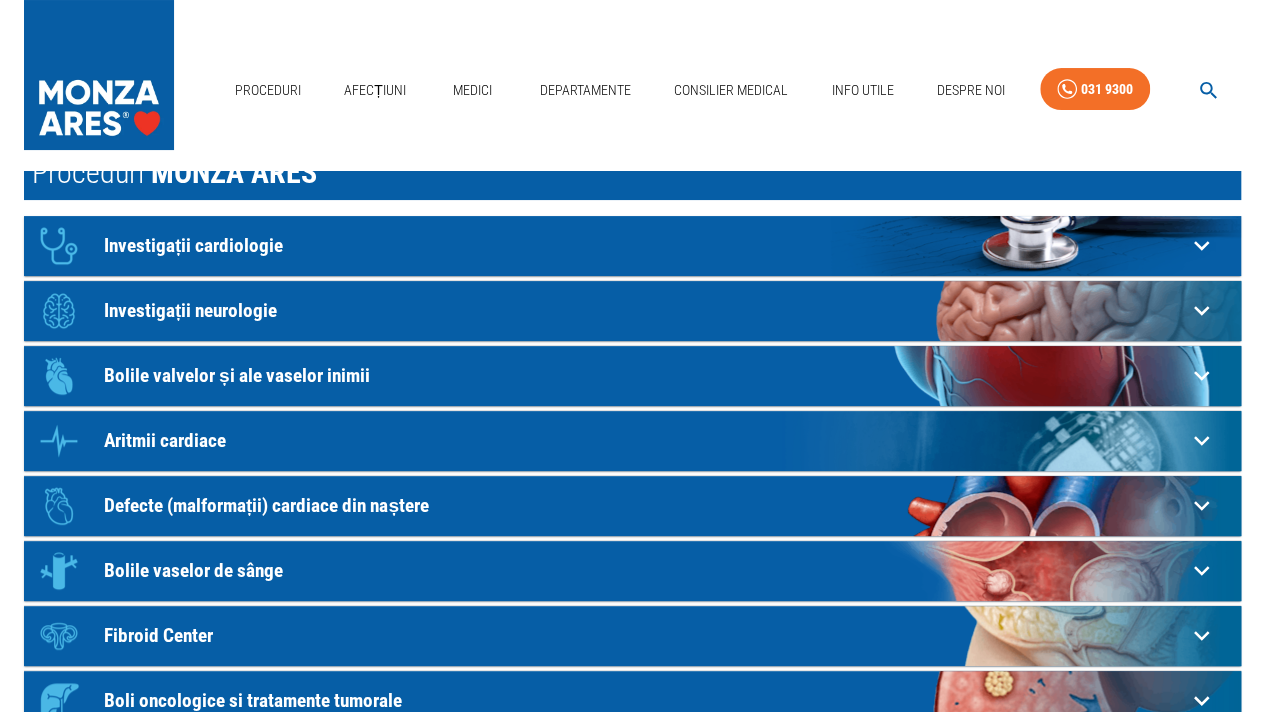 scroll, scrollTop: 0, scrollLeft: 0, axis: both 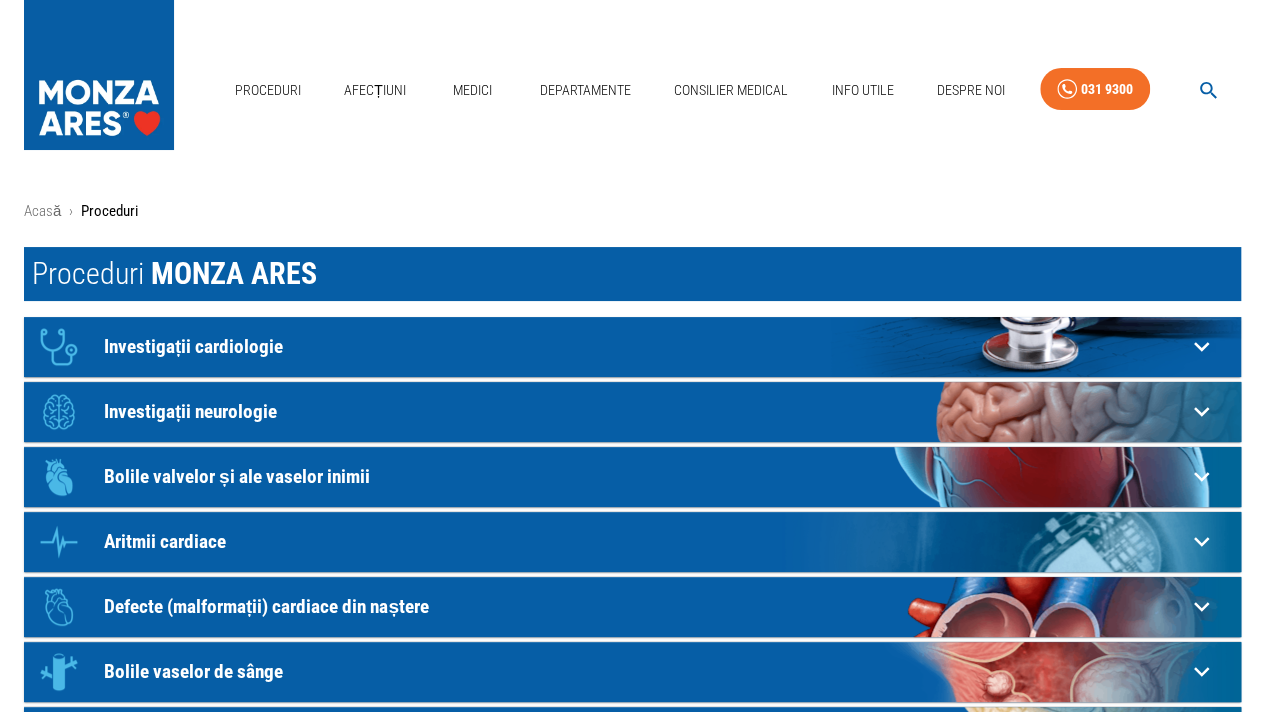 click on "Investigații cardiologie" at bounding box center (645, 346) 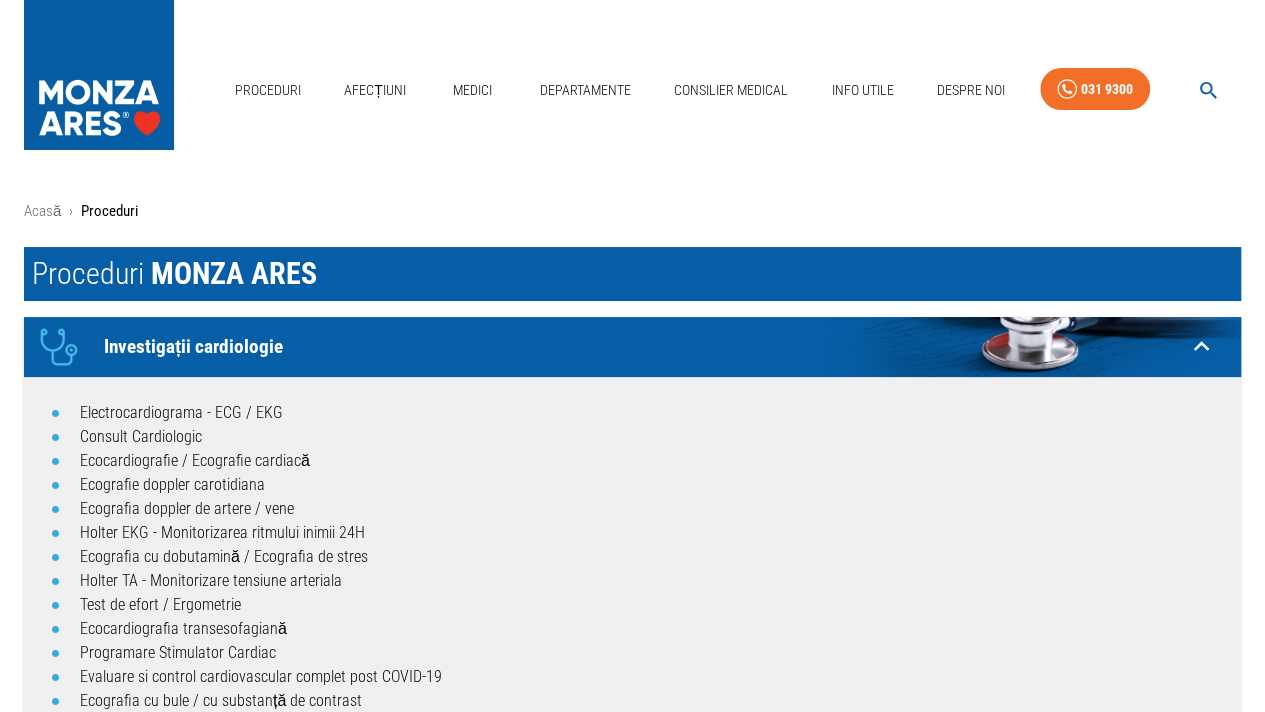 click on "Investigații cardiologie" at bounding box center [645, 346] 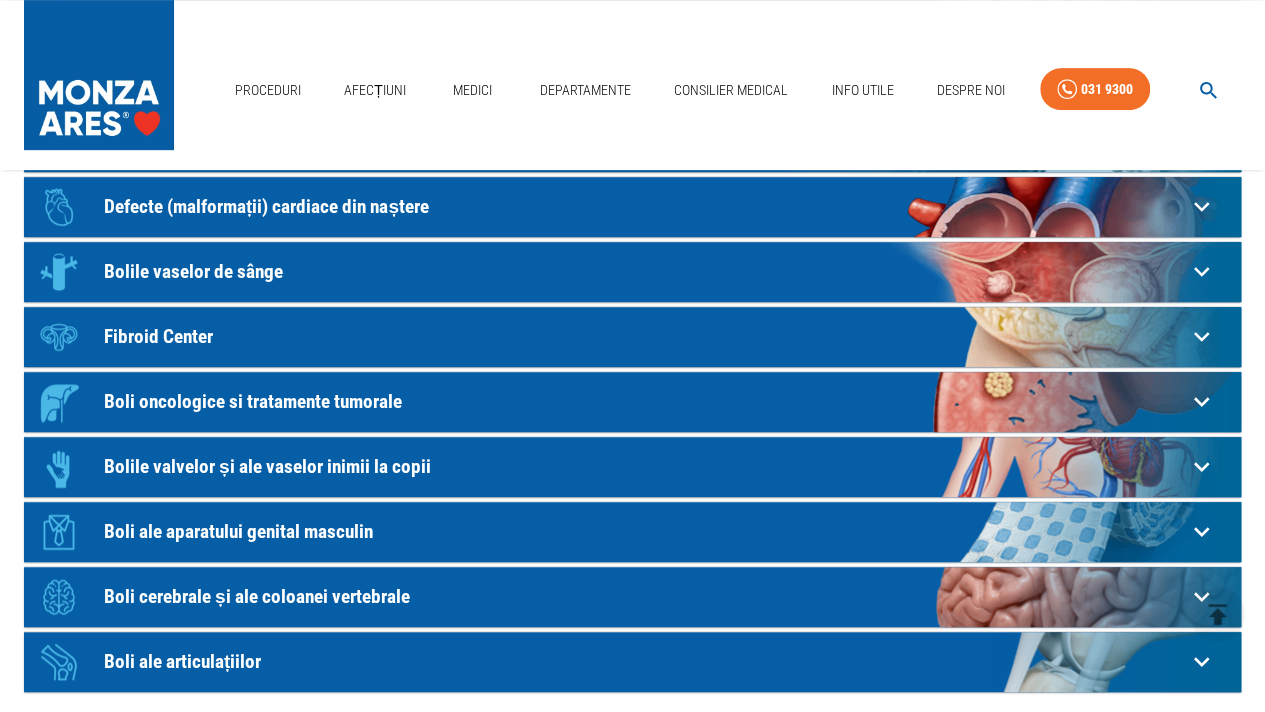 scroll, scrollTop: 500, scrollLeft: 0, axis: vertical 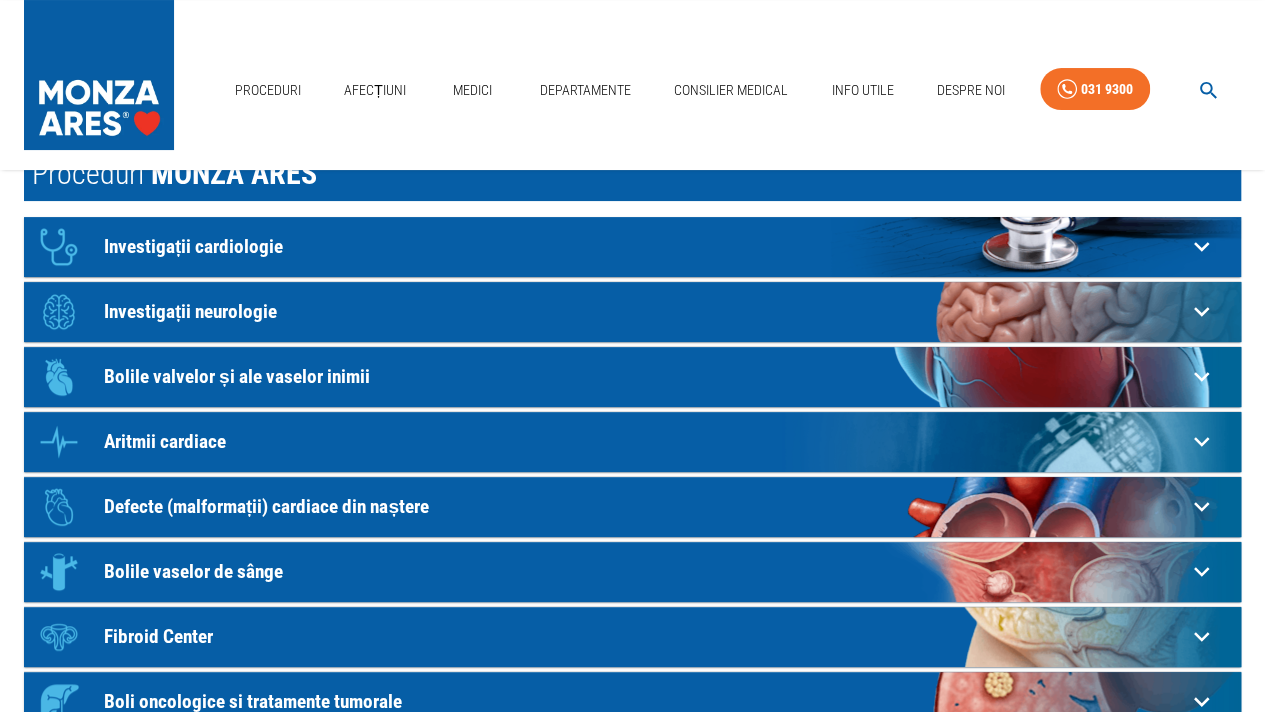 click on "Icon Investigații cardiologie" at bounding box center [607, 247] 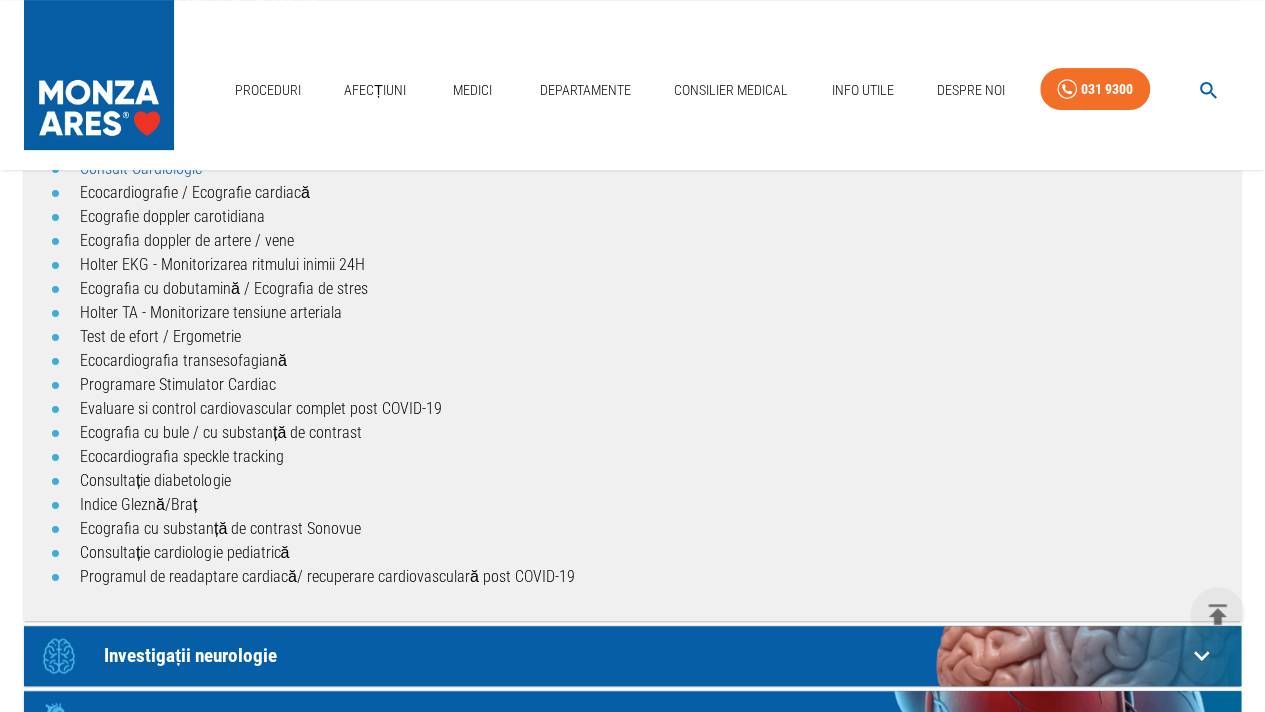 scroll, scrollTop: 300, scrollLeft: 0, axis: vertical 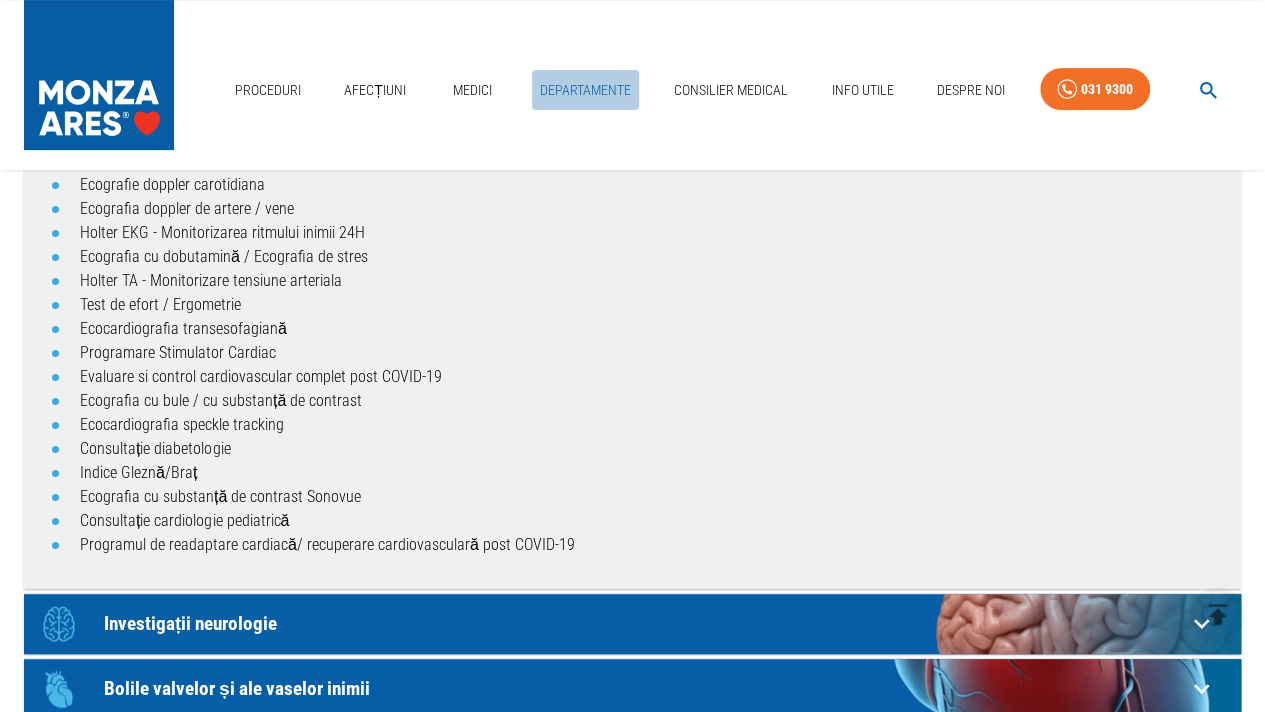 click on "Departamente" at bounding box center [585, 90] 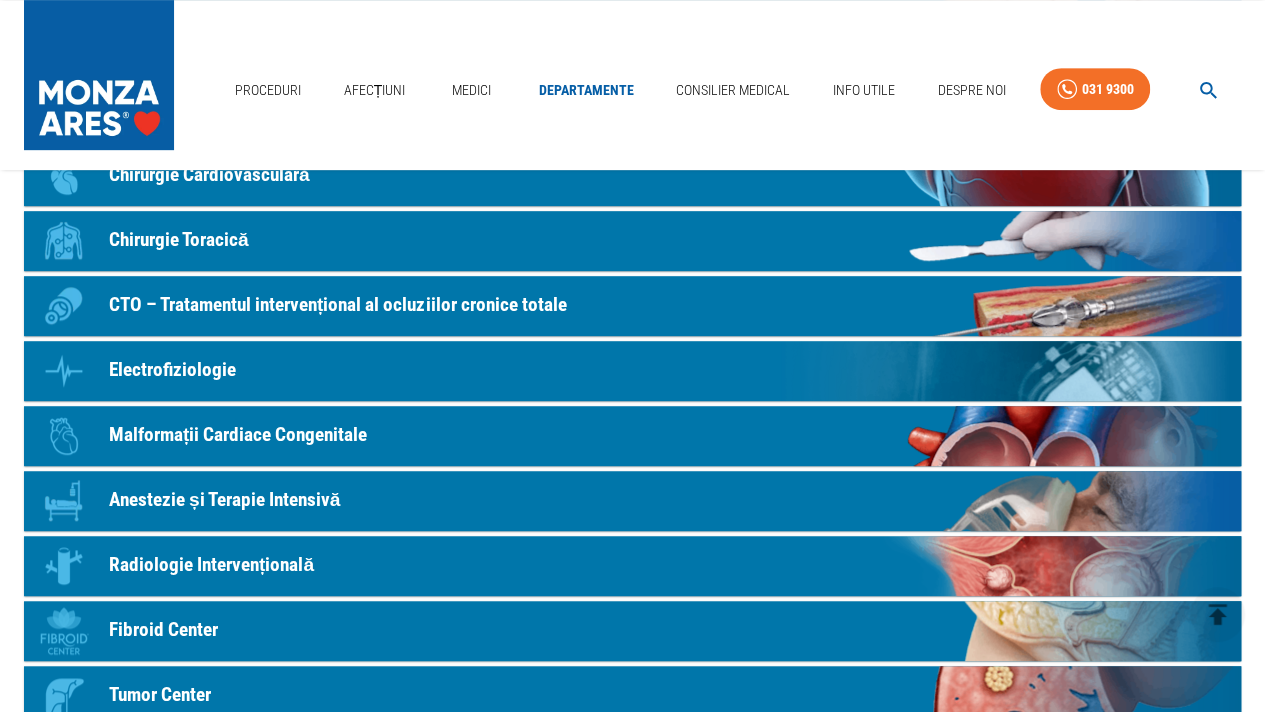 scroll, scrollTop: 500, scrollLeft: 0, axis: vertical 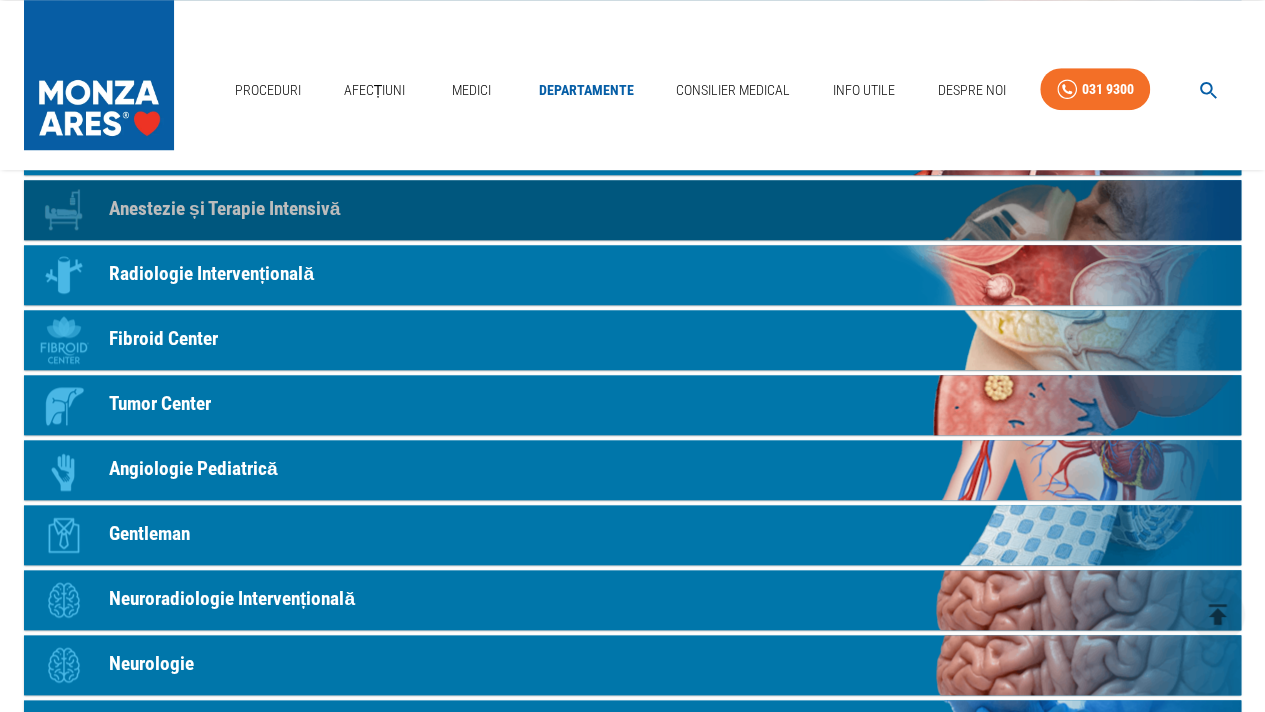click on "Anestezie și Terapie Intensivă" at bounding box center (224, 209) 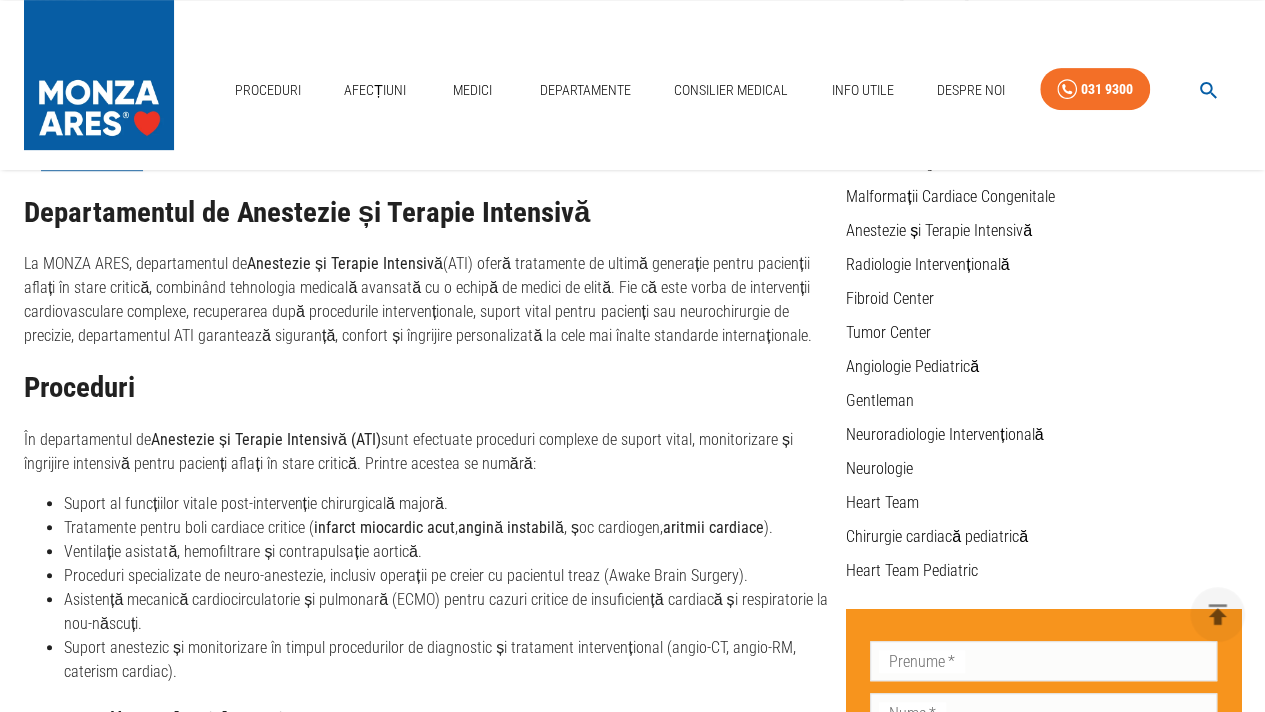 scroll, scrollTop: 300, scrollLeft: 0, axis: vertical 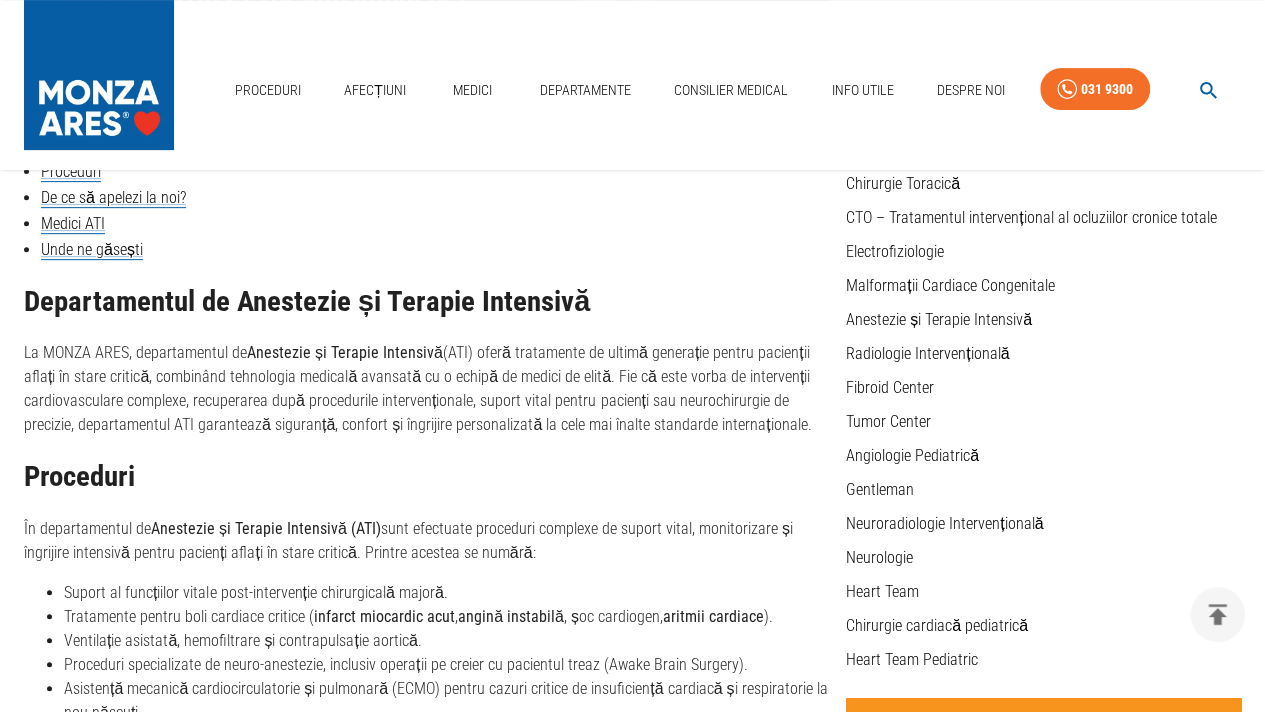 click on "Departamentul de Anestezie și Terapie Intensivă  La MONZA ARES, departamentul de  Anestezie și Terapie Intensivă  (ATI) oferă tratamente de ultimă generație pentru pacienții aflați în stare critică, combinând tehnologia medicală avansată cu o echipă de medici de elită. Fie că este vorba de intervenții cardiovasculare complexe, recuperarea după procedurile intervenționale, suport vital pentru pacienți sau neurochirurgie de precizie, departamentul ATI garantează siguranță, confort și îngrijire personalizată la cele mai înalte standarde internaționale. Proceduri În departamentul de  Anestezie și Terapie Intensivă (ATI)   sunt efectuate proceduri complexe de suport vital, monitorizare și îngrijire intensivă pentru pacienți aflați în stare critică. Printre acestea se numără: Suport al funcțiilor vitale post-intervenție chirurgicală majoră. Tratamente pentru boli cardiace critice ( infarct miocardic acut ,  angină instabilă , șoc cardiogen,  aritmii cardiace )." at bounding box center (427, 849) 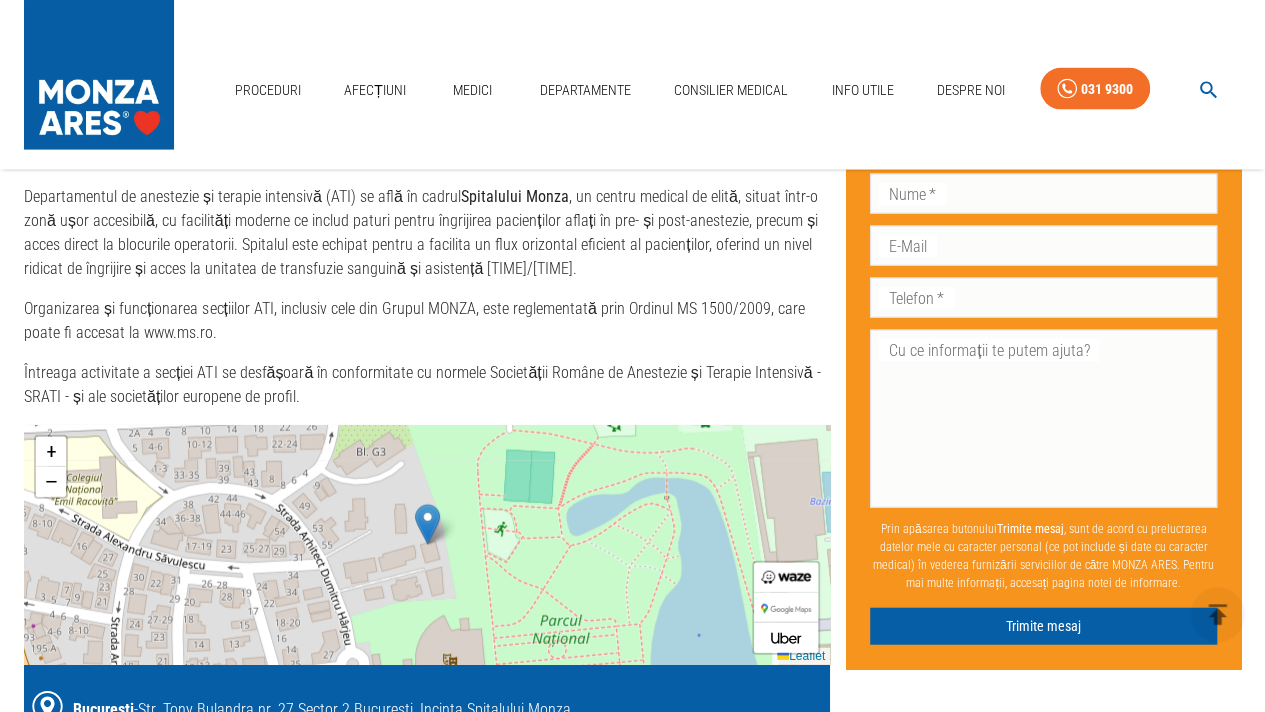 scroll, scrollTop: 2500, scrollLeft: 0, axis: vertical 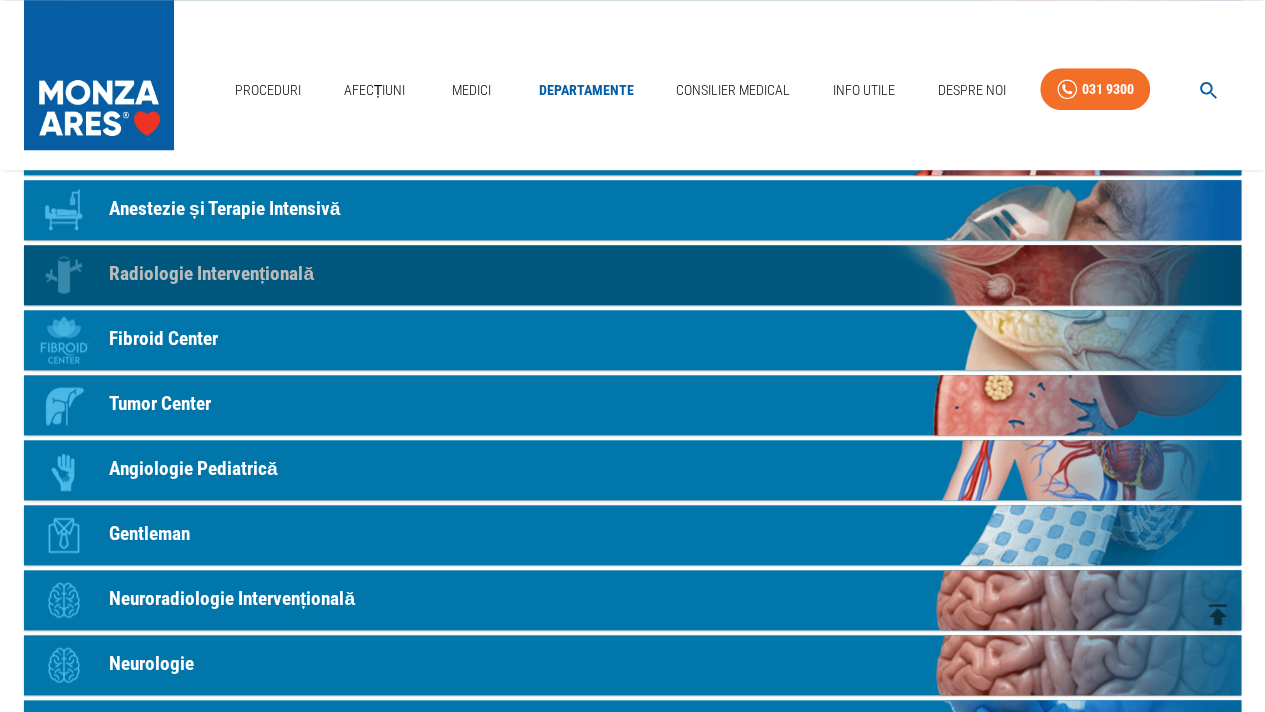 click on "Radiologie Intervențională" at bounding box center [211, 274] 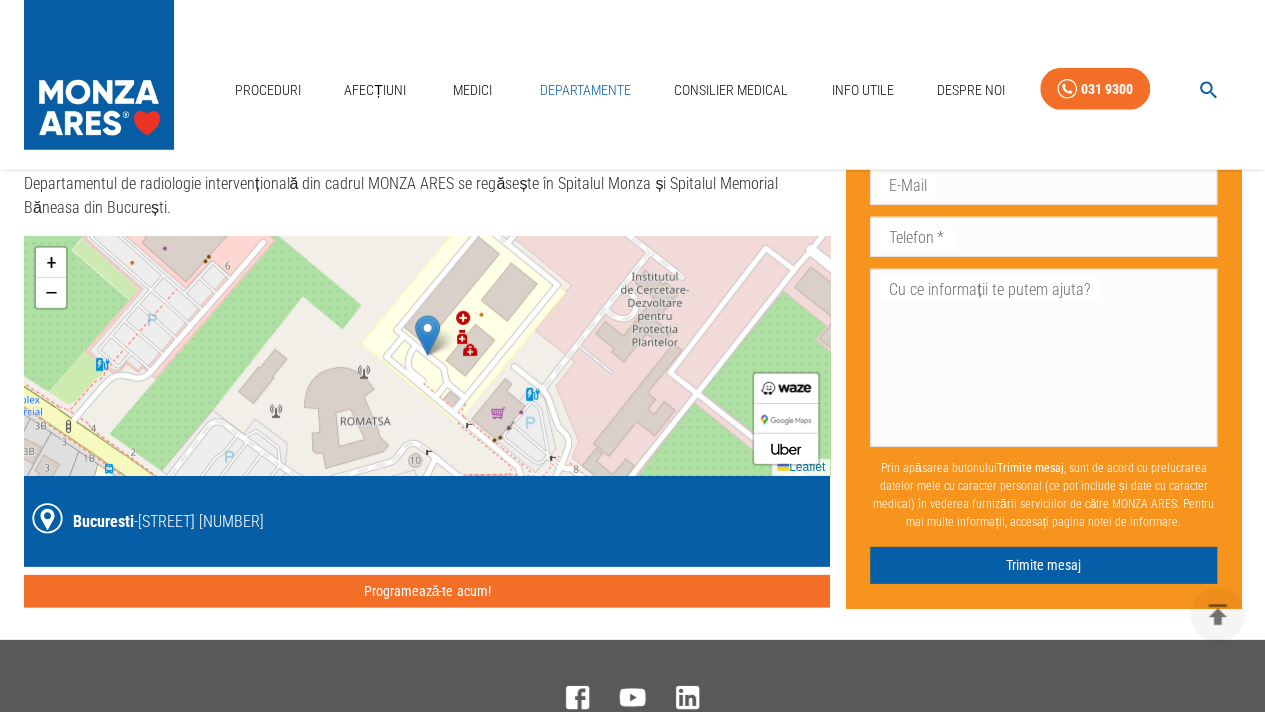 scroll, scrollTop: 6764, scrollLeft: 0, axis: vertical 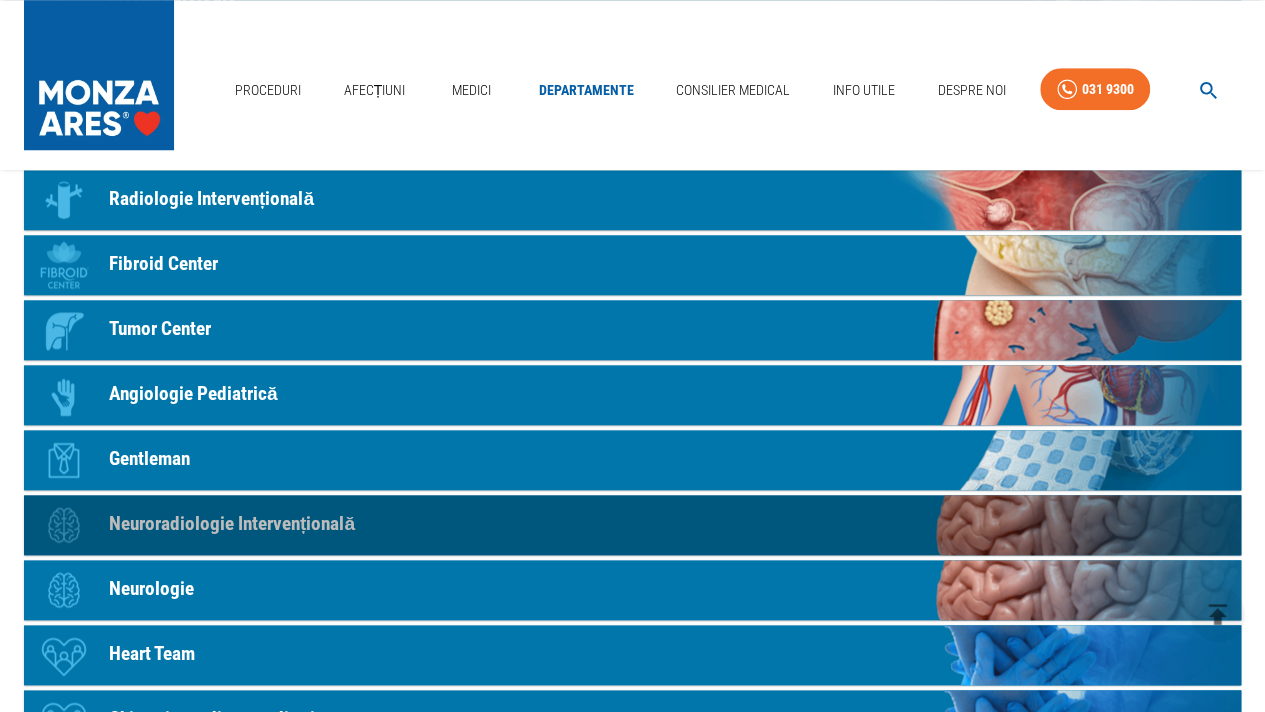 click on "Neuroradiologie Intervențională" at bounding box center (232, 524) 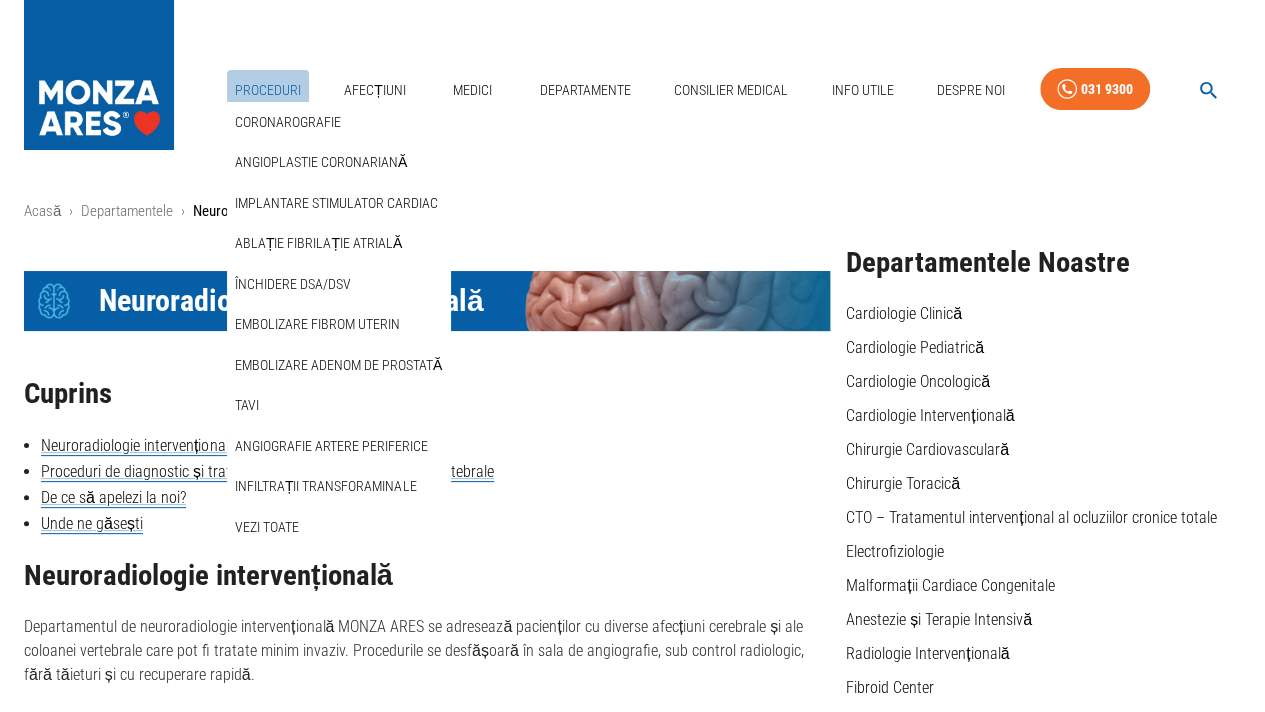click on "Proceduri" at bounding box center [268, 90] 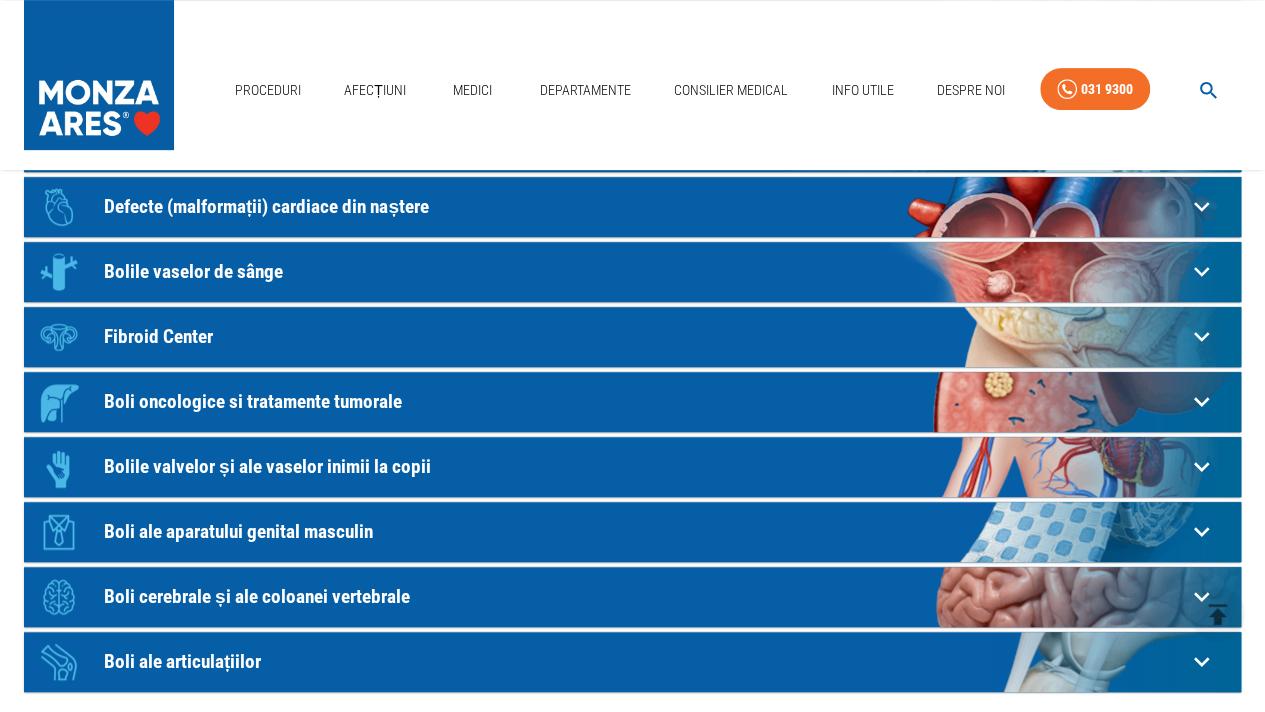 scroll, scrollTop: 500, scrollLeft: 0, axis: vertical 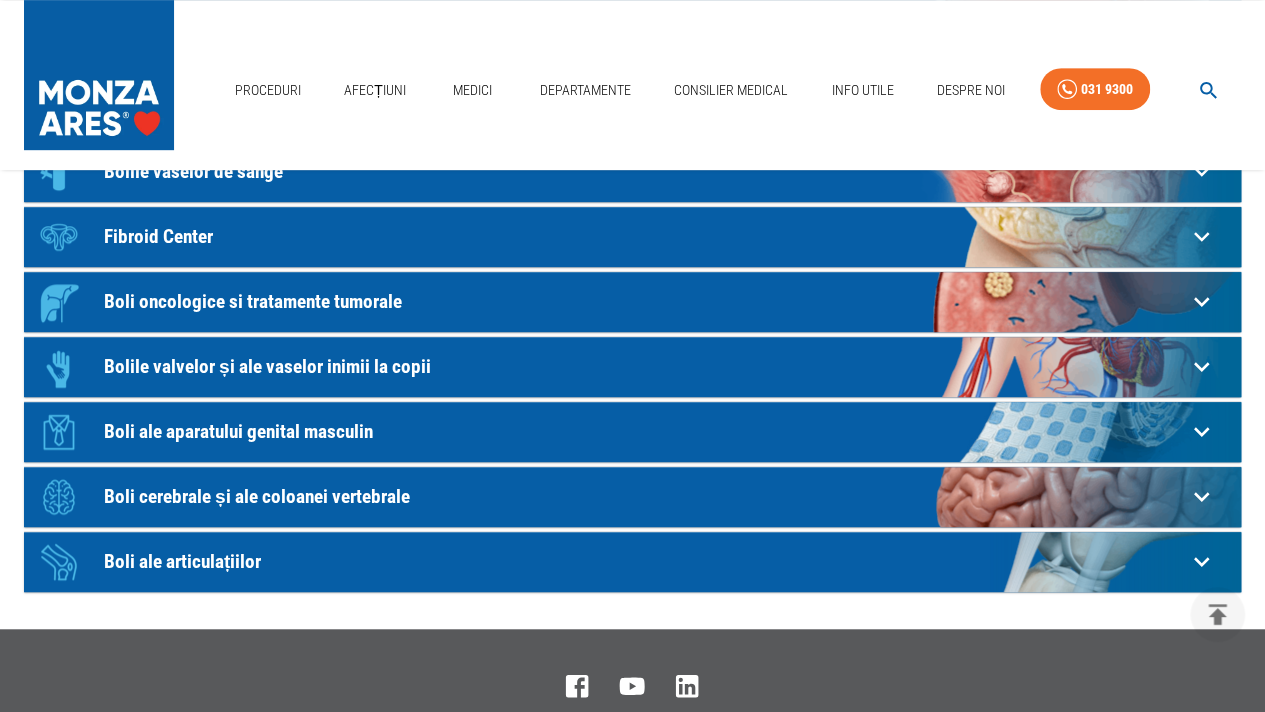 click on "Boli cerebrale și ale coloanei vertebrale" at bounding box center [645, -154] 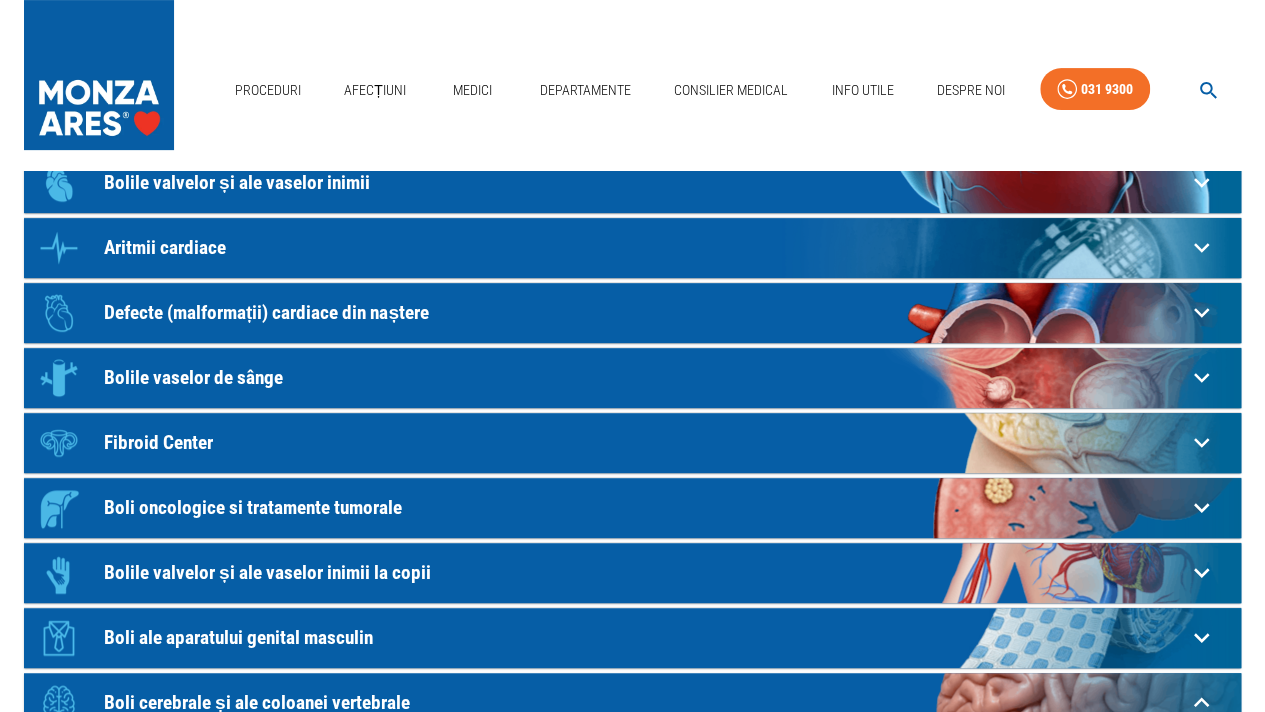 scroll, scrollTop: 0, scrollLeft: 0, axis: both 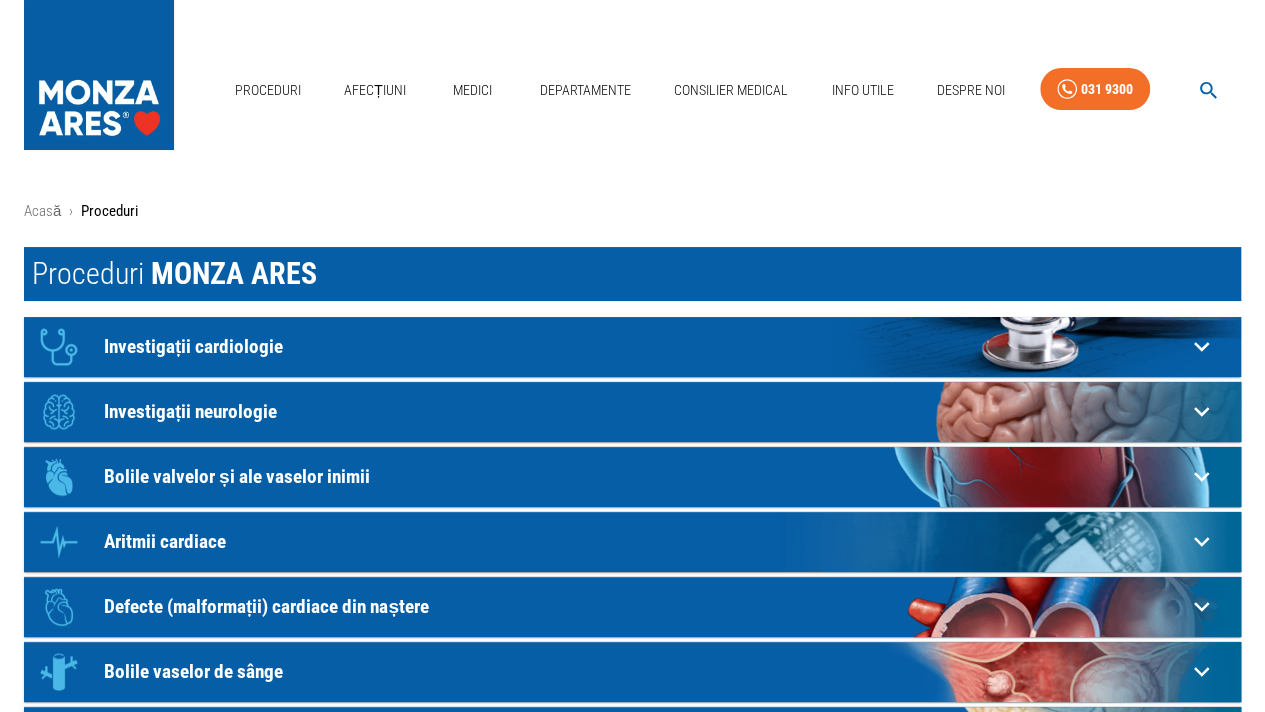 click on "Investigații cardiologie" at bounding box center (645, 346) 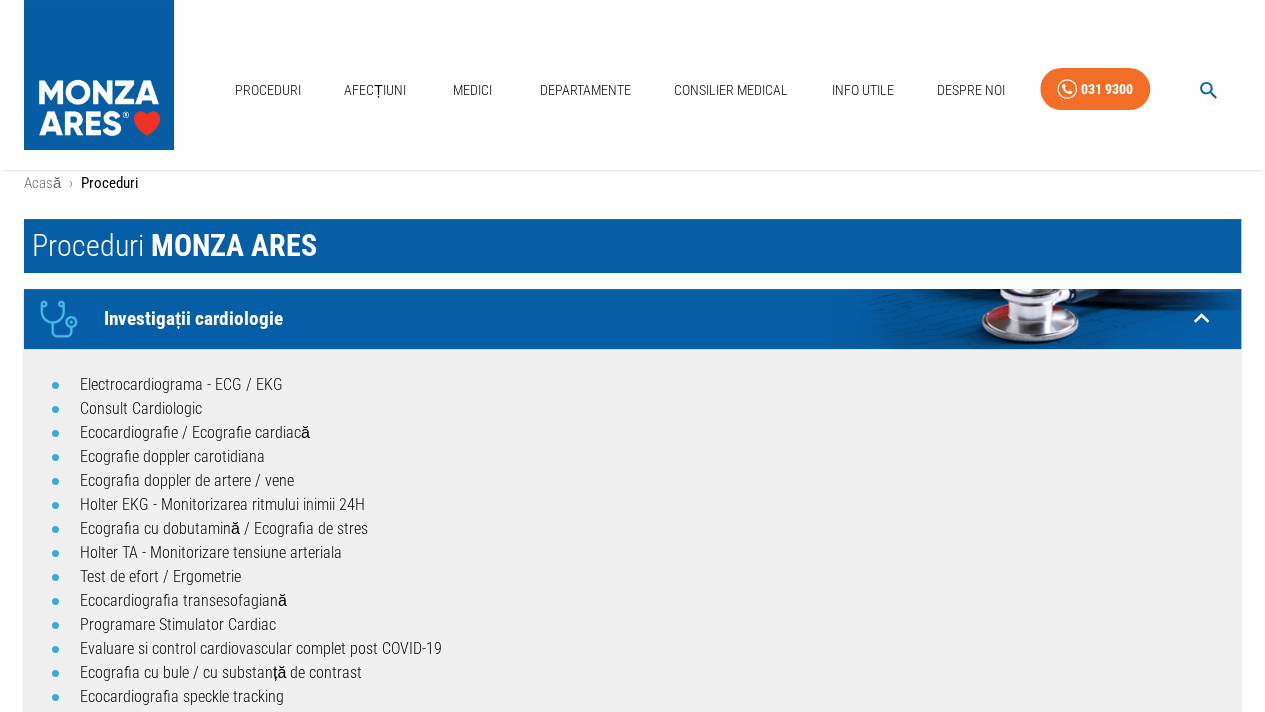 scroll, scrollTop: 0, scrollLeft: 0, axis: both 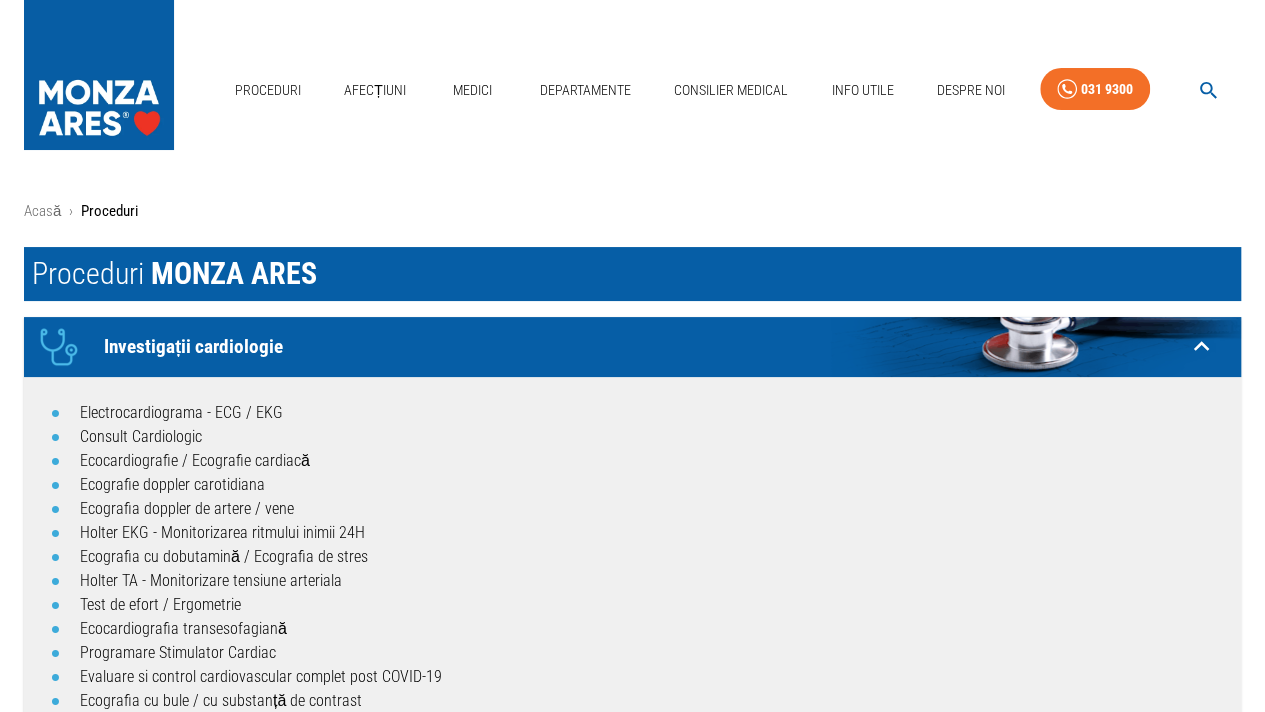 click on "Investigații cardiologie" at bounding box center (645, 346) 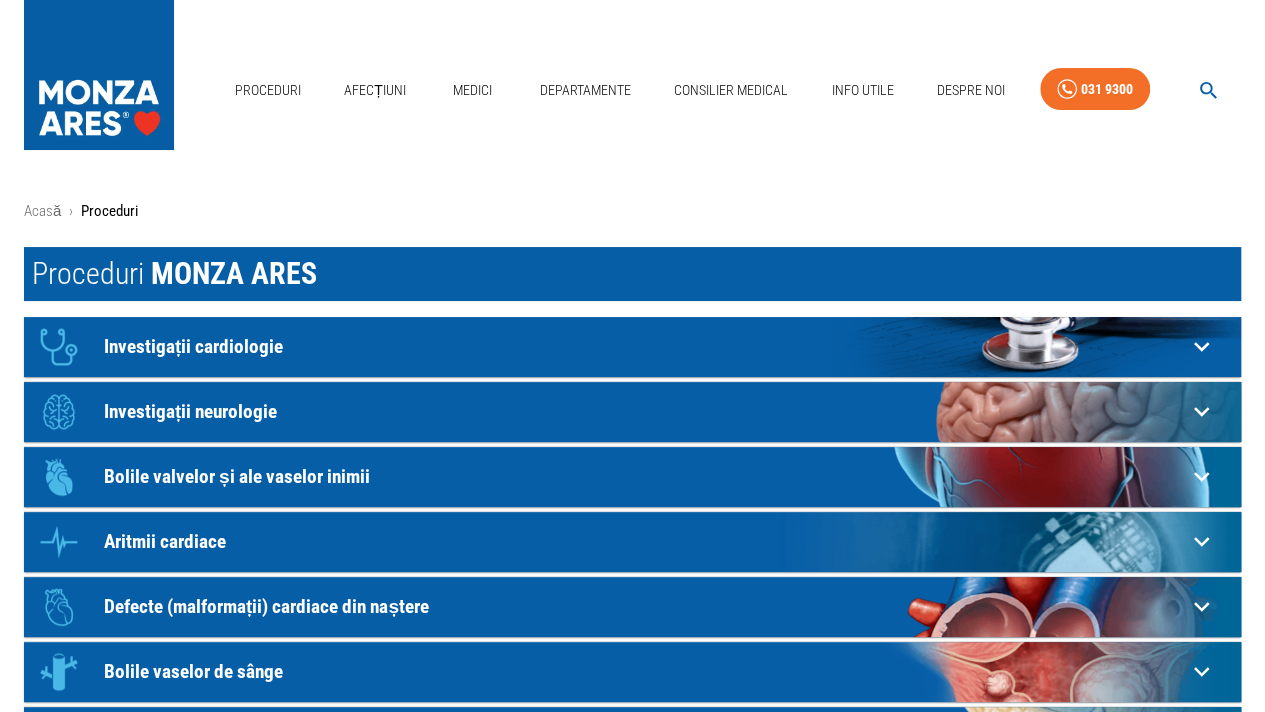 click on "Investigații neurologie" at bounding box center (645, 346) 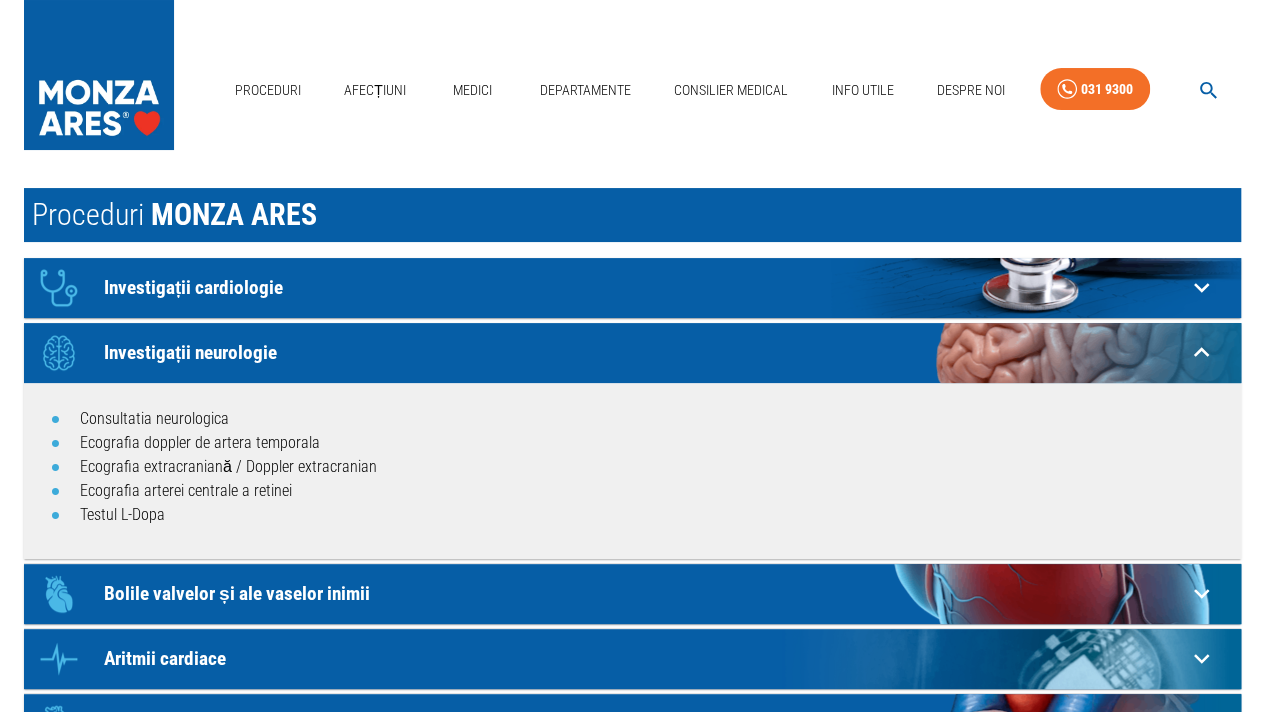 scroll, scrollTop: 100, scrollLeft: 0, axis: vertical 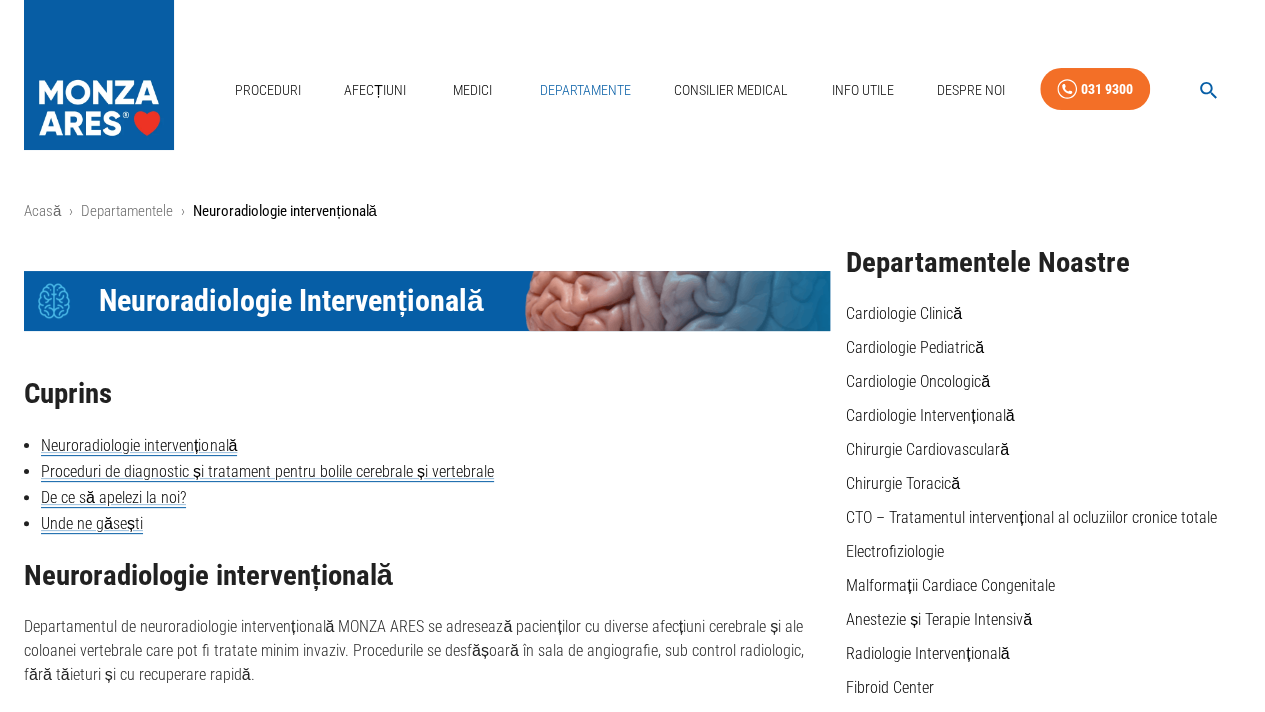 click on "Departamente" at bounding box center [585, 90] 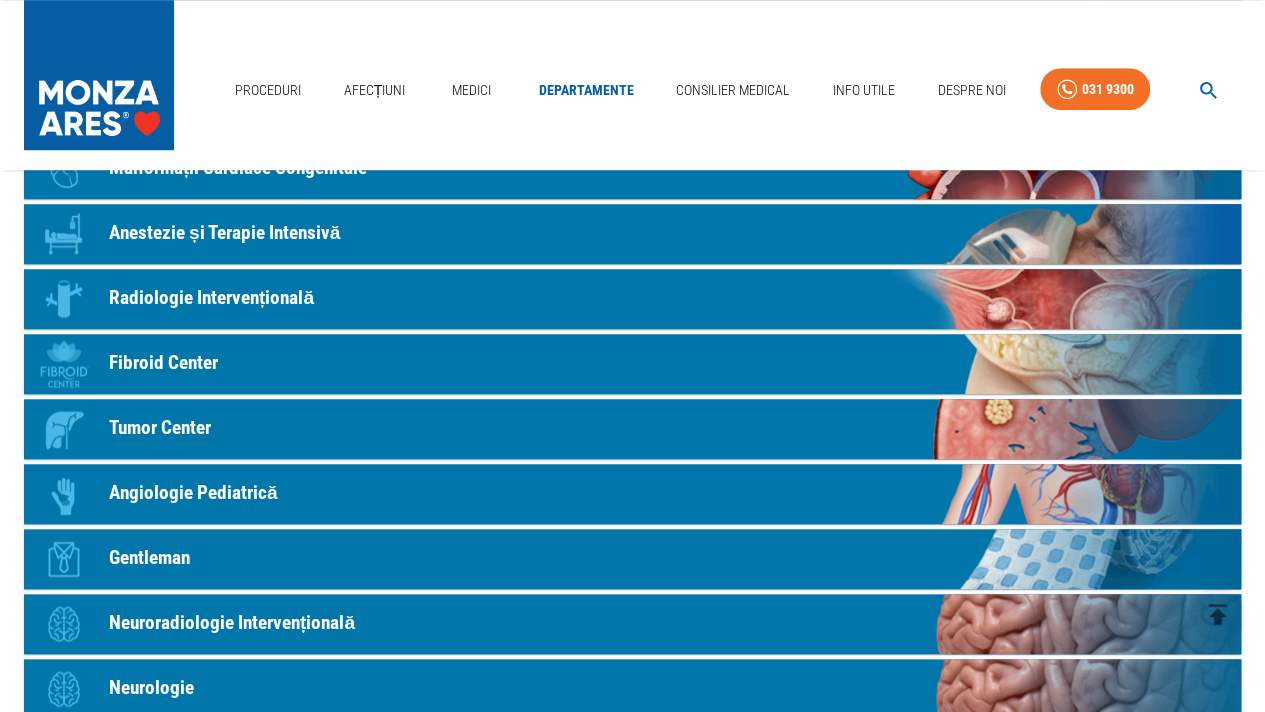 scroll, scrollTop: 800, scrollLeft: 0, axis: vertical 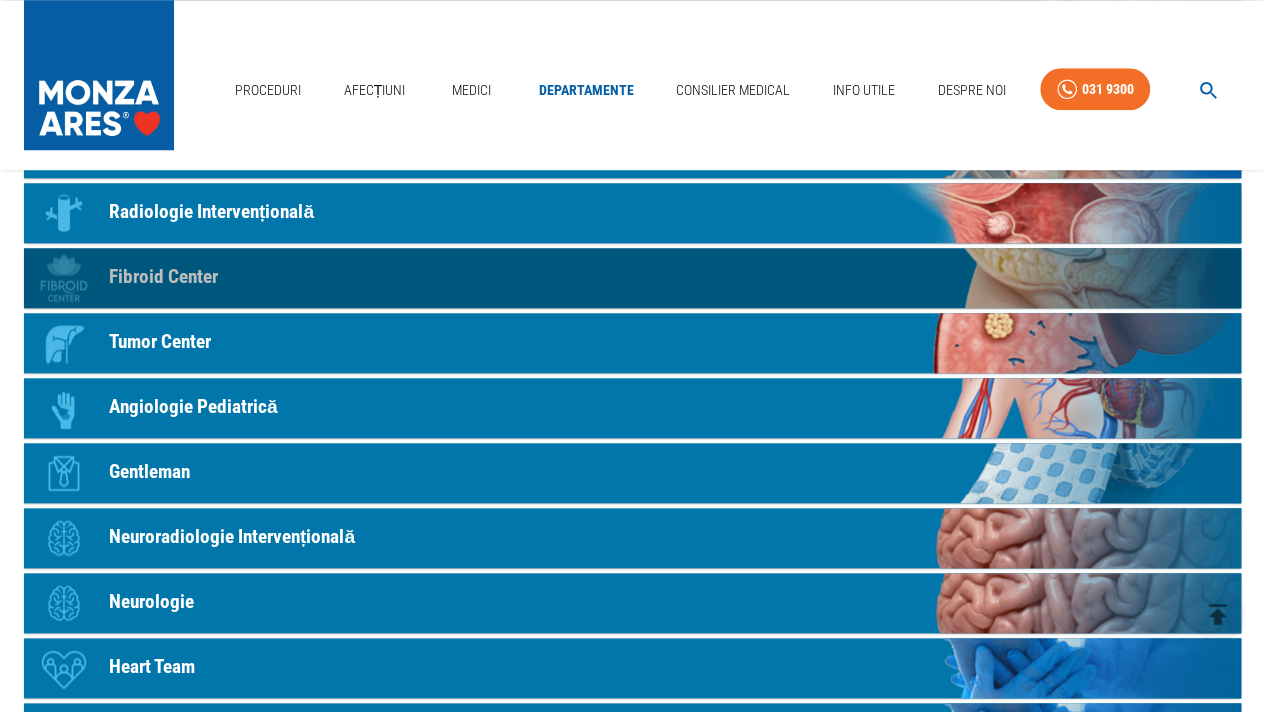 click on "Fibroid Center" at bounding box center [163, 277] 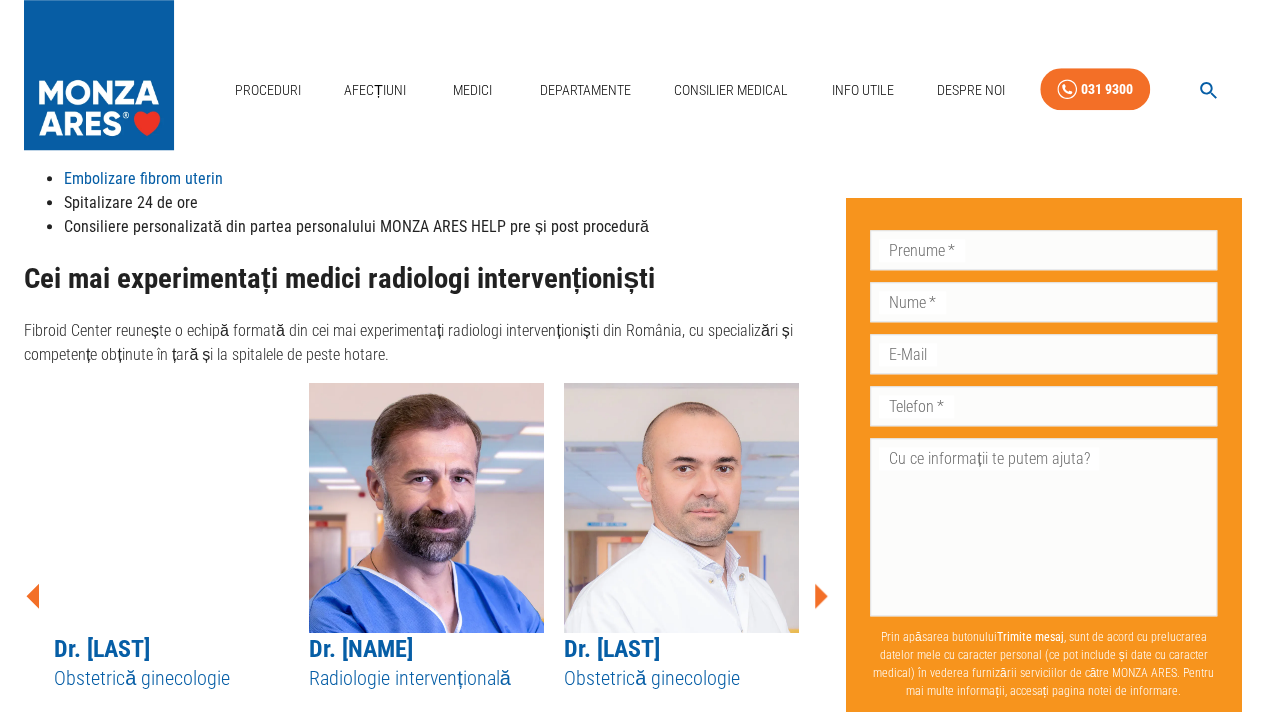 scroll, scrollTop: 0, scrollLeft: 0, axis: both 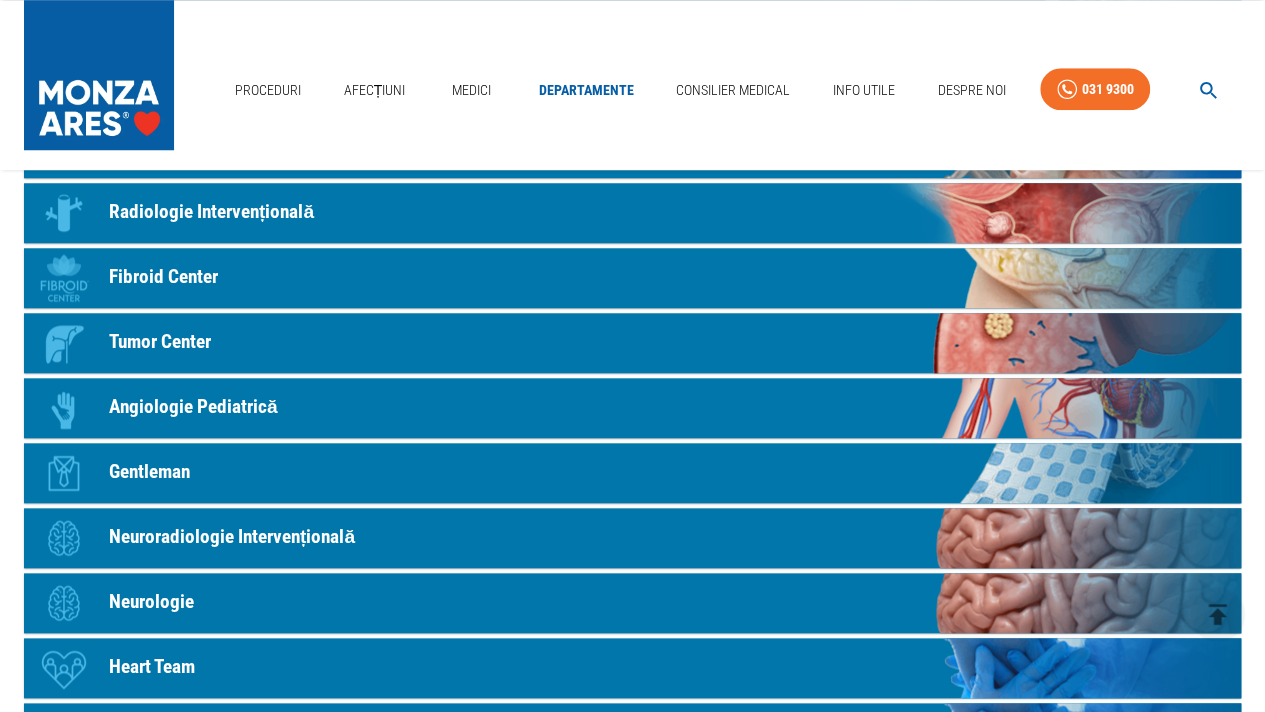 click on "Tumor Center" at bounding box center (160, 342) 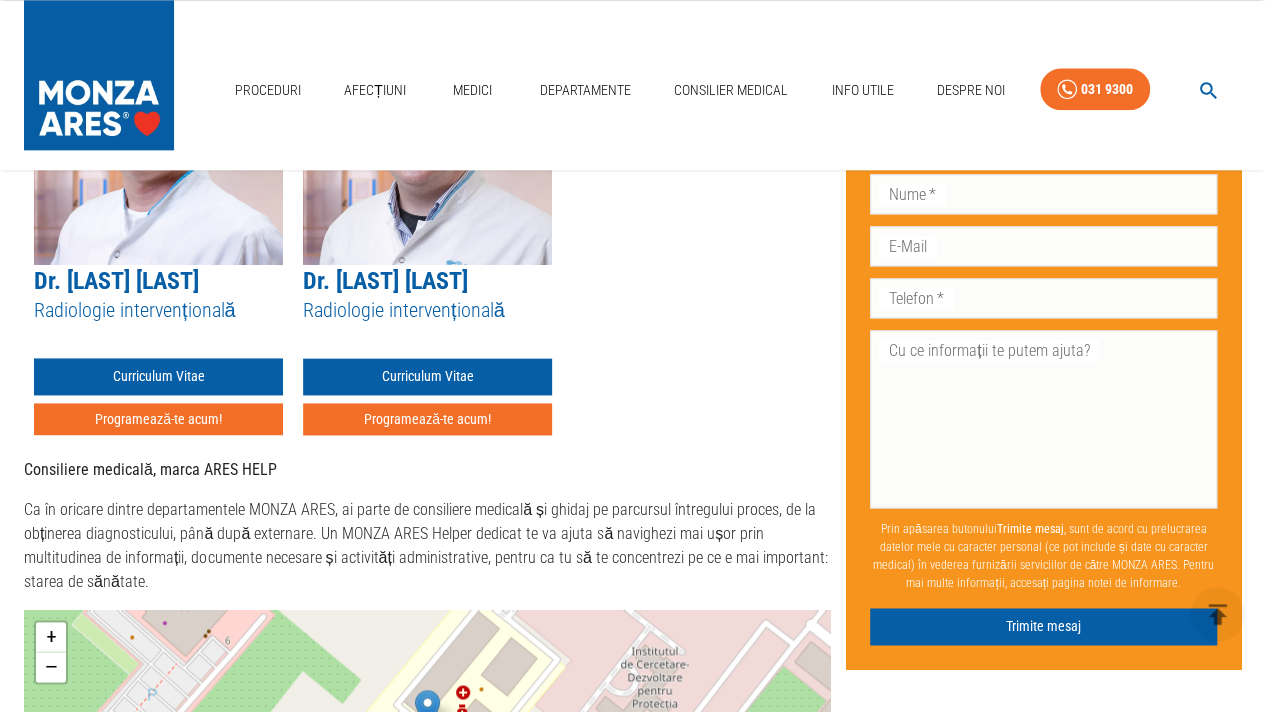 scroll, scrollTop: 1200, scrollLeft: 0, axis: vertical 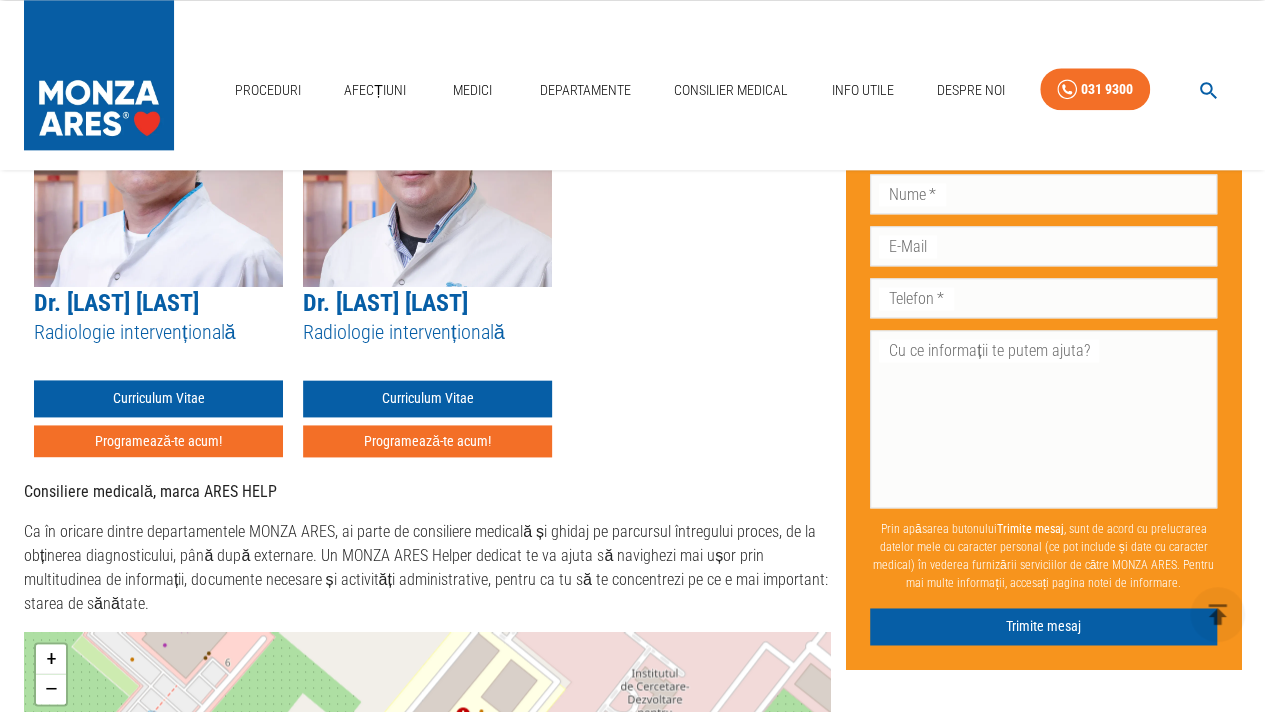 click on "Proceduri Afecțiuni Medici Departamente Consilier Medical Info Utile Despre Noi 031 9300" at bounding box center [632, 85] 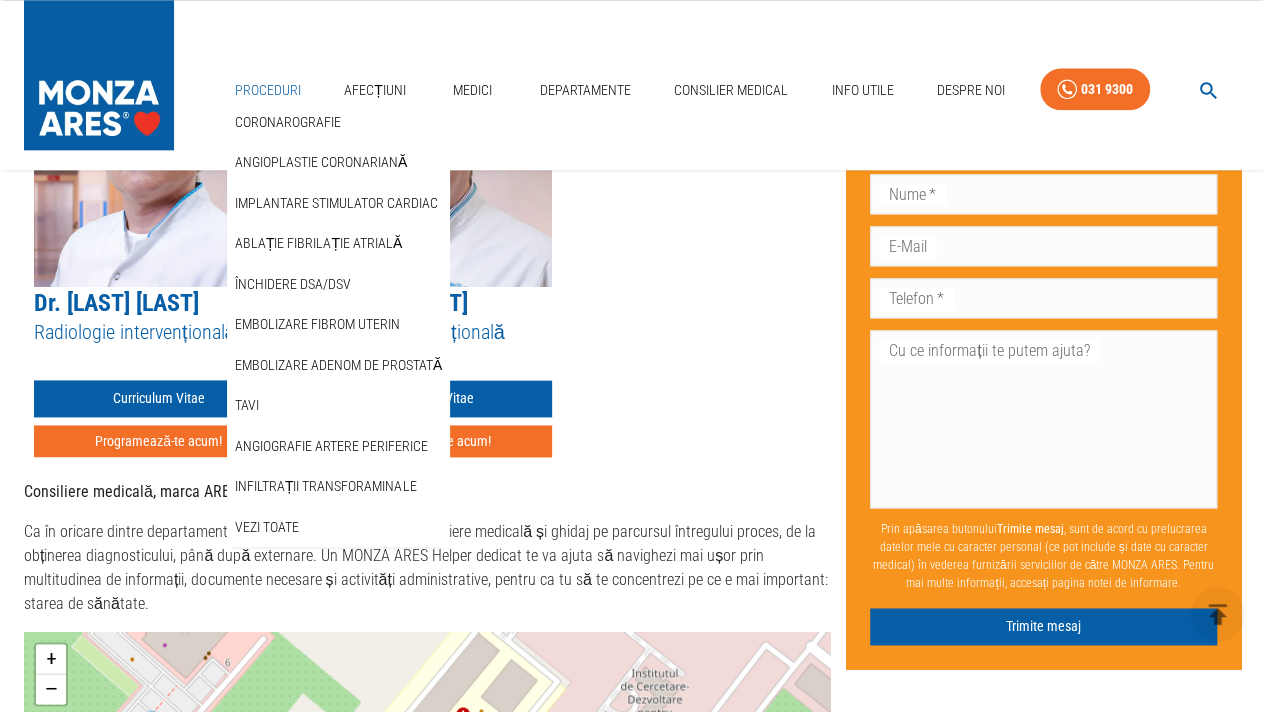 click on "Proceduri" at bounding box center (268, 90) 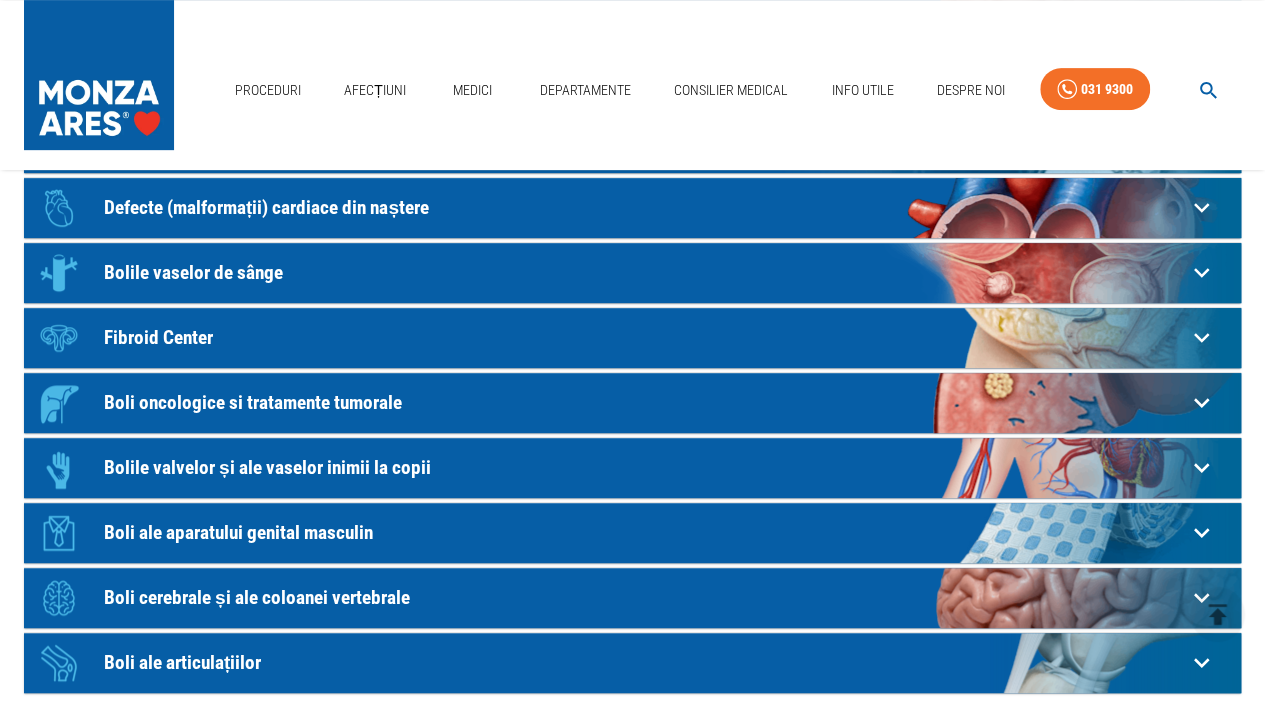scroll, scrollTop: 400, scrollLeft: 0, axis: vertical 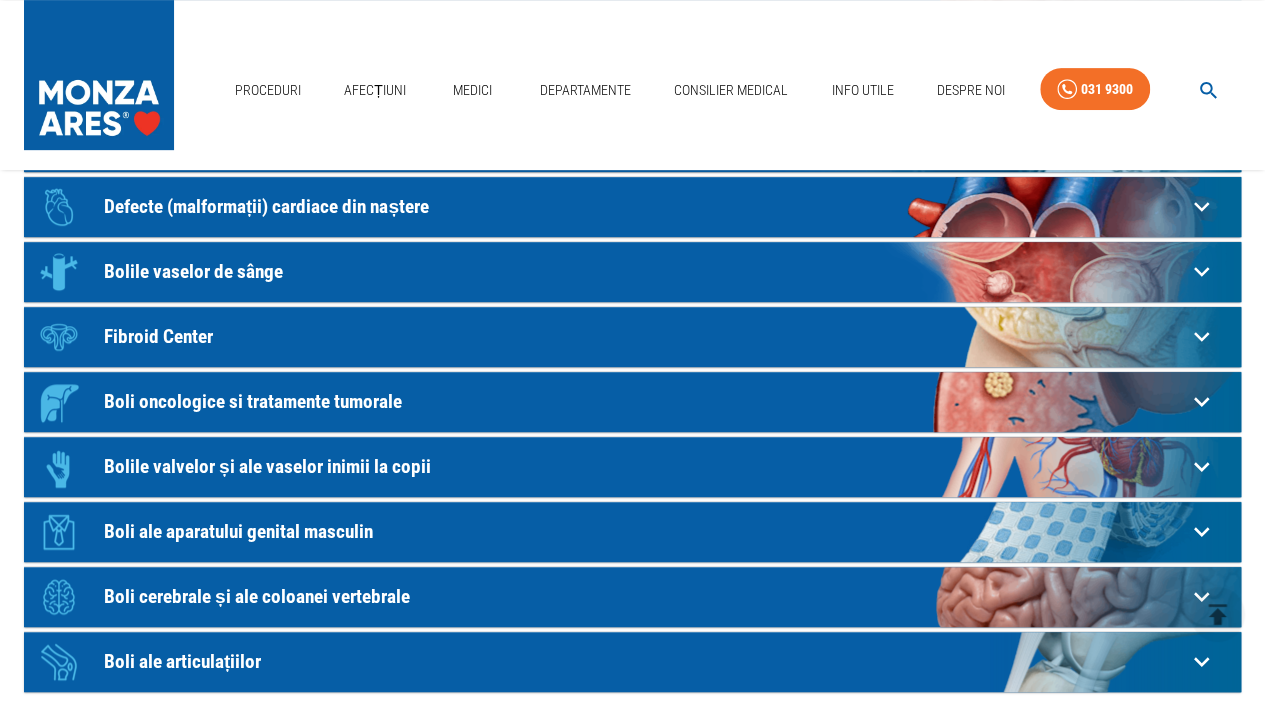 click on "Boli oncologice si tratamente tumorale" at bounding box center (645, -54) 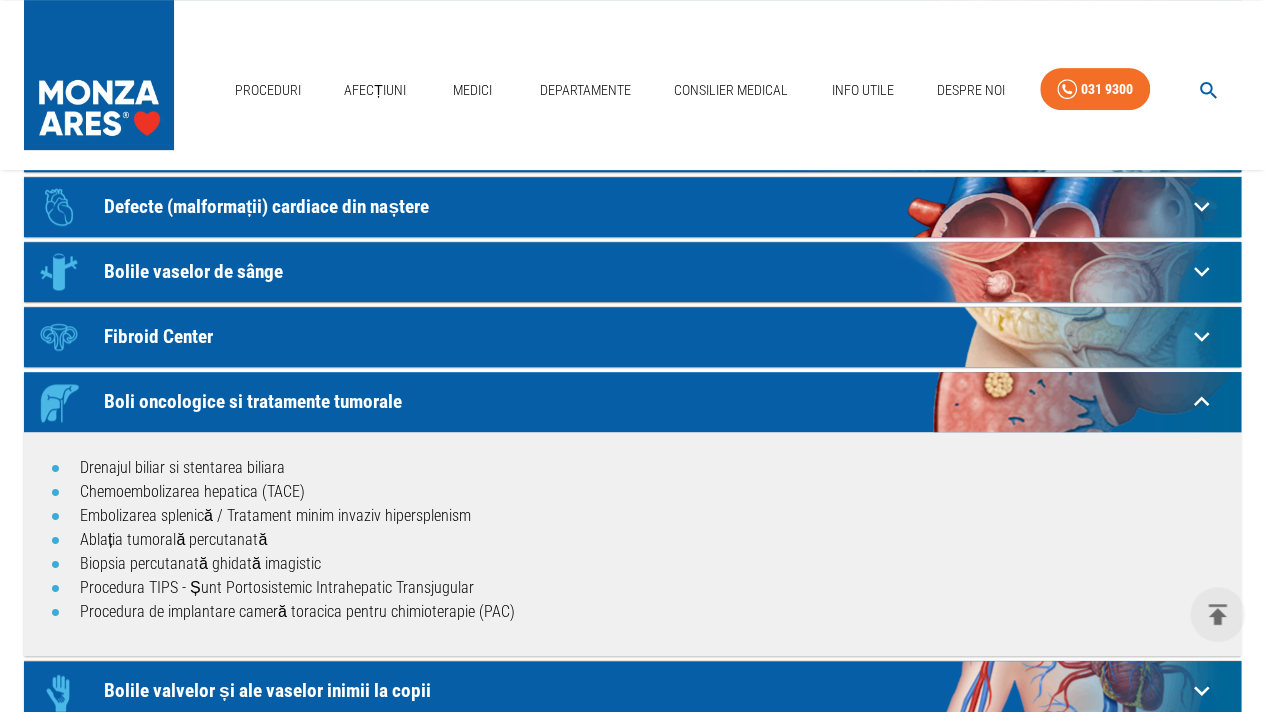 drag, startPoint x: 0, startPoint y: 399, endPoint x: 420, endPoint y: 405, distance: 420.04285 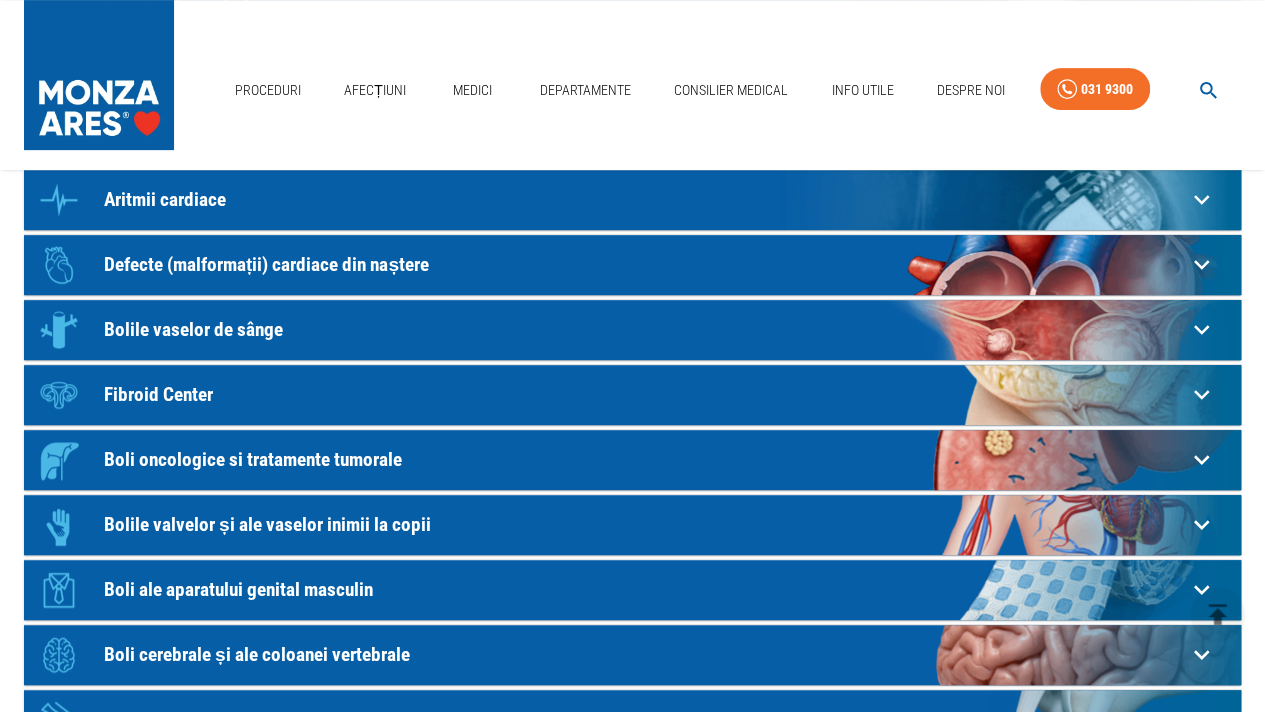 scroll, scrollTop: 300, scrollLeft: 0, axis: vertical 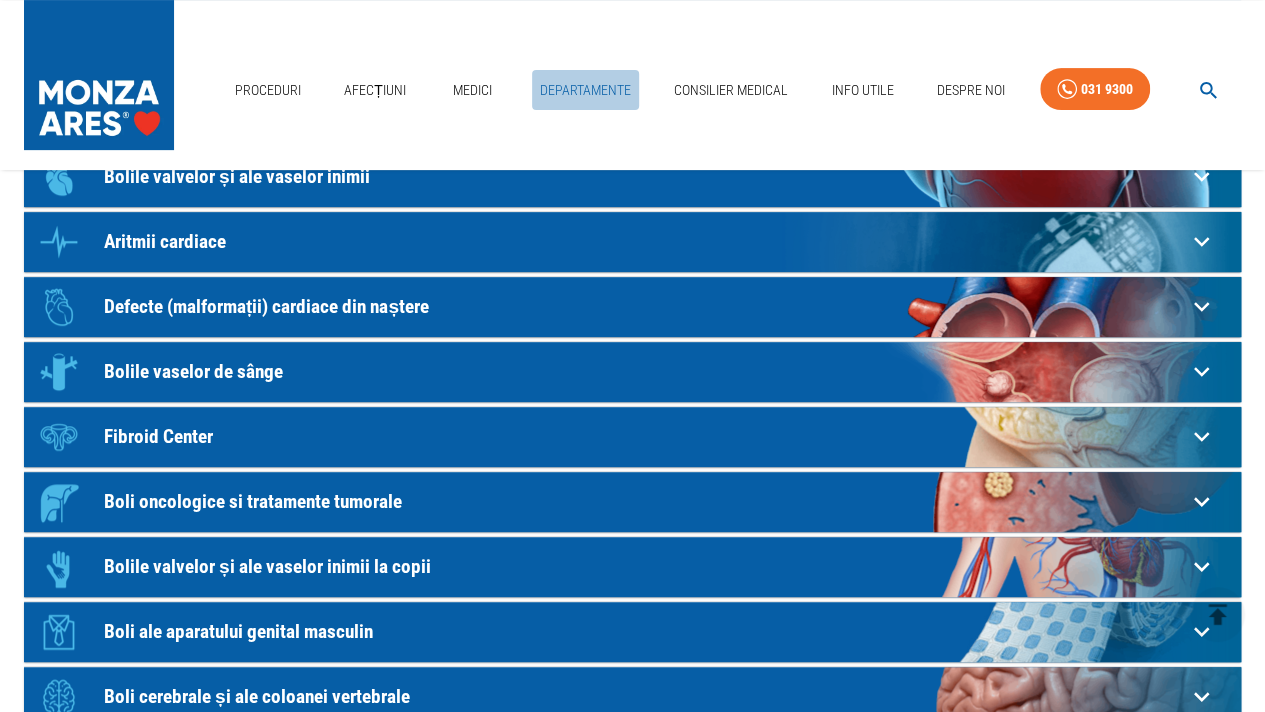 click on "Departamente" at bounding box center [585, 90] 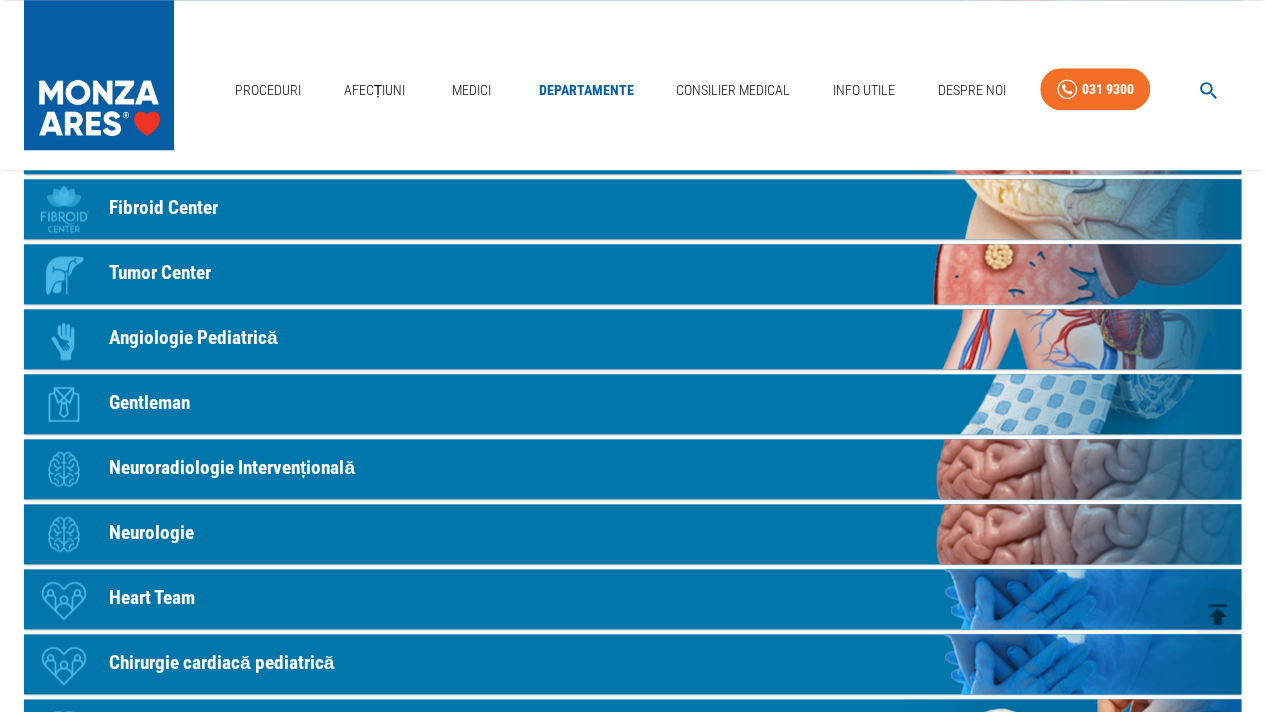scroll, scrollTop: 900, scrollLeft: 0, axis: vertical 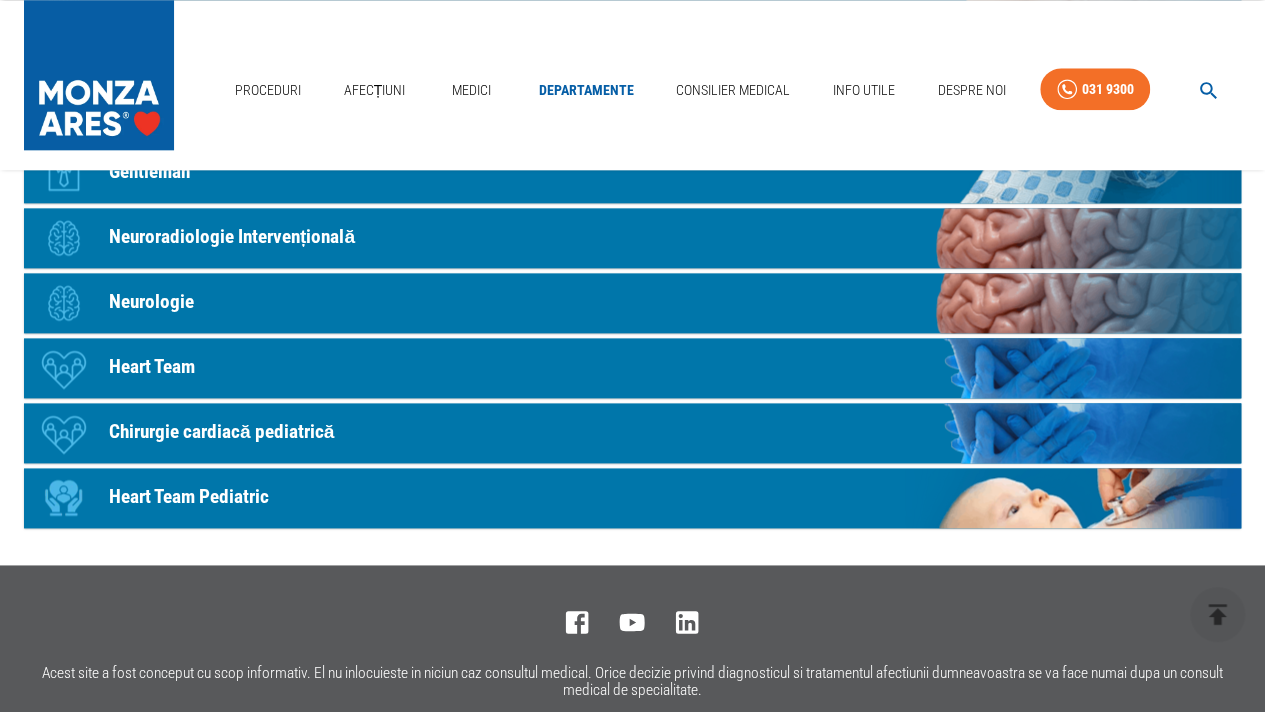 click on "Chirurgie cardiacă pediatrică" at bounding box center (221, 432) 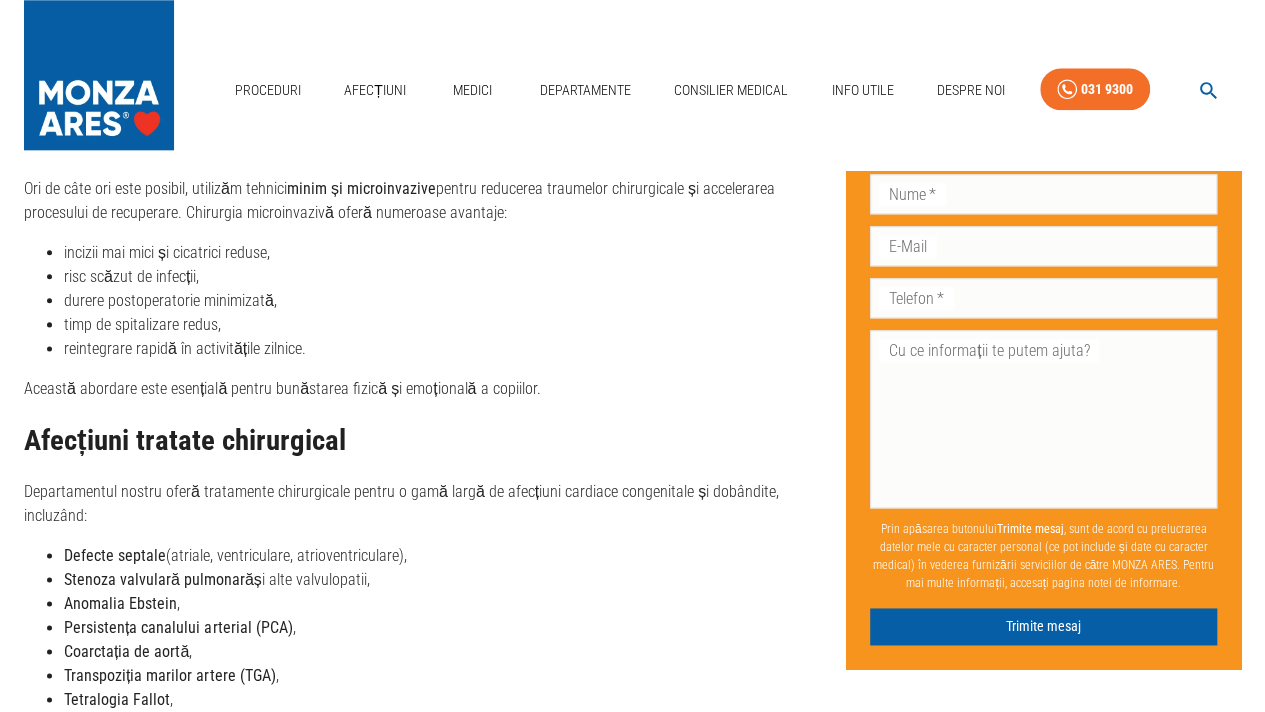 scroll, scrollTop: 0, scrollLeft: 0, axis: both 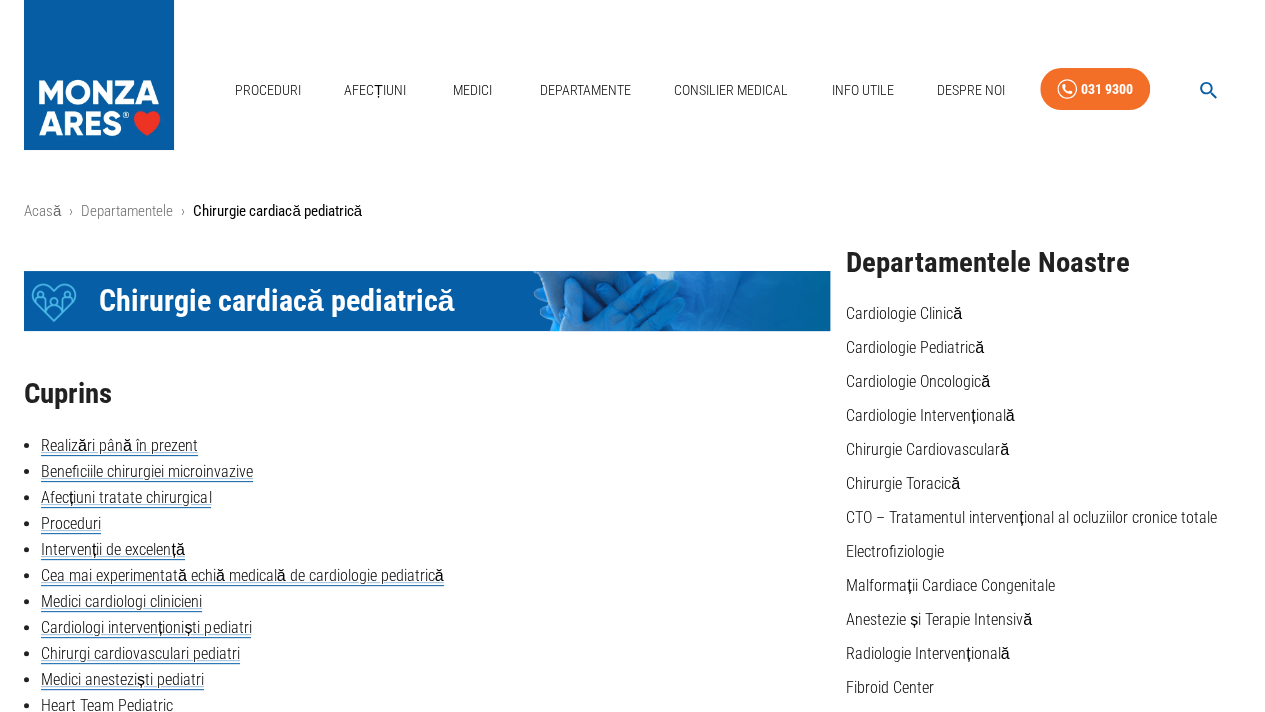click on "Departamente" at bounding box center (585, 90) 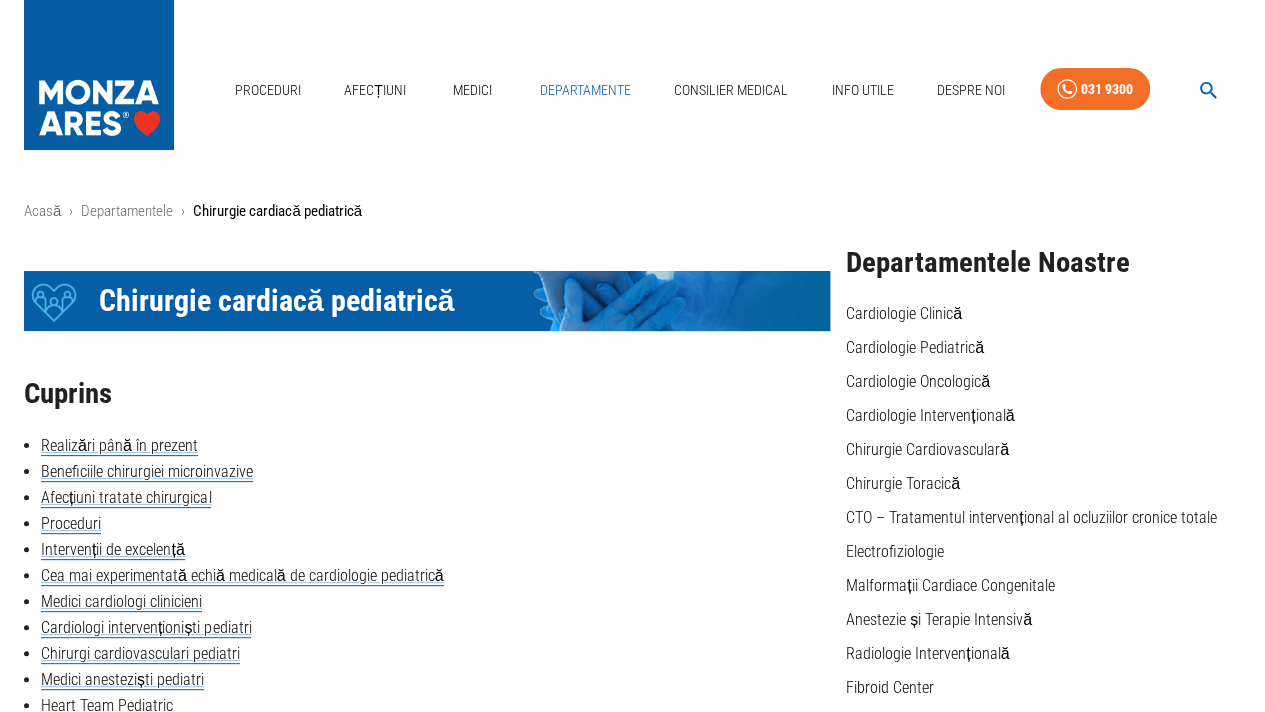 click on "Departamente" at bounding box center [585, 90] 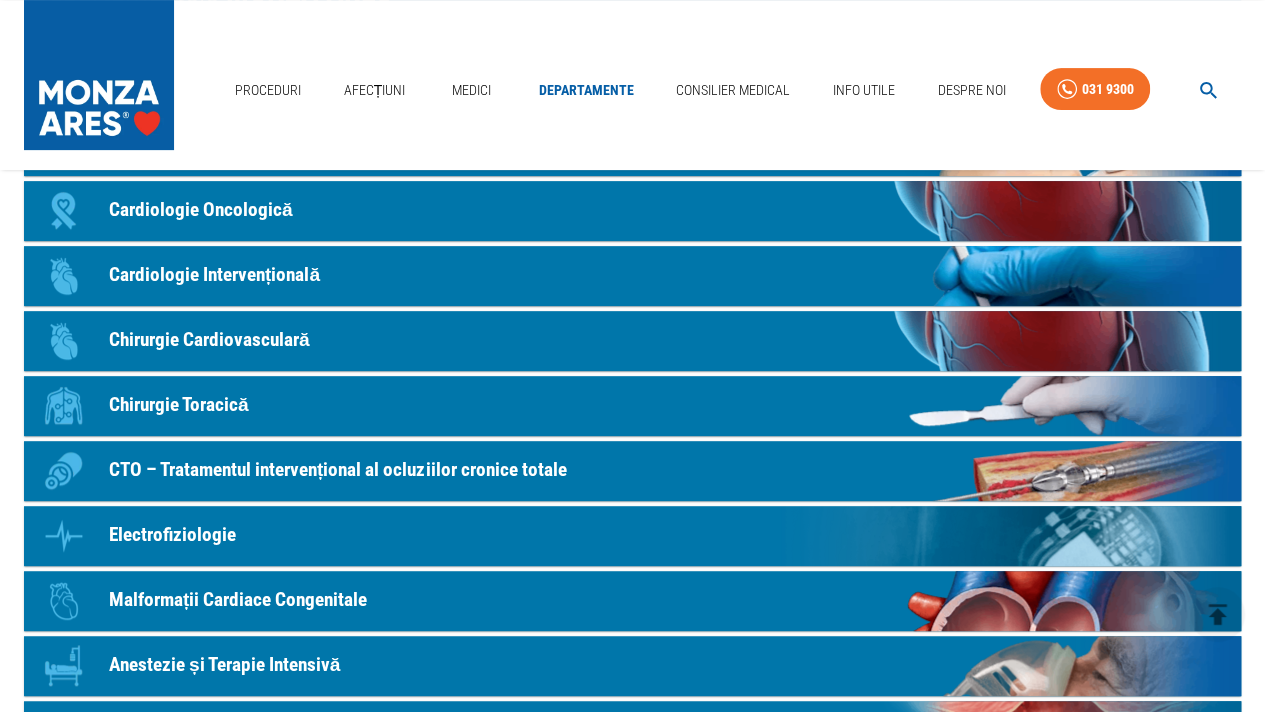 scroll, scrollTop: 300, scrollLeft: 0, axis: vertical 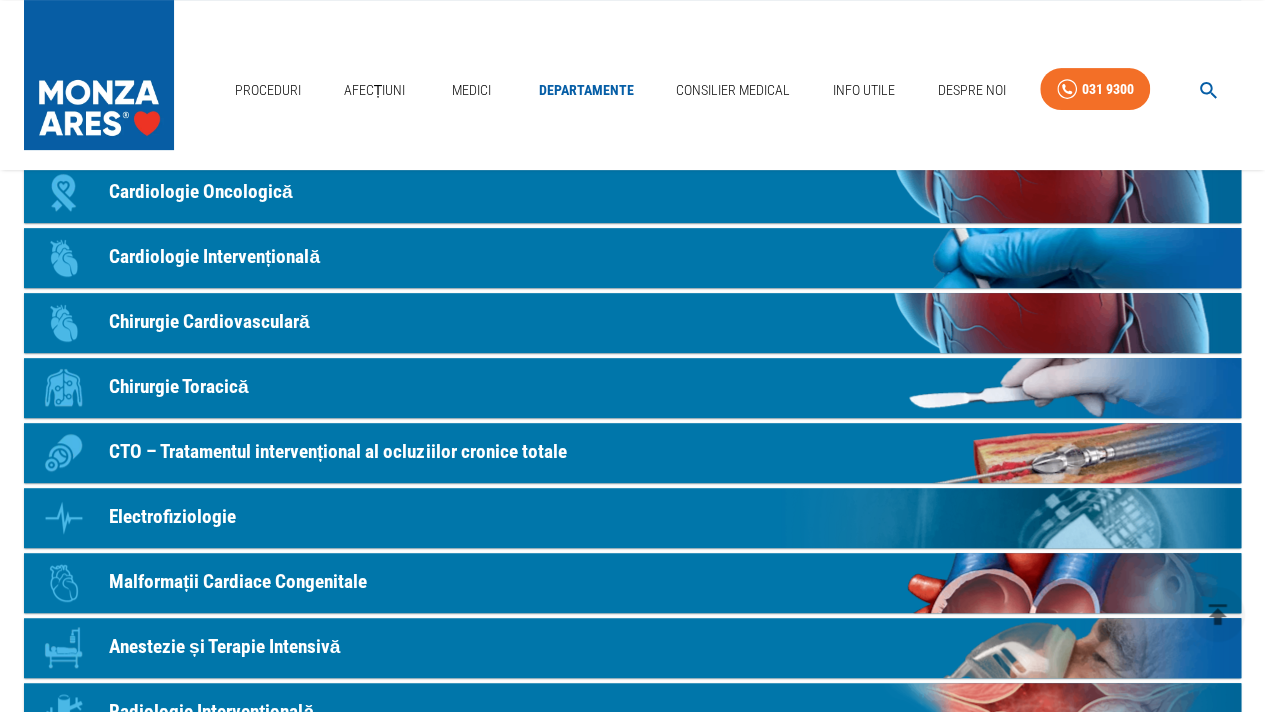 click on "Chirurgie Cardiovasculară" at bounding box center [209, 322] 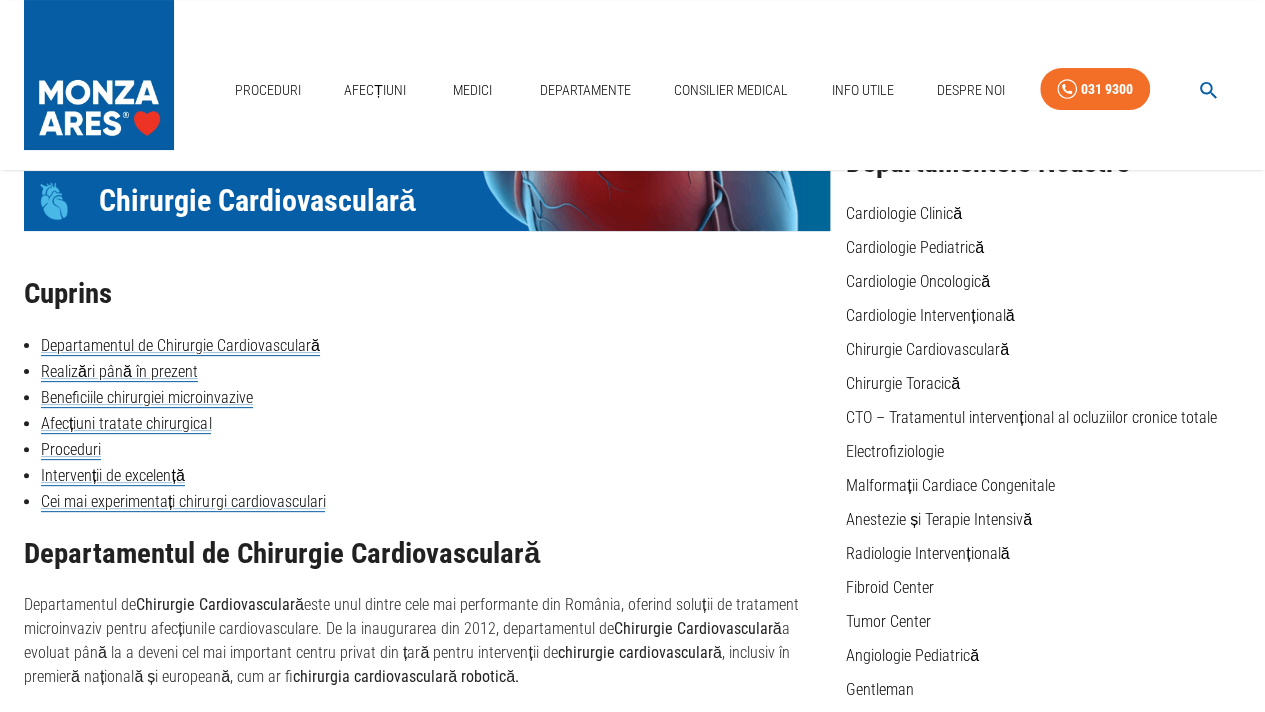 scroll, scrollTop: 200, scrollLeft: 0, axis: vertical 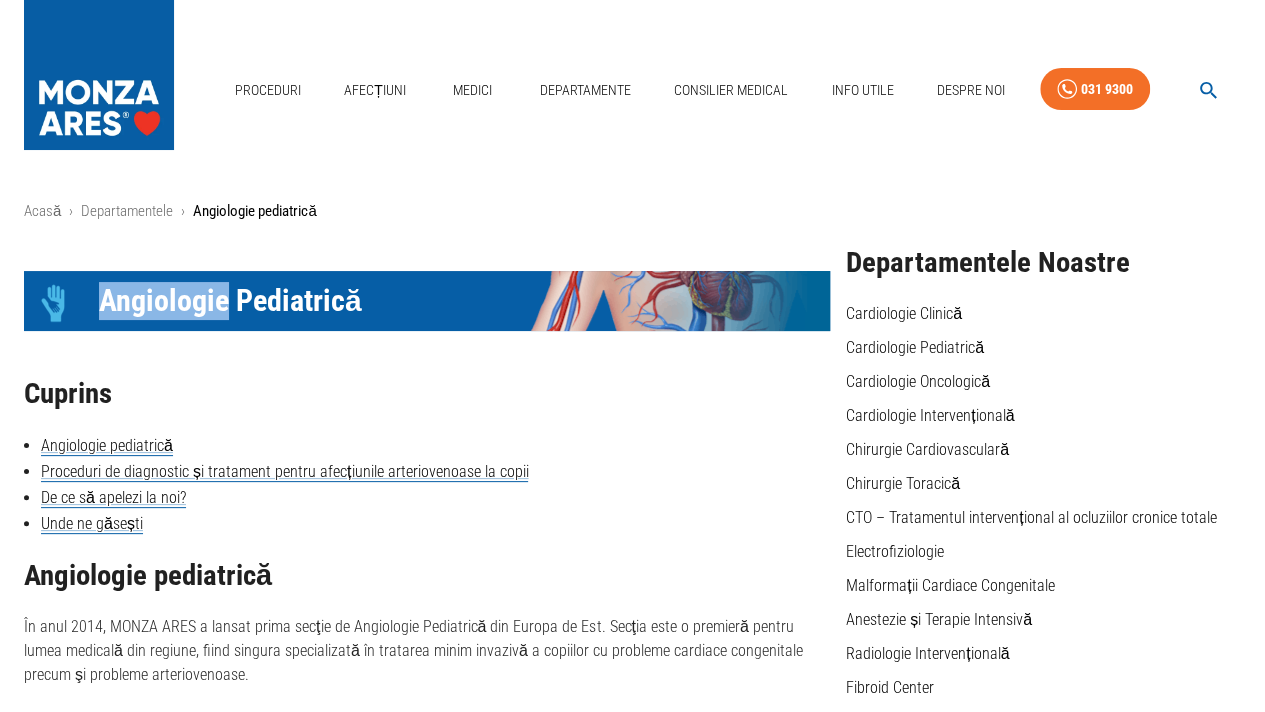 drag, startPoint x: 100, startPoint y: 303, endPoint x: 229, endPoint y: 289, distance: 129.75746 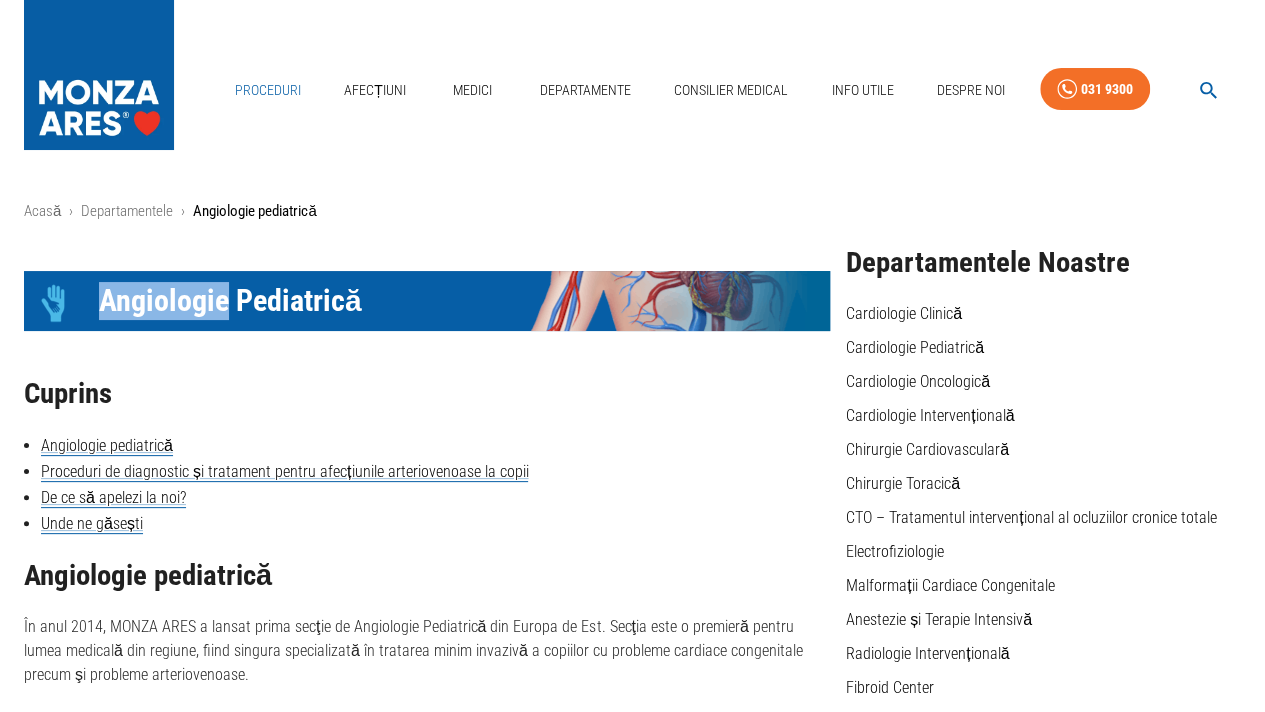 copy on "Angiologie" 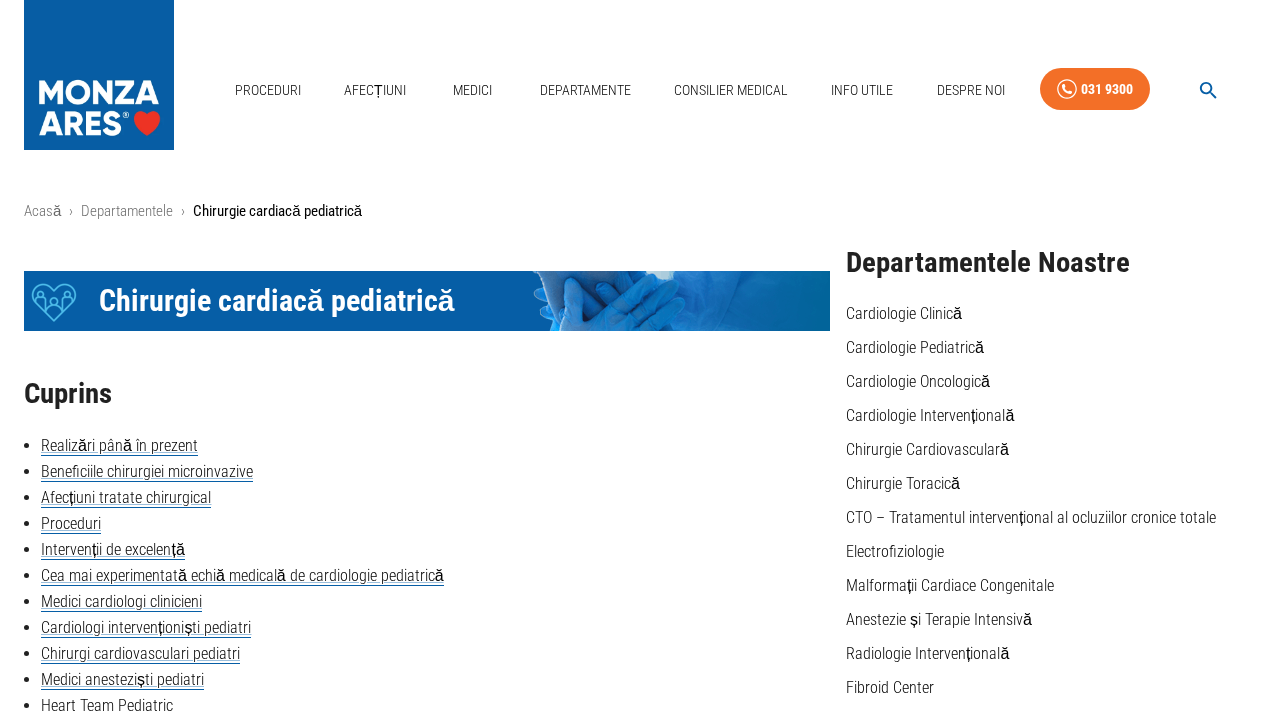 scroll, scrollTop: 0, scrollLeft: 0, axis: both 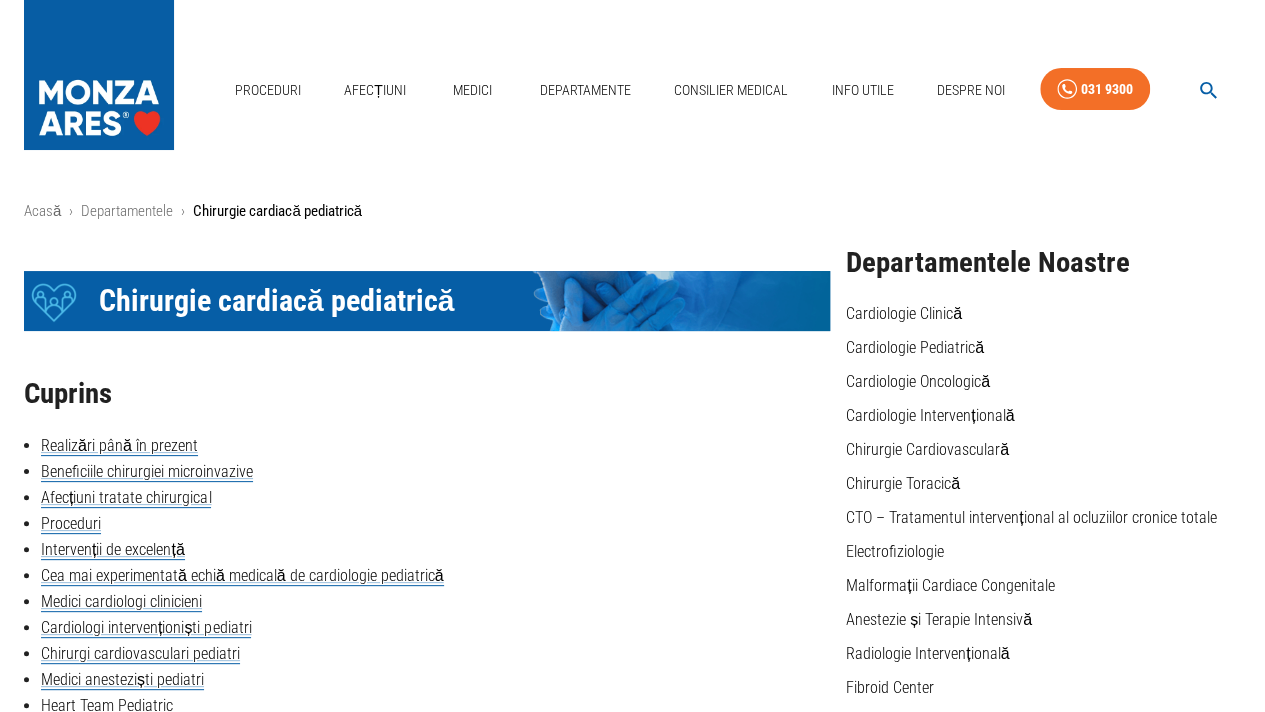 click on "Cardiologi intervenționiști pediatri" at bounding box center [427, 628] 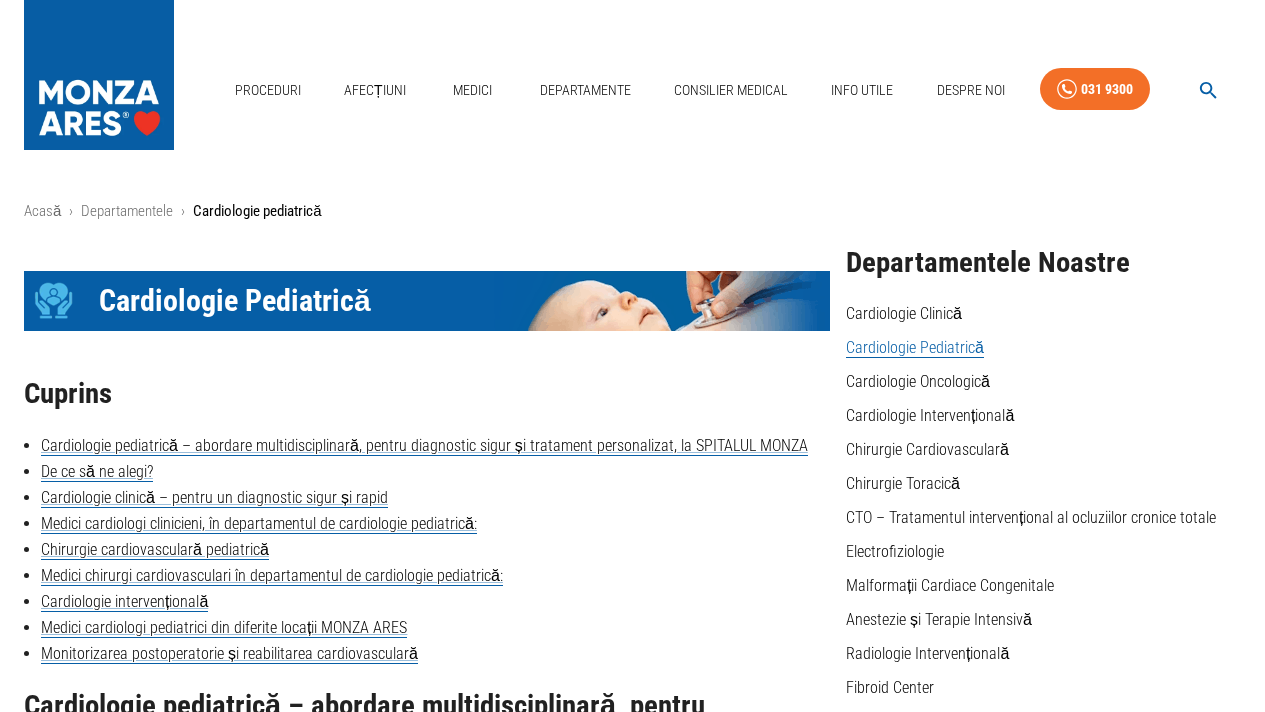 scroll, scrollTop: 0, scrollLeft: 0, axis: both 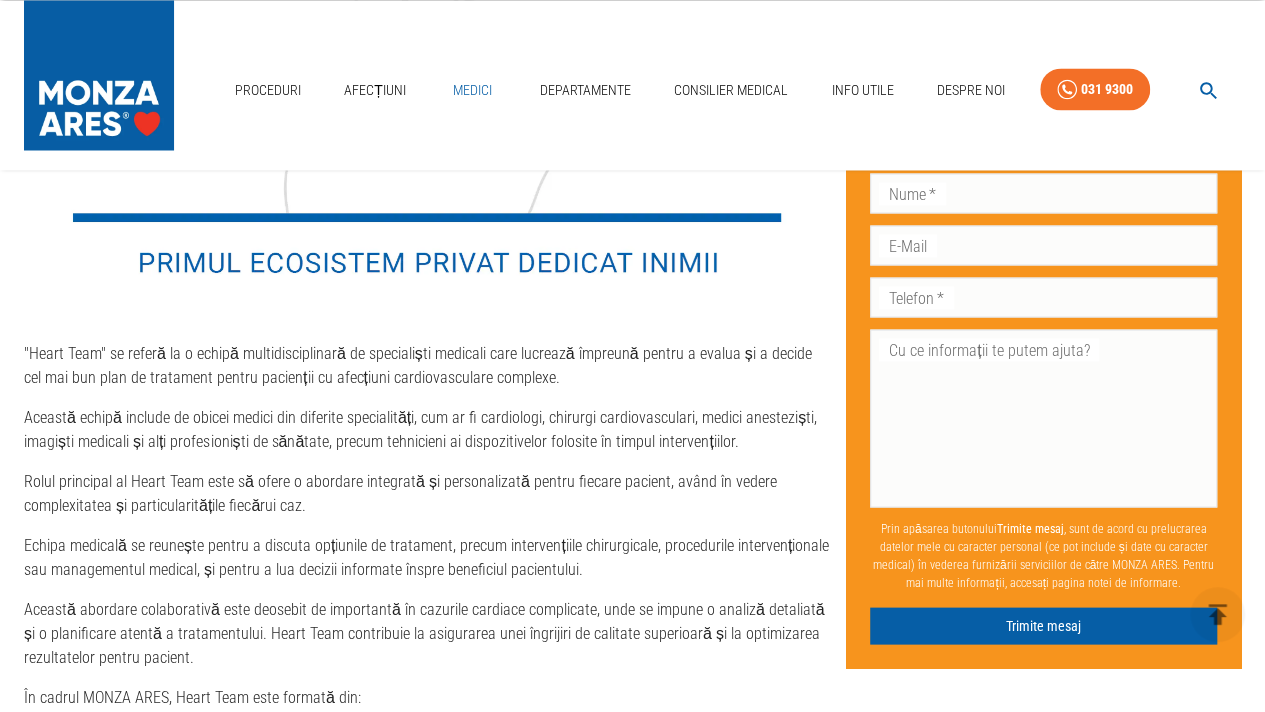 click on "Medici" at bounding box center (473, 90) 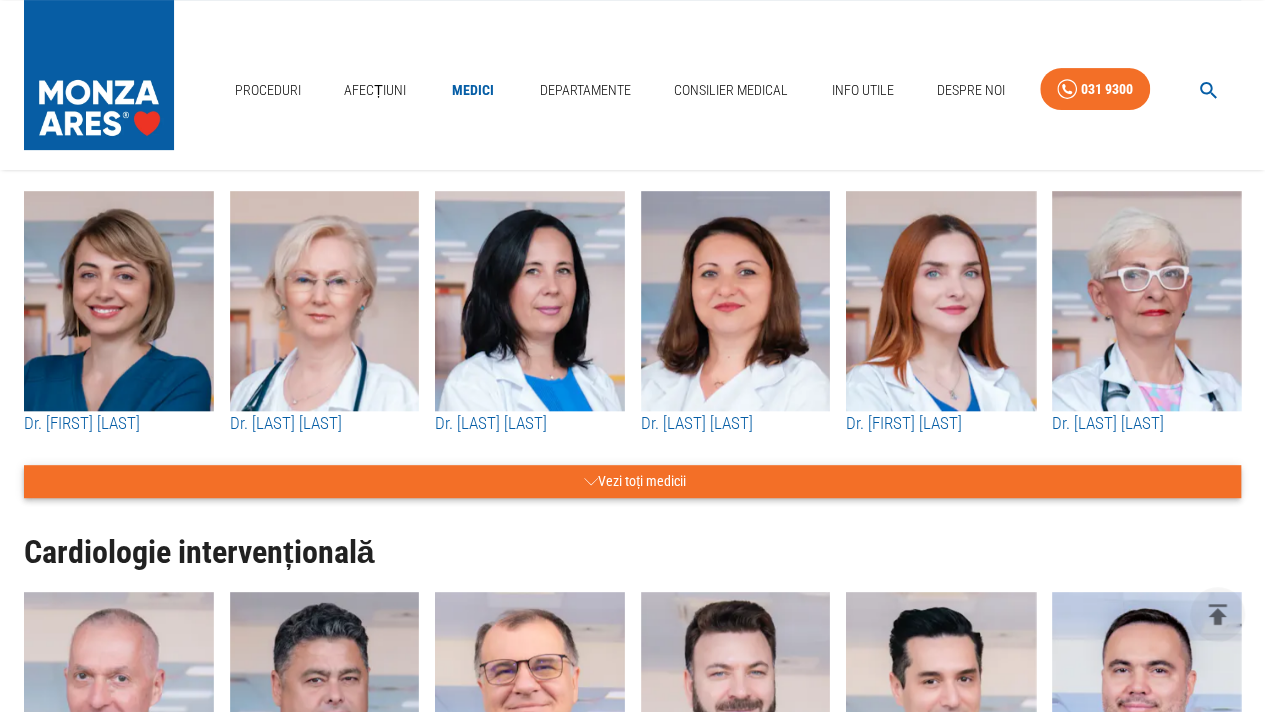 scroll, scrollTop: 300, scrollLeft: 0, axis: vertical 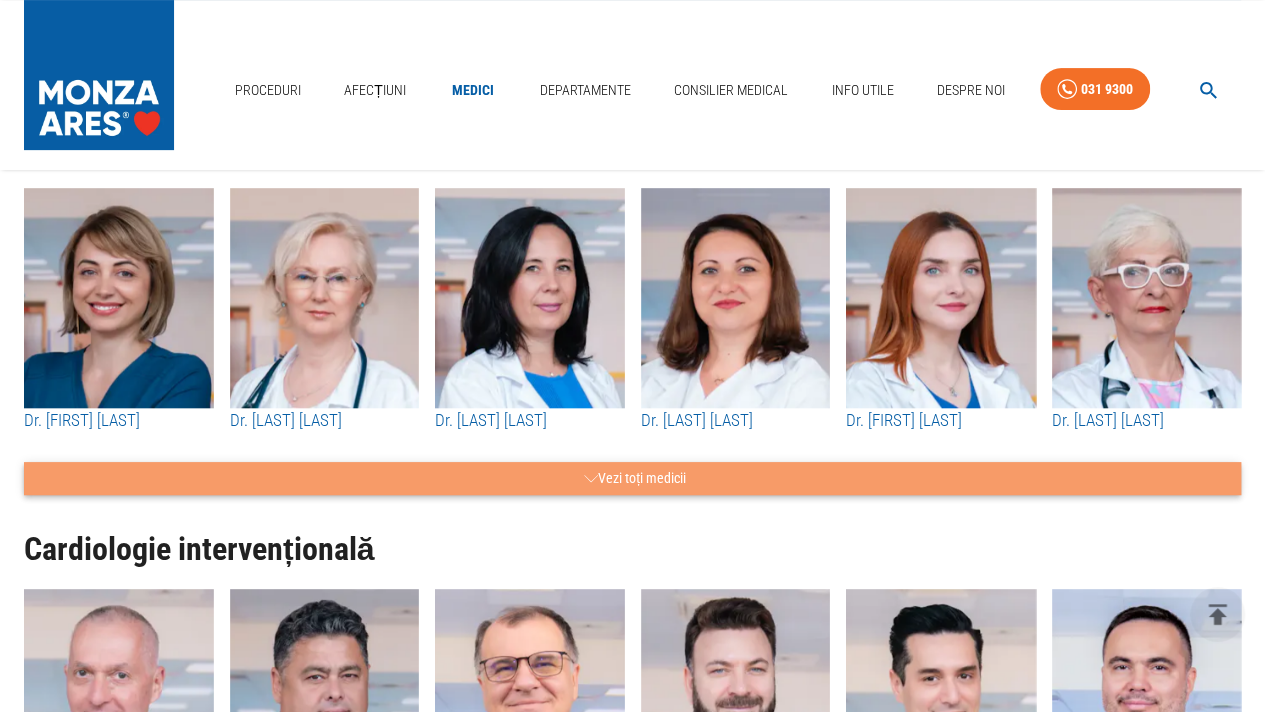 click 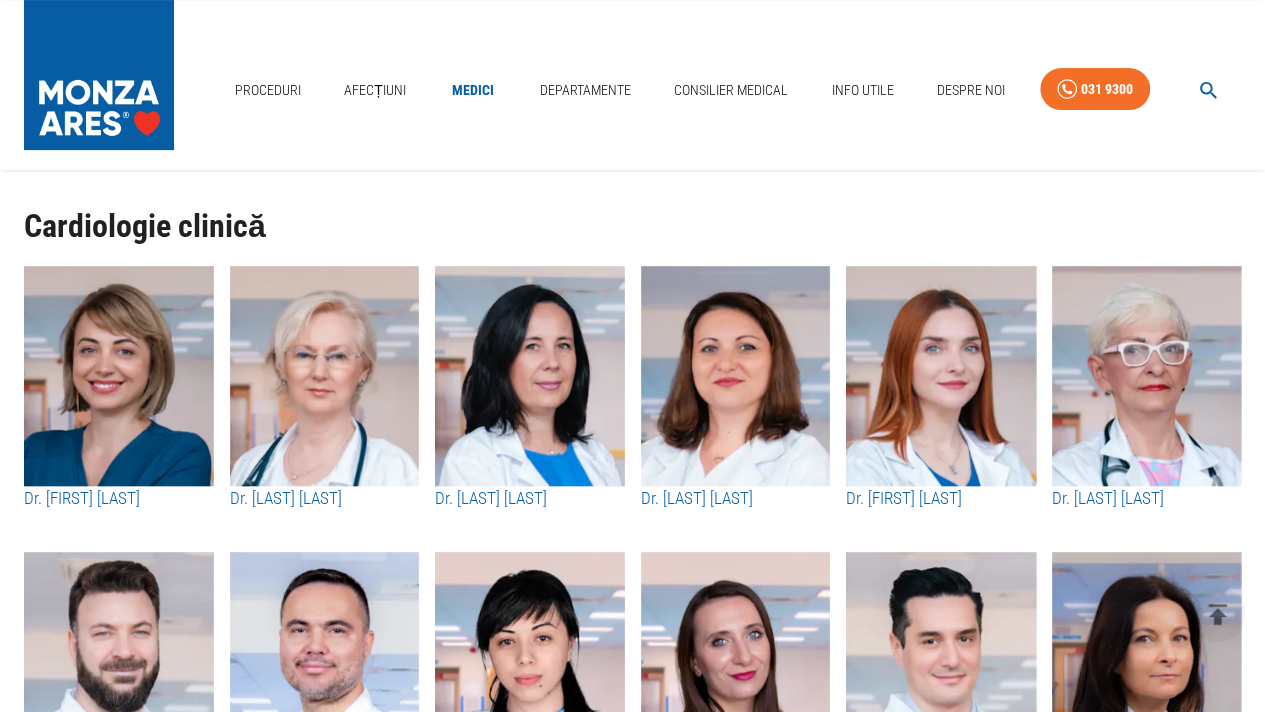 scroll, scrollTop: 400, scrollLeft: 0, axis: vertical 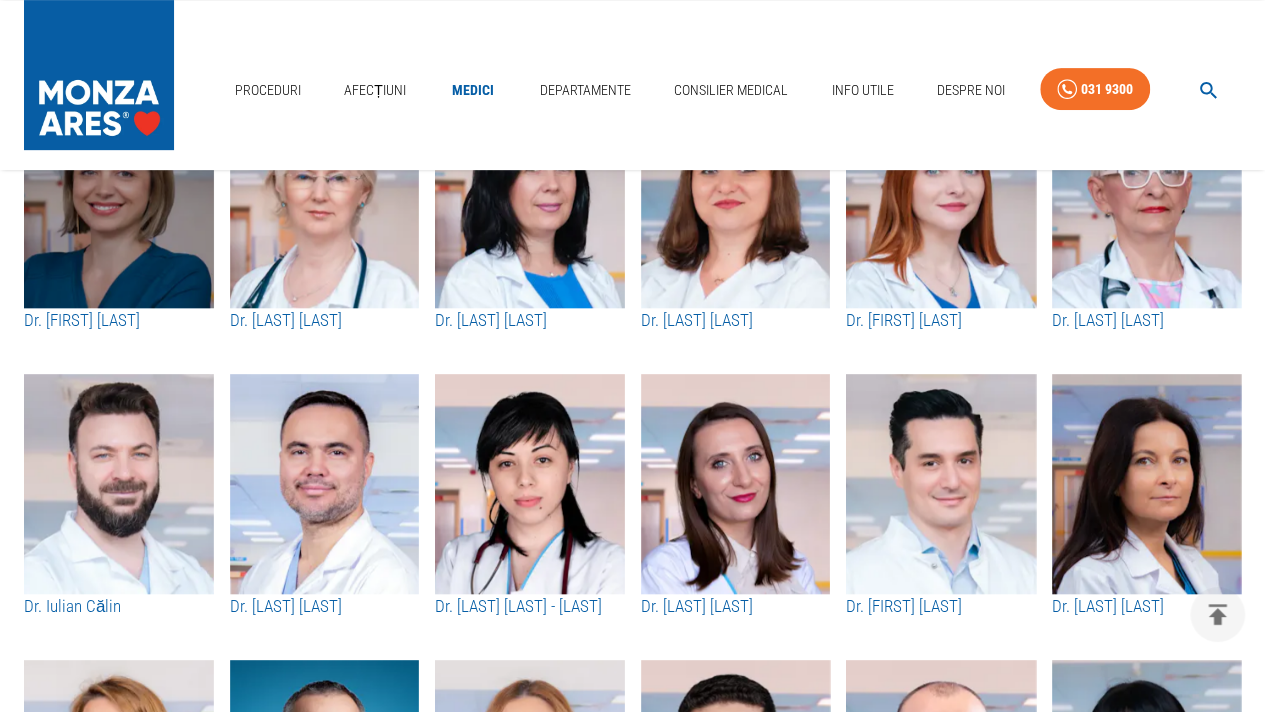 click at bounding box center (119, 198) 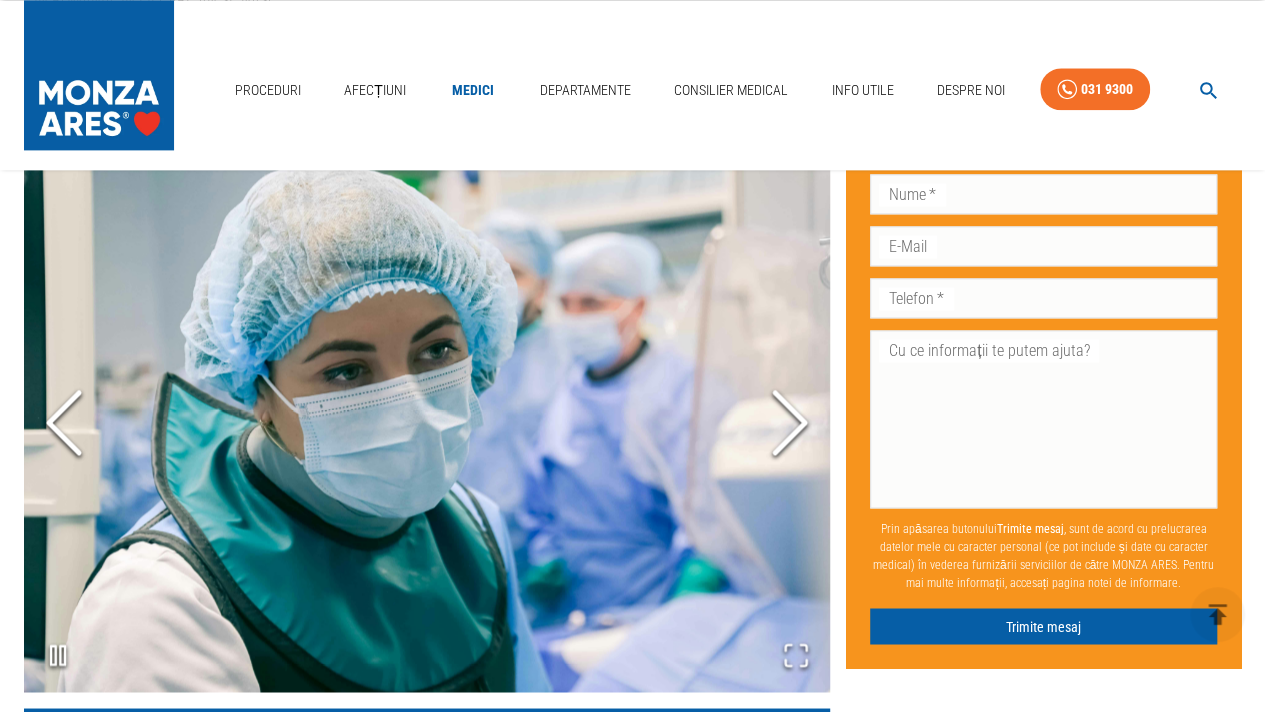 scroll, scrollTop: 1600, scrollLeft: 0, axis: vertical 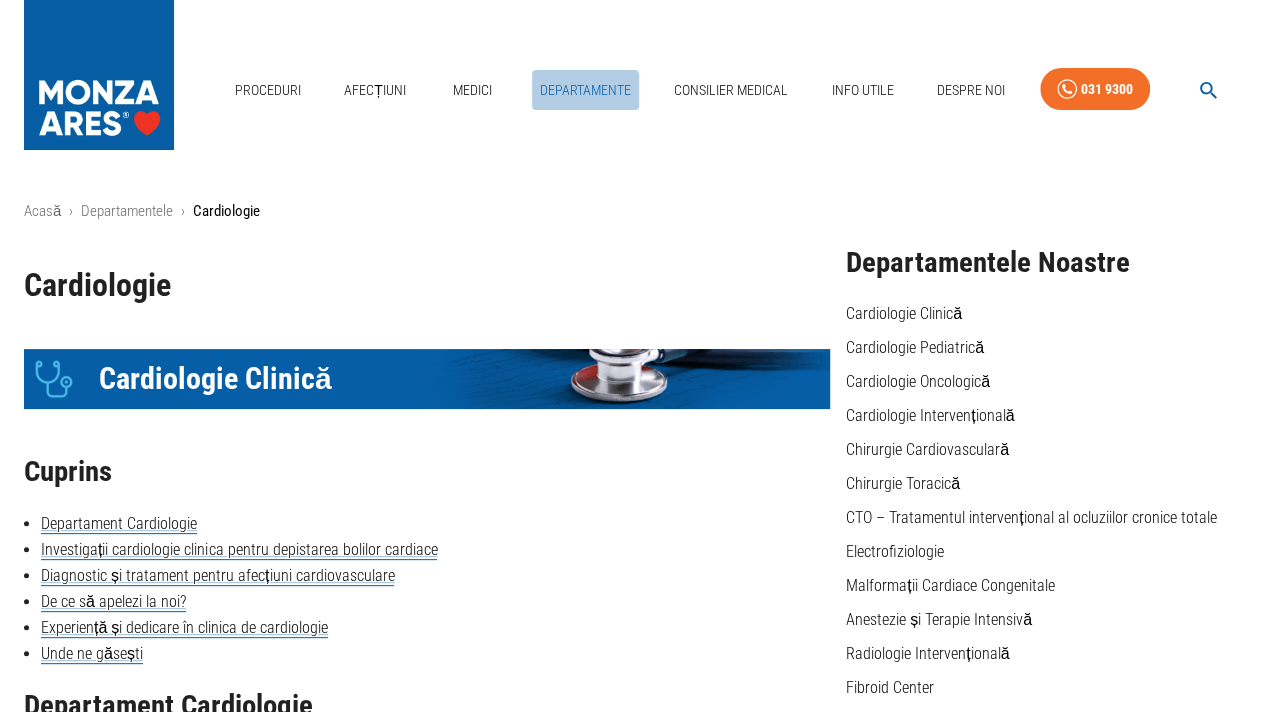 click on "Departamente" at bounding box center [585, 90] 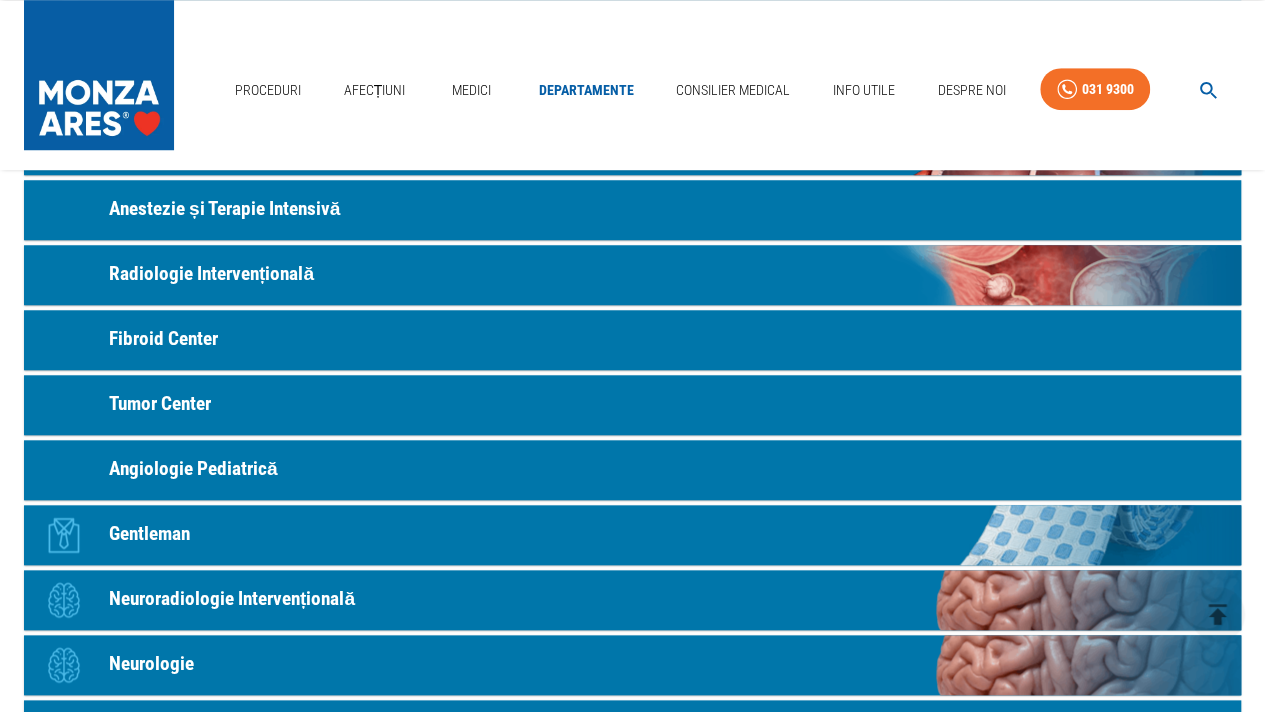 scroll, scrollTop: 800, scrollLeft: 0, axis: vertical 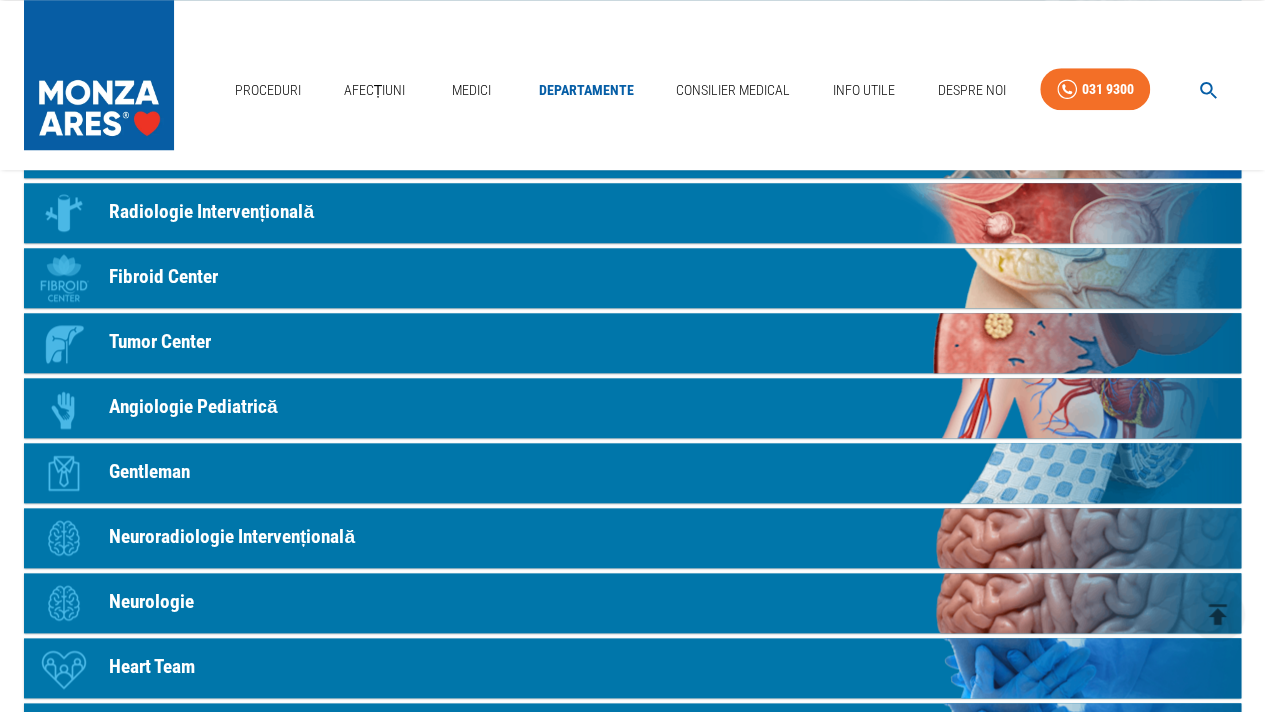 click on "Angiologie Pediatrică" at bounding box center (193, 407) 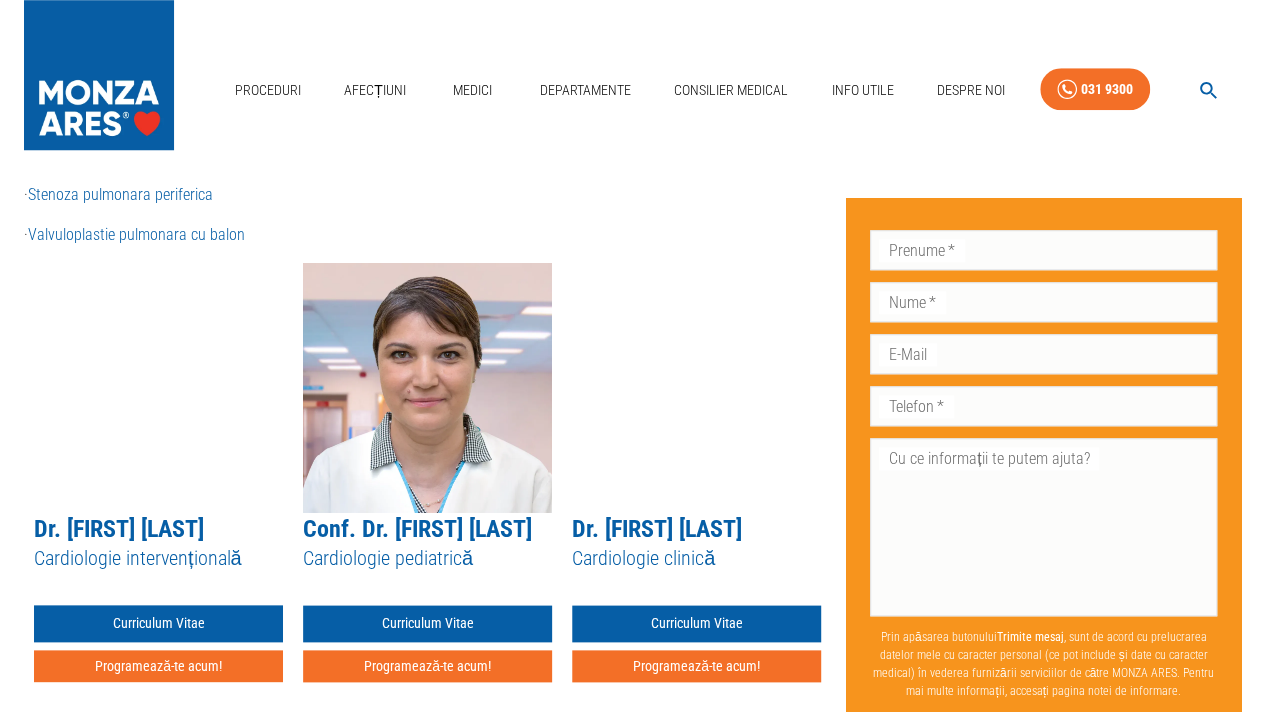 scroll, scrollTop: 0, scrollLeft: 0, axis: both 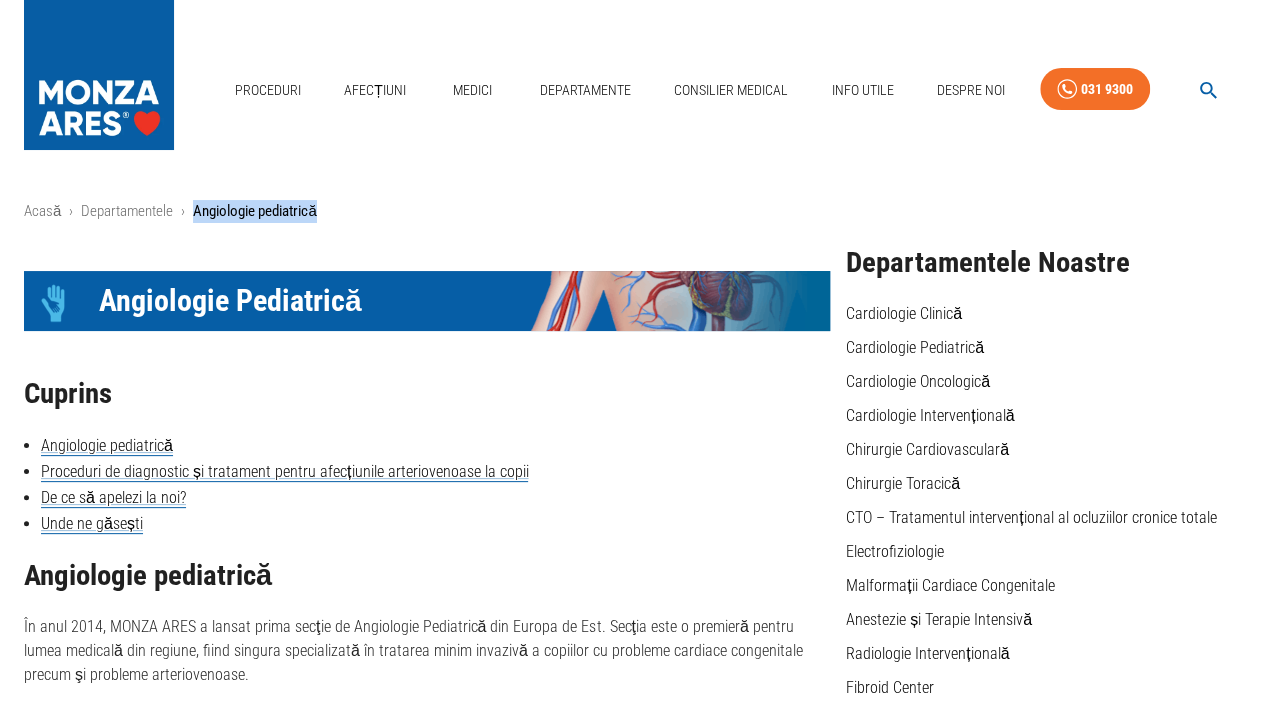 drag, startPoint x: 351, startPoint y: 213, endPoint x: 193, endPoint y: 213, distance: 158 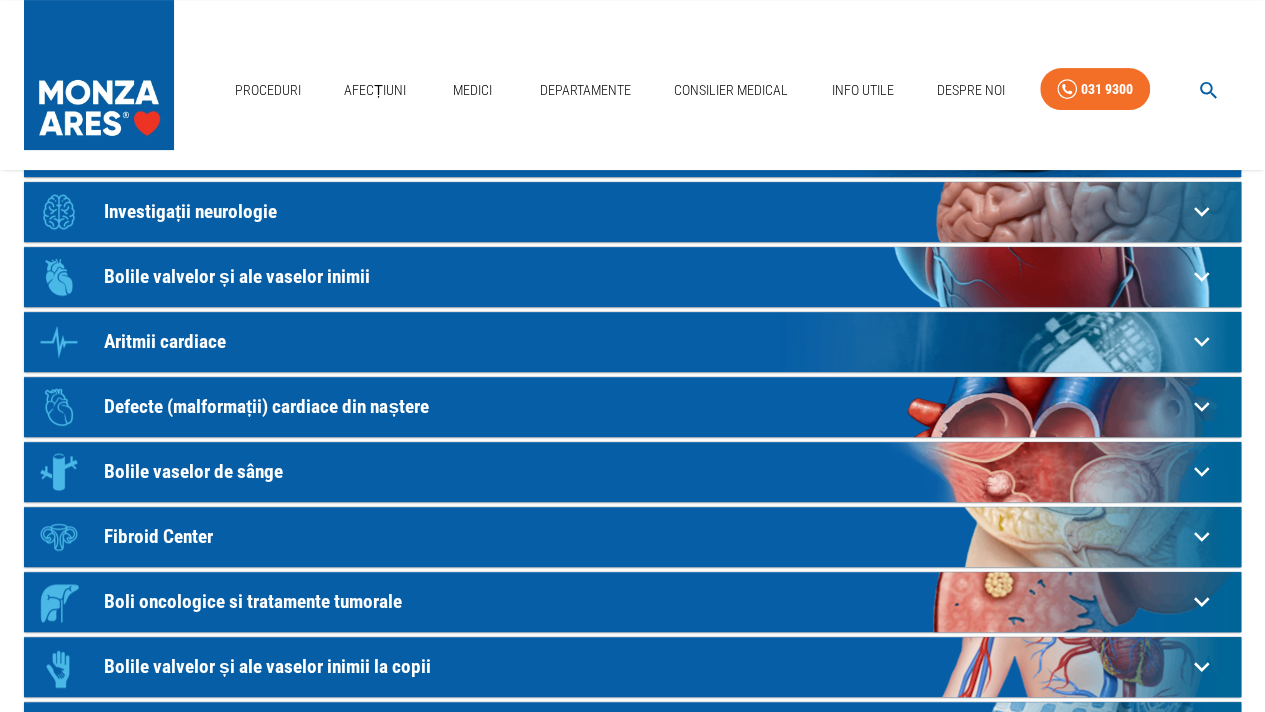 scroll, scrollTop: 0, scrollLeft: 0, axis: both 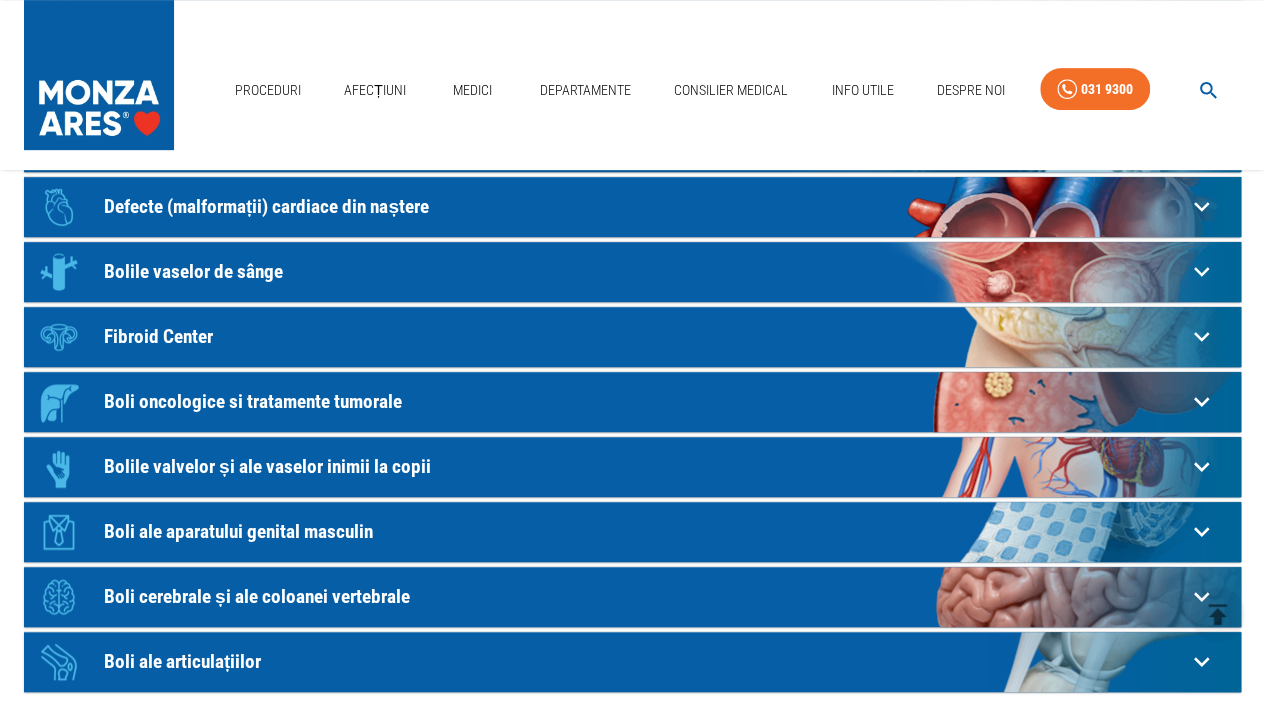 click on "Boli oncologice si tratamente tumorale" at bounding box center (645, -54) 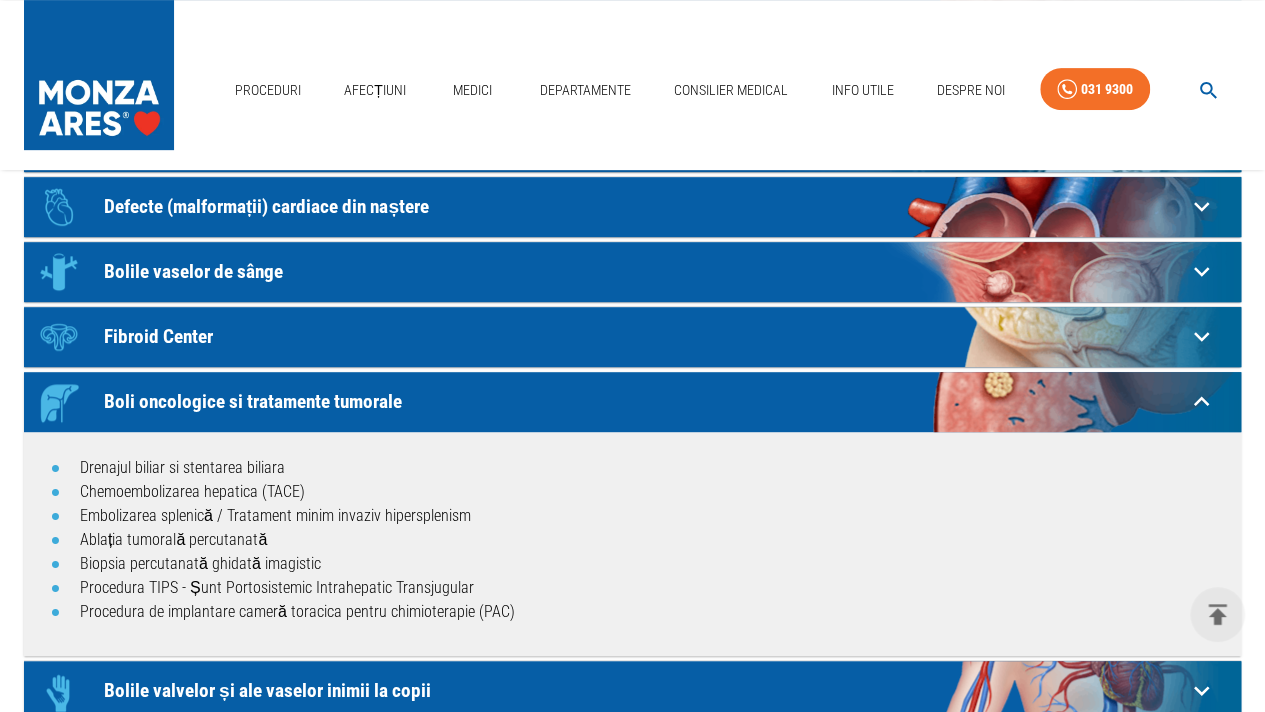 drag, startPoint x: 418, startPoint y: 397, endPoint x: 112, endPoint y: 398, distance: 306.00165 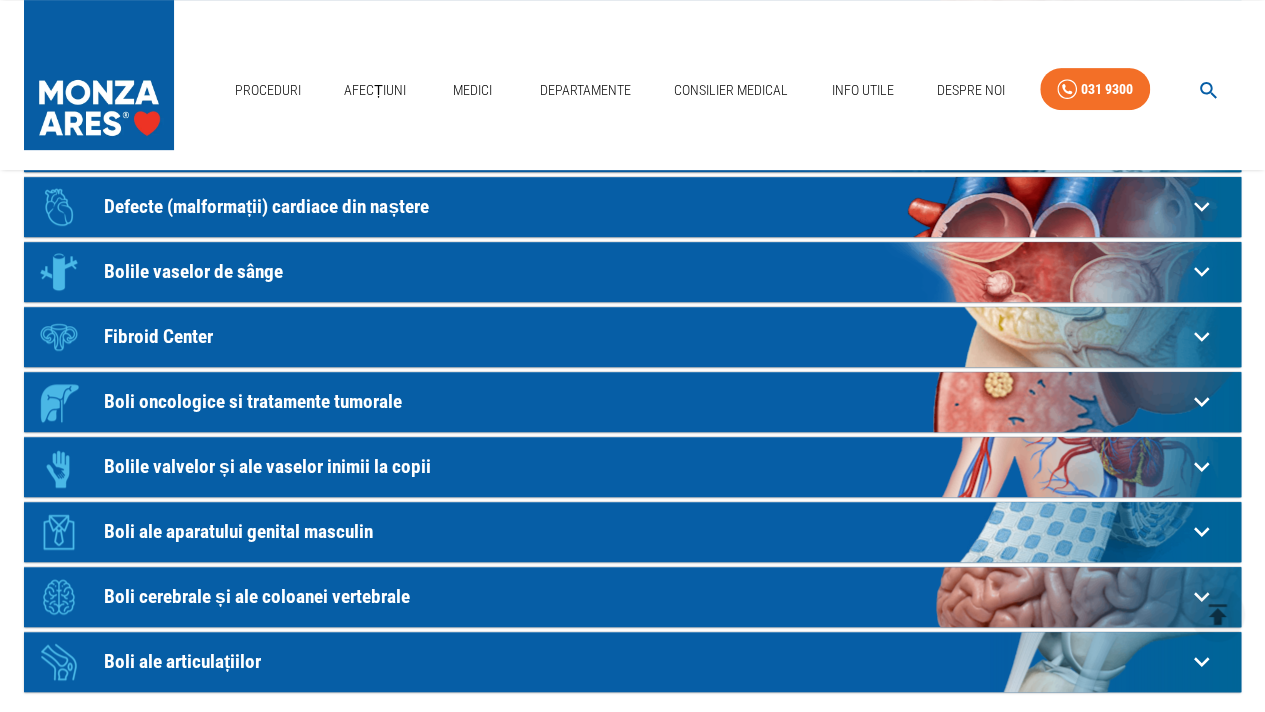 drag, startPoint x: 94, startPoint y: 393, endPoint x: 186, endPoint y: 397, distance: 92.086914 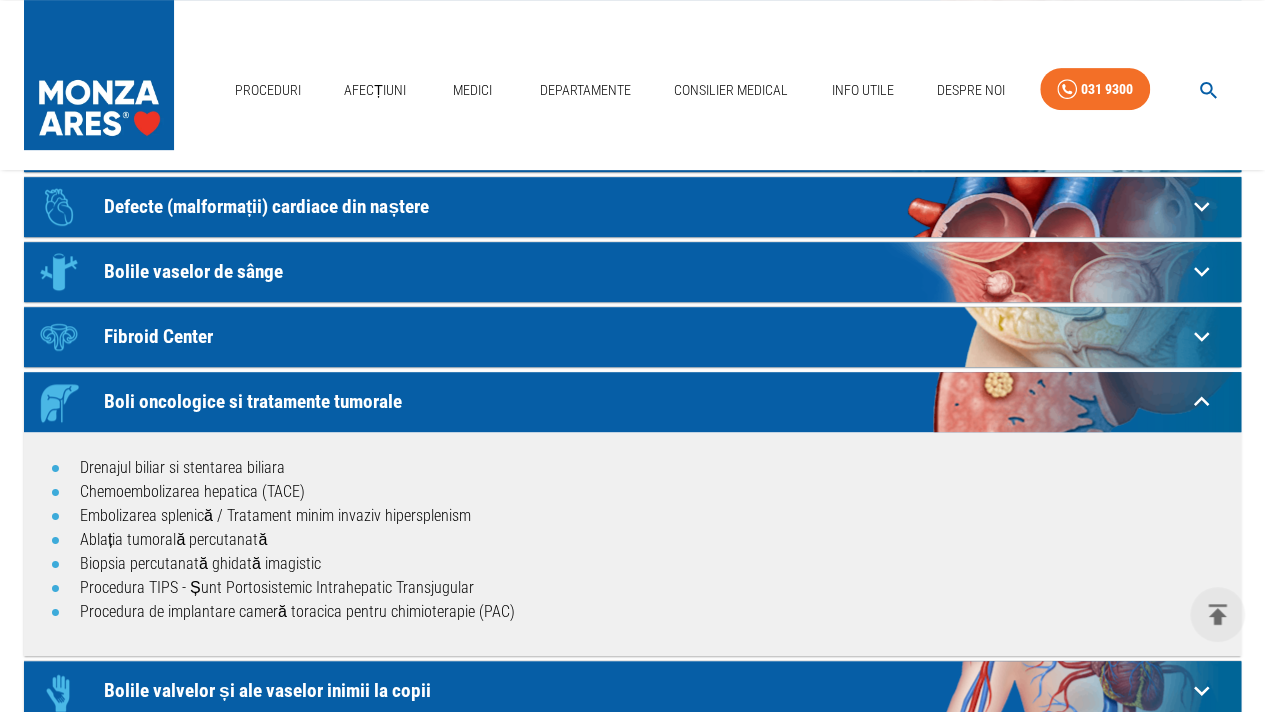 click on "Boli oncologice si tratamente tumorale" at bounding box center (645, 401) 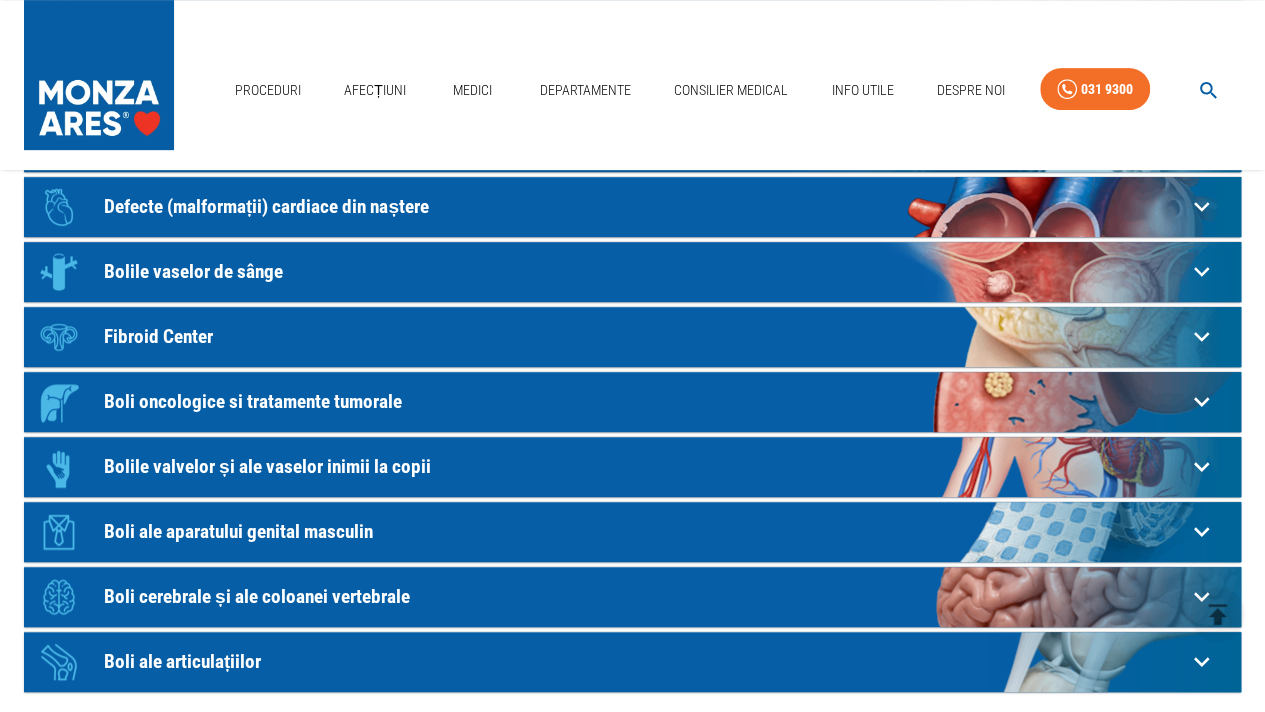 click on "Boli oncologice si tratamente tumorale" at bounding box center [645, -54] 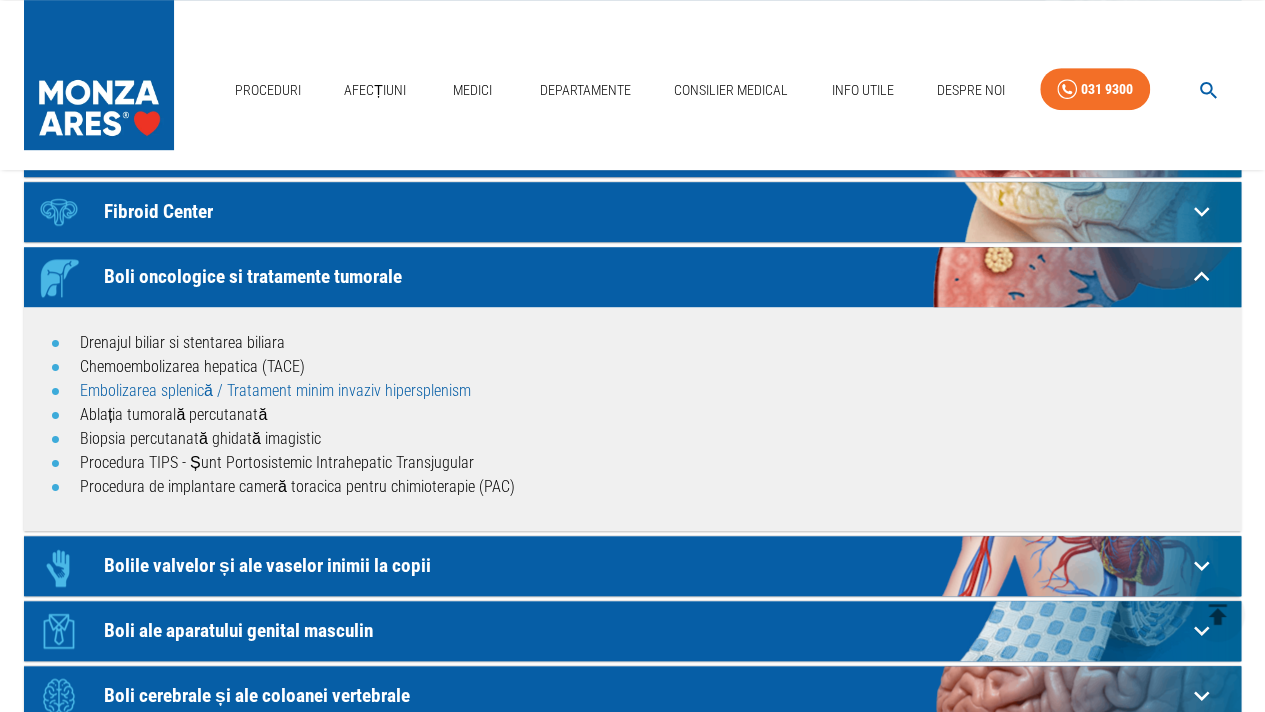 scroll, scrollTop: 600, scrollLeft: 0, axis: vertical 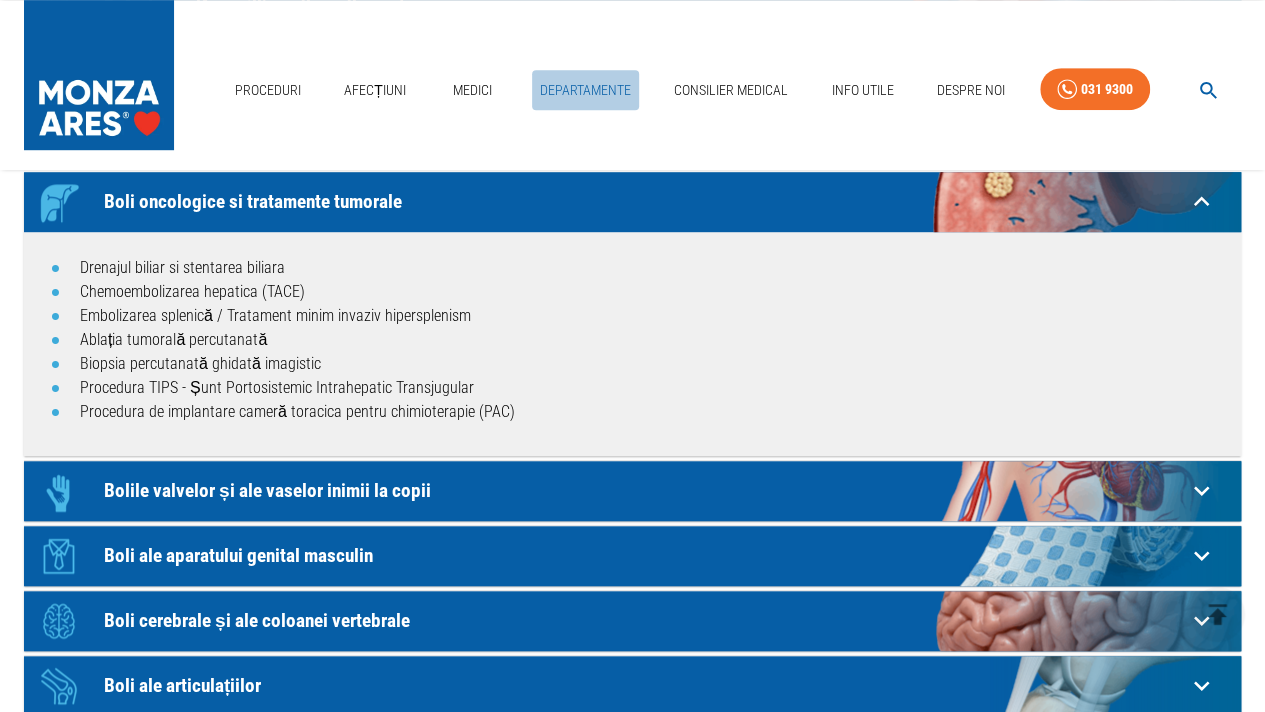click on "Departamente" at bounding box center (585, 90) 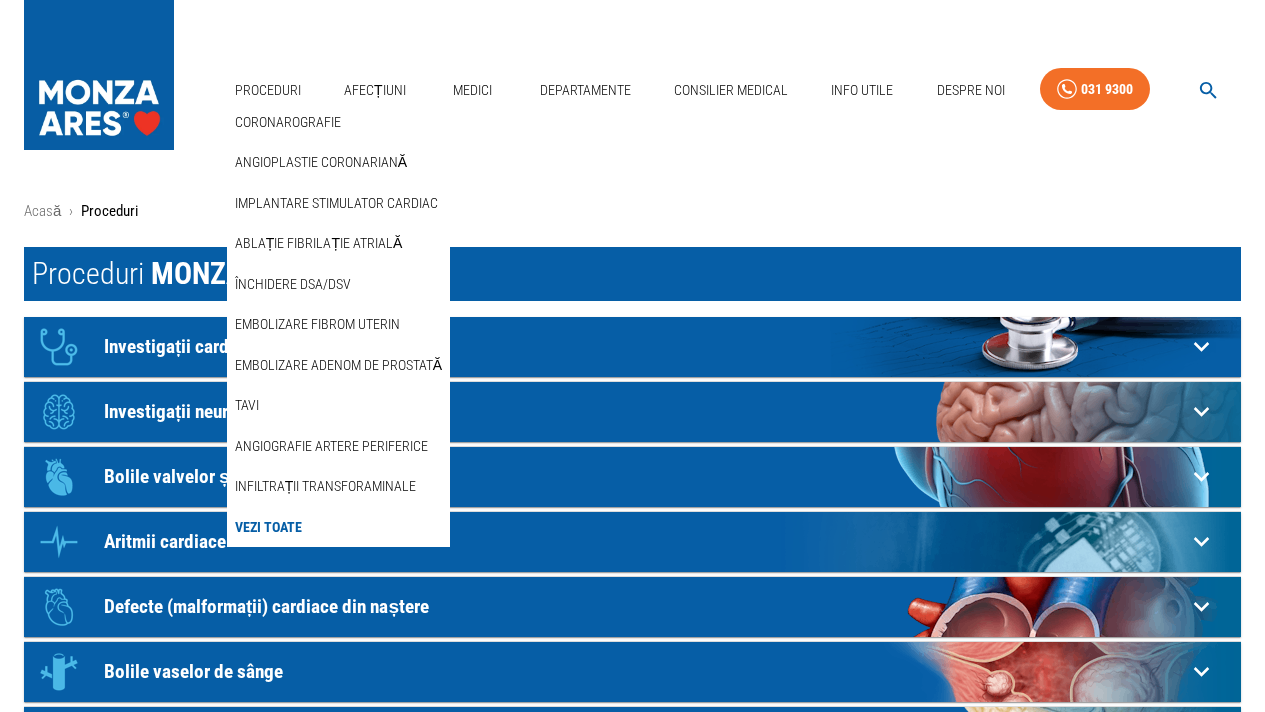 scroll, scrollTop: 0, scrollLeft: 0, axis: both 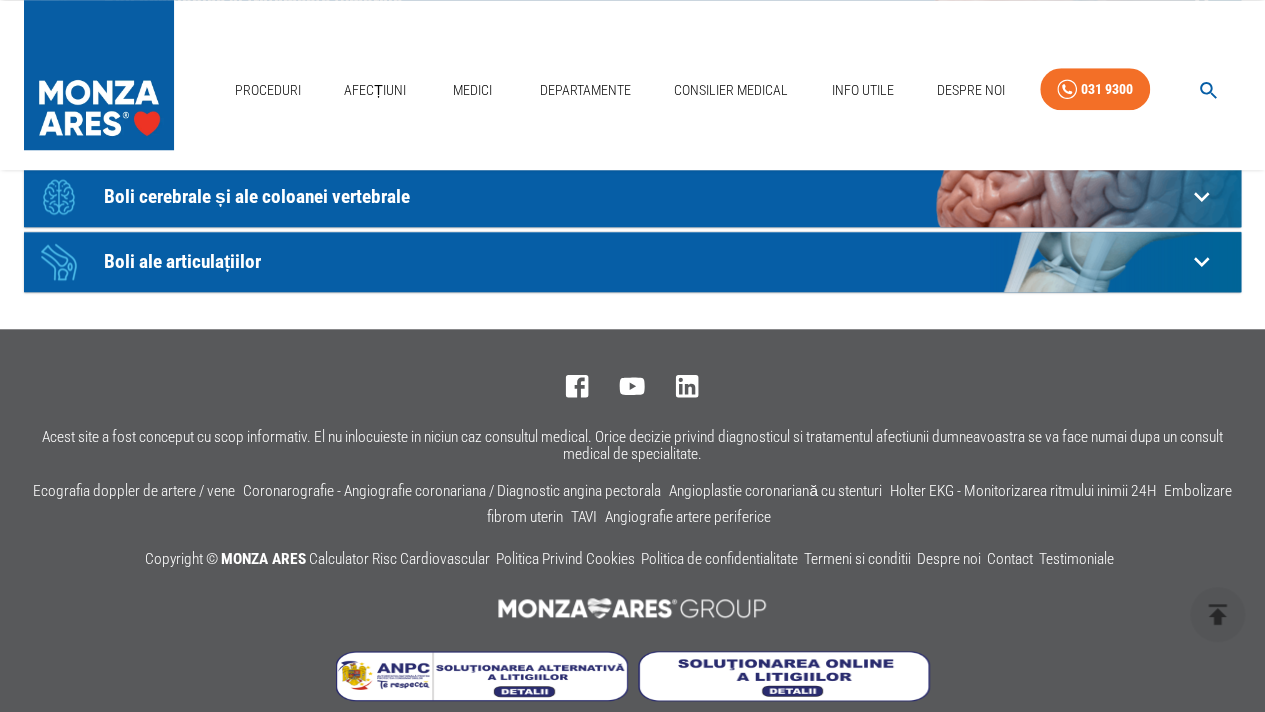 click on "Boli ale articulațiilor" at bounding box center (645, -454) 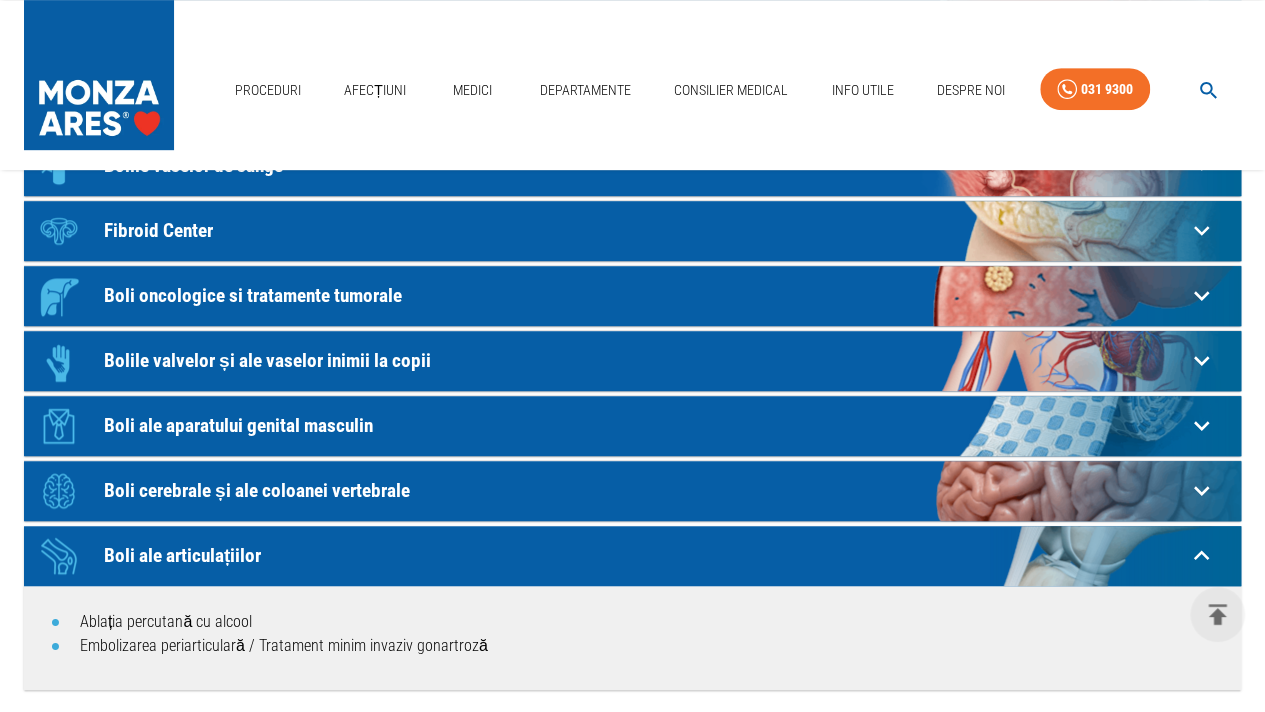 scroll, scrollTop: 500, scrollLeft: 0, axis: vertical 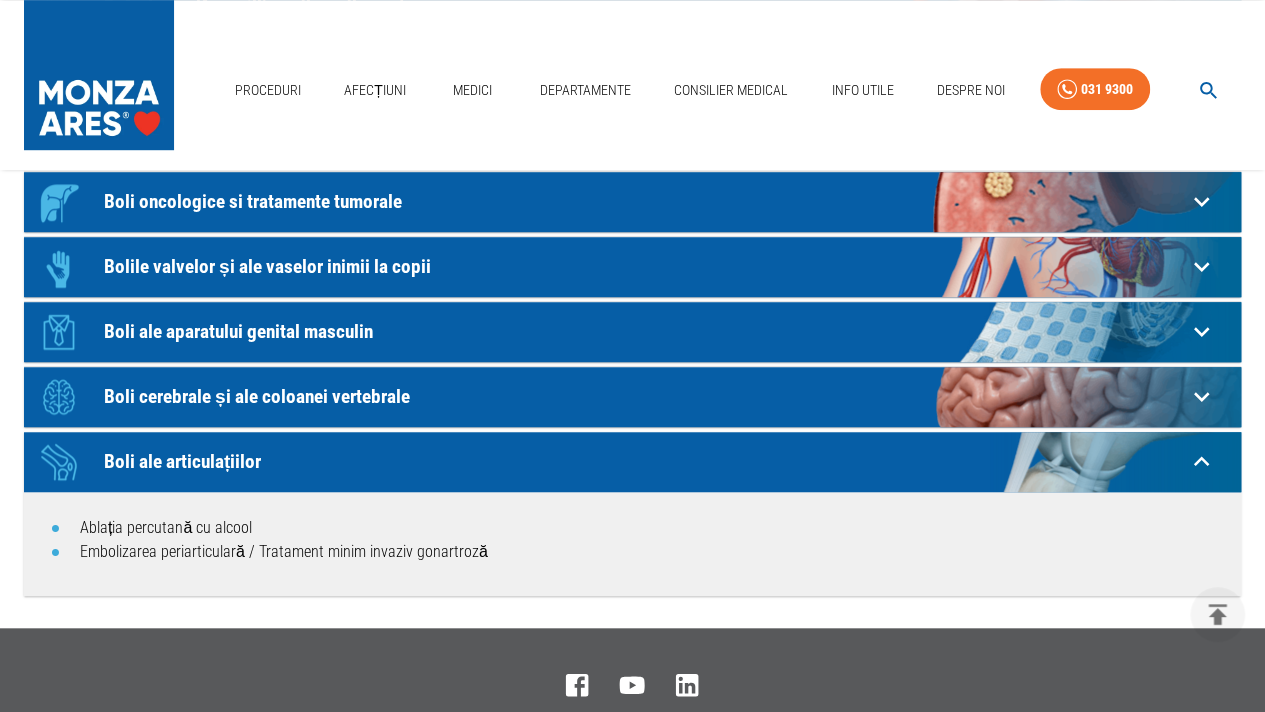 click on "Icon Boli cerebrale și ale coloanei vertebrale" at bounding box center [607, -253] 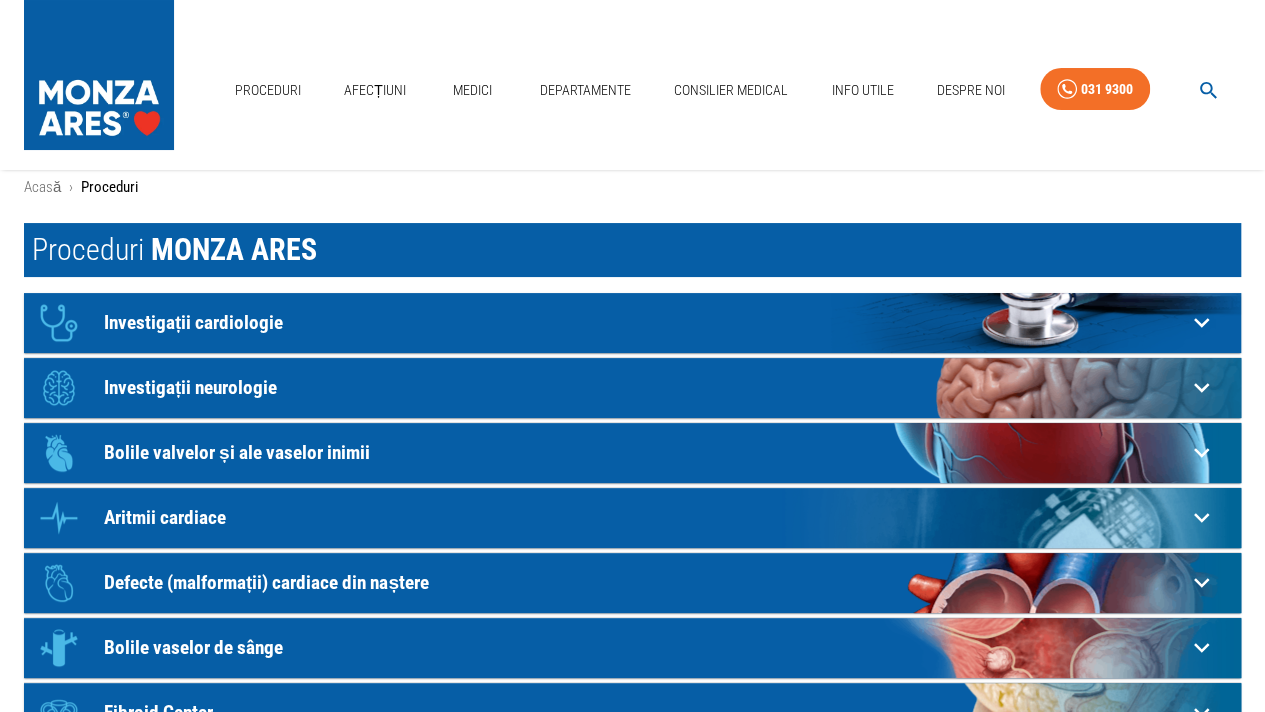 scroll, scrollTop: 0, scrollLeft: 0, axis: both 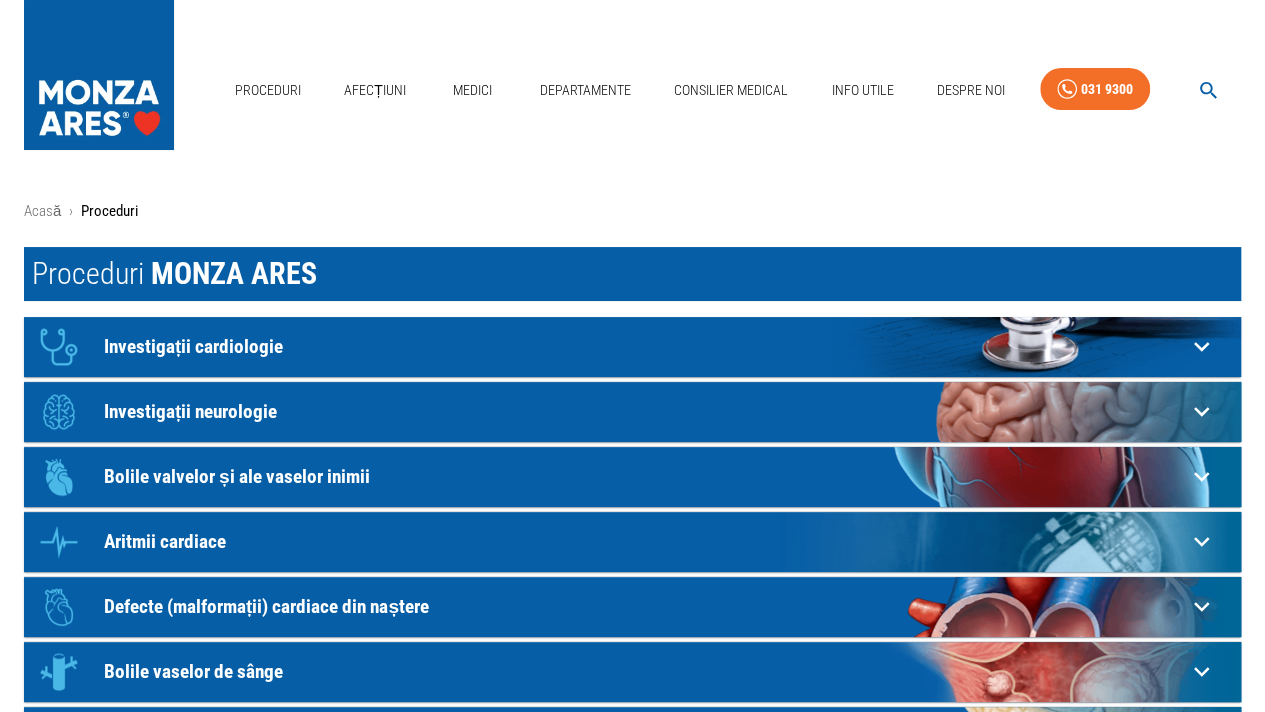 click on "Icon Investigații cardiologie" at bounding box center [607, 347] 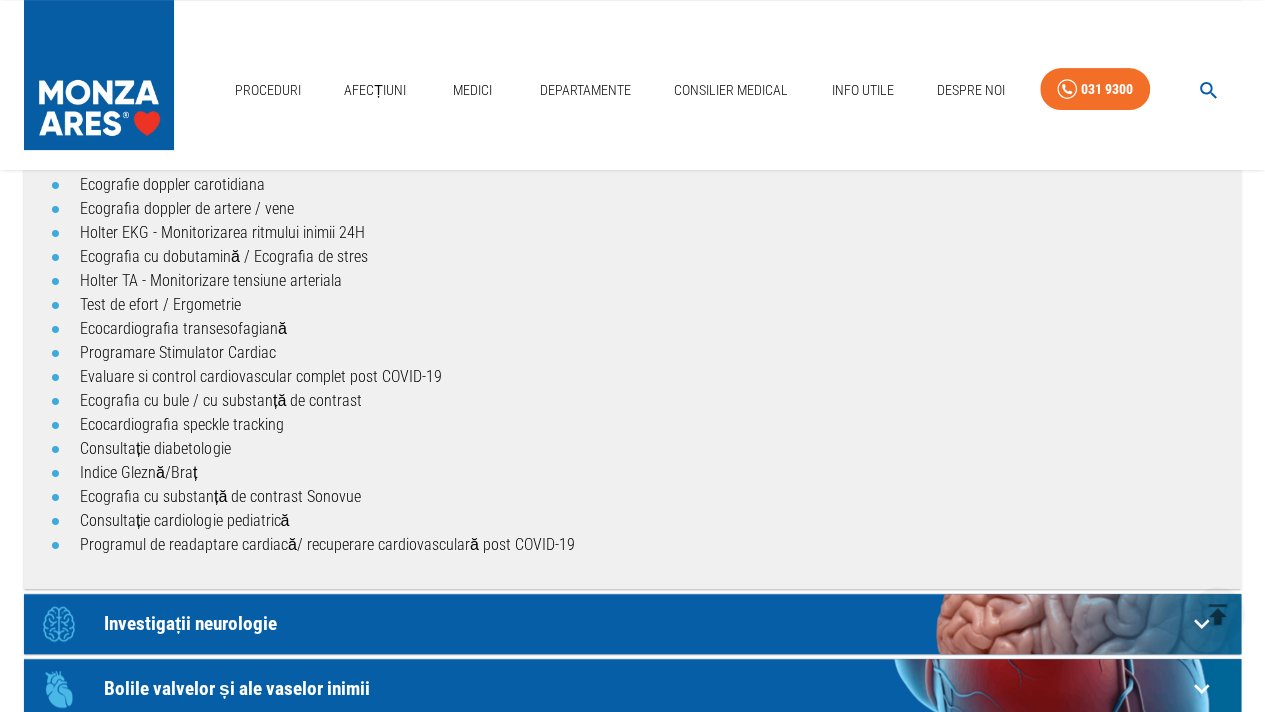 scroll, scrollTop: 0, scrollLeft: 0, axis: both 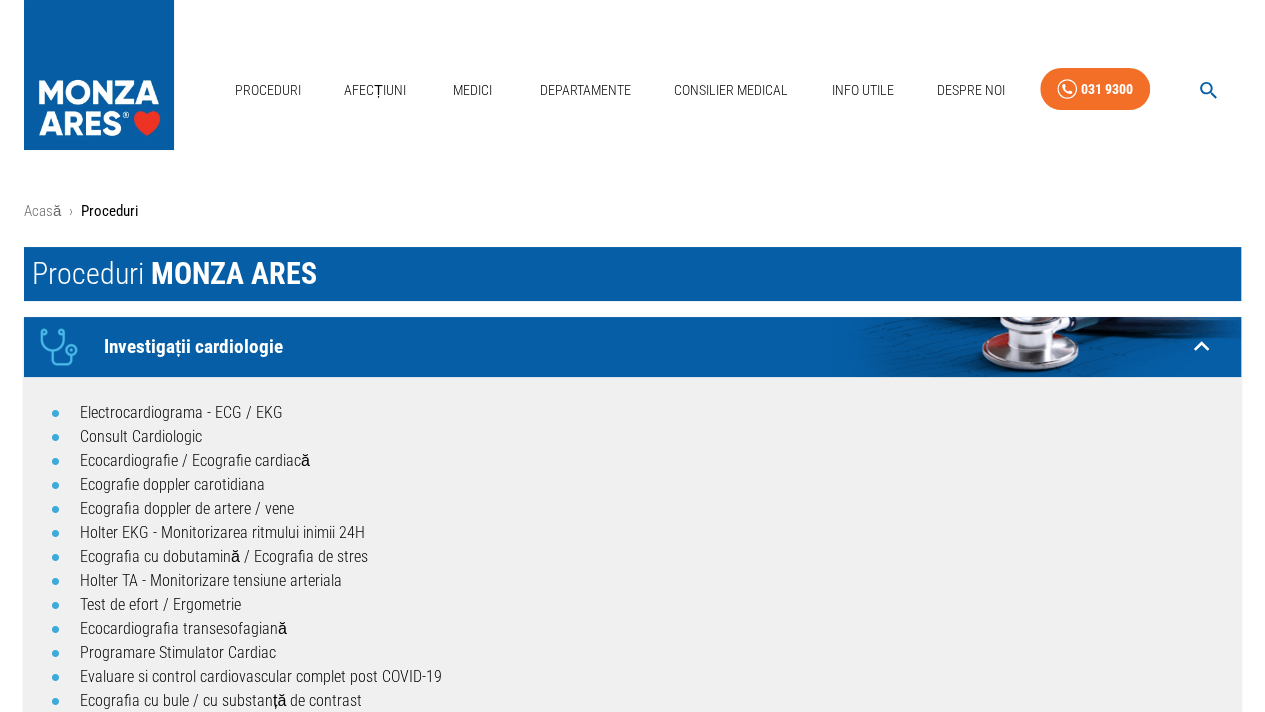click on "Investigații cardiologie" at bounding box center [645, 346] 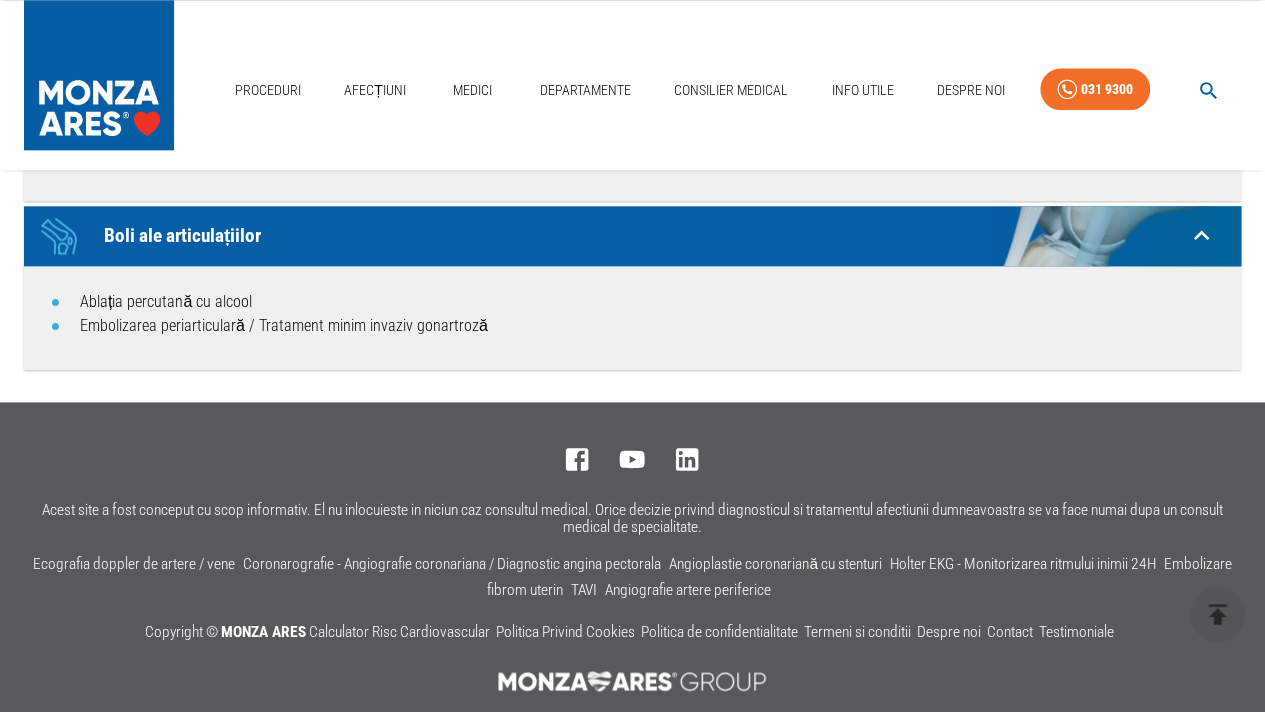 scroll, scrollTop: 872, scrollLeft: 0, axis: vertical 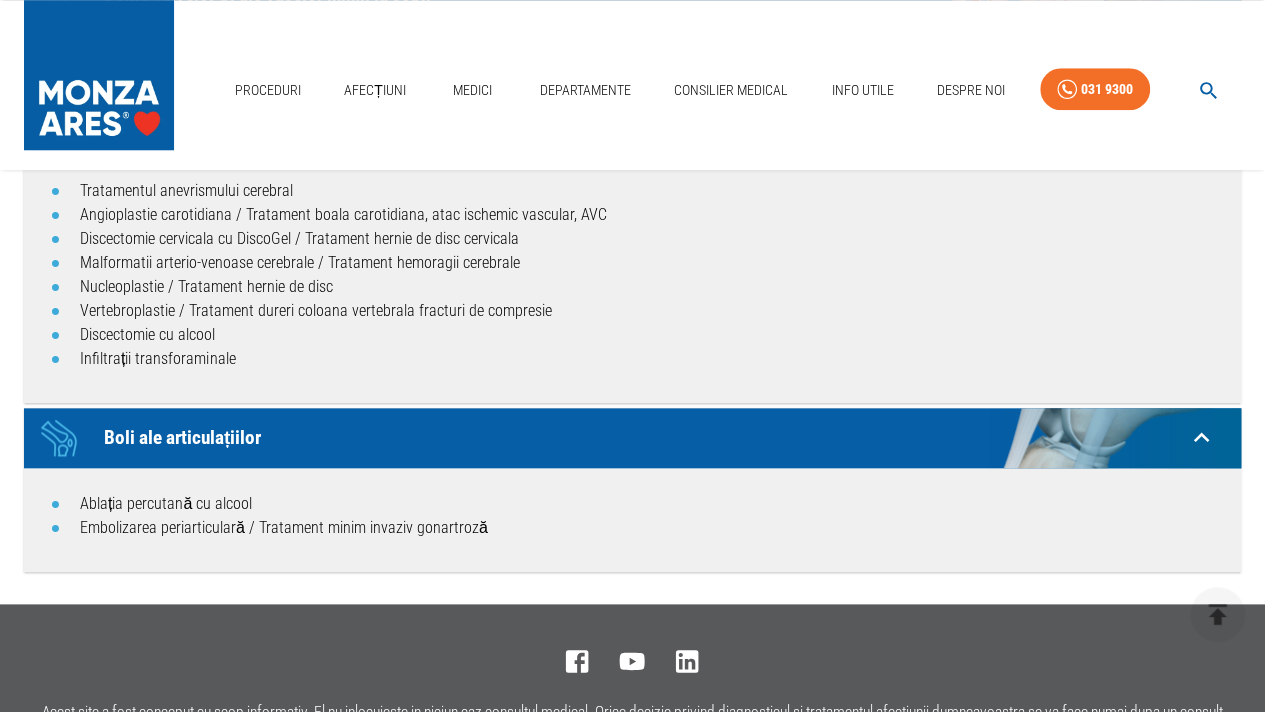 click 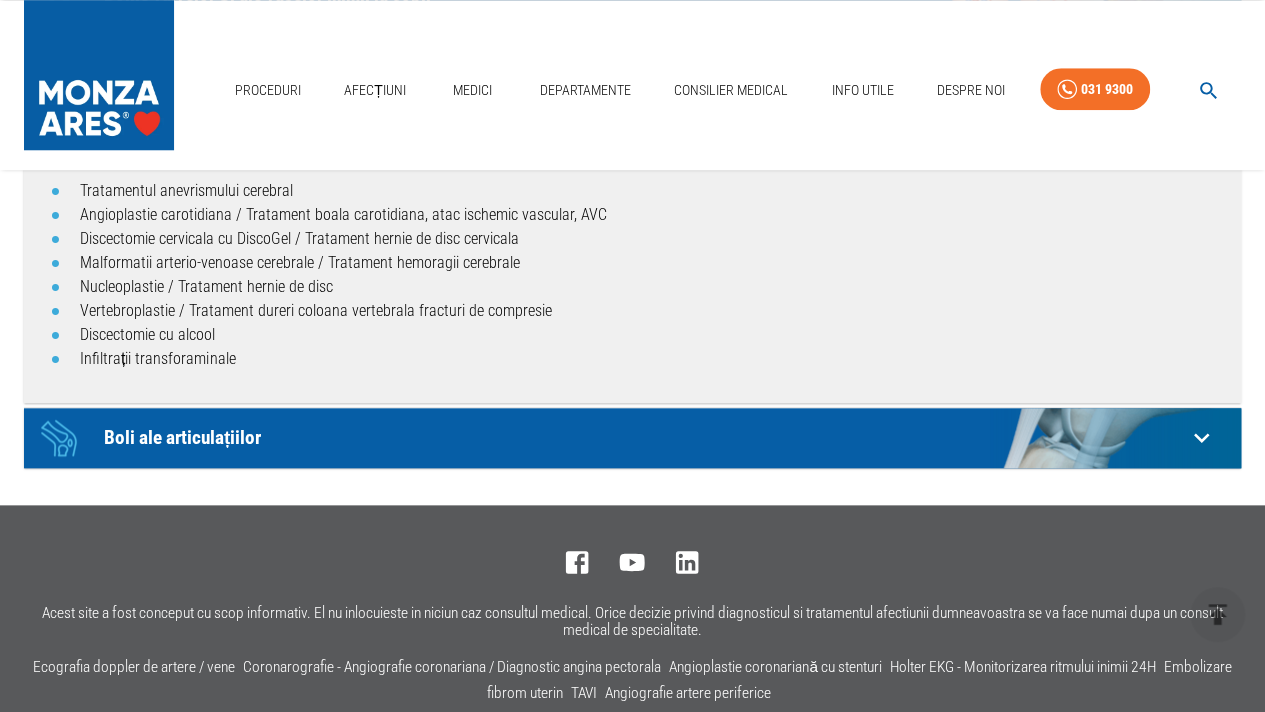 click 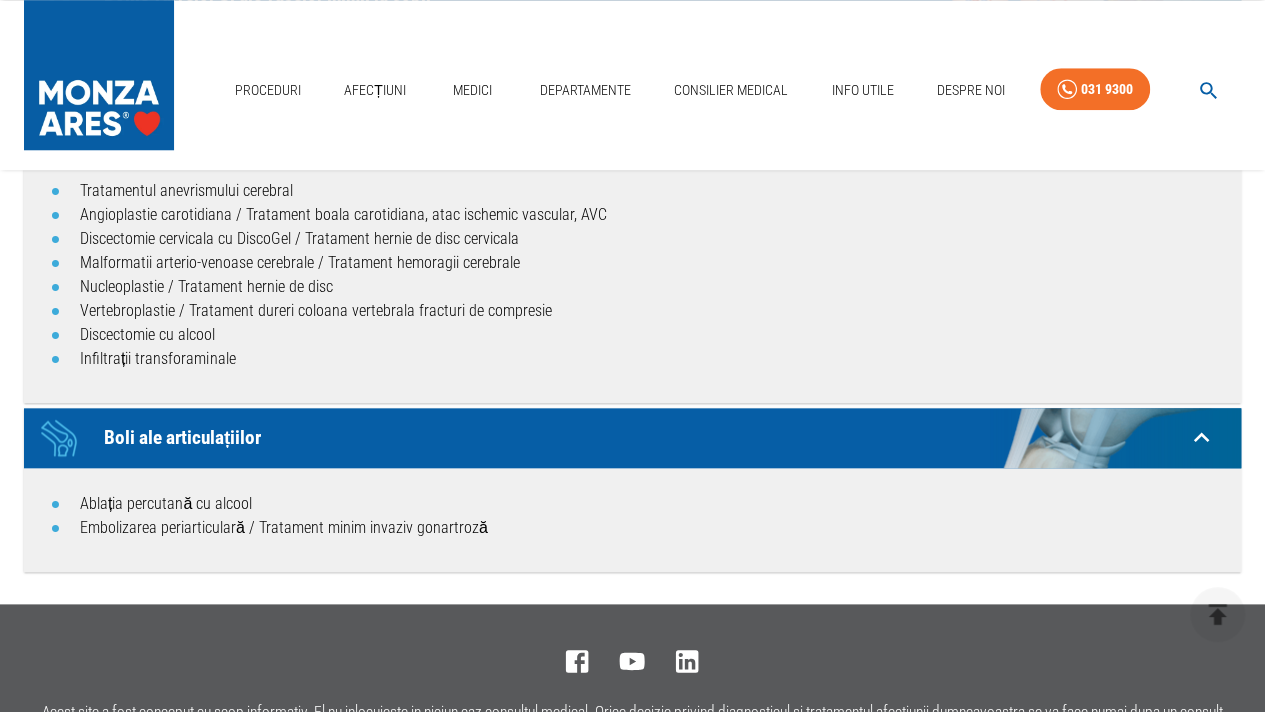 click 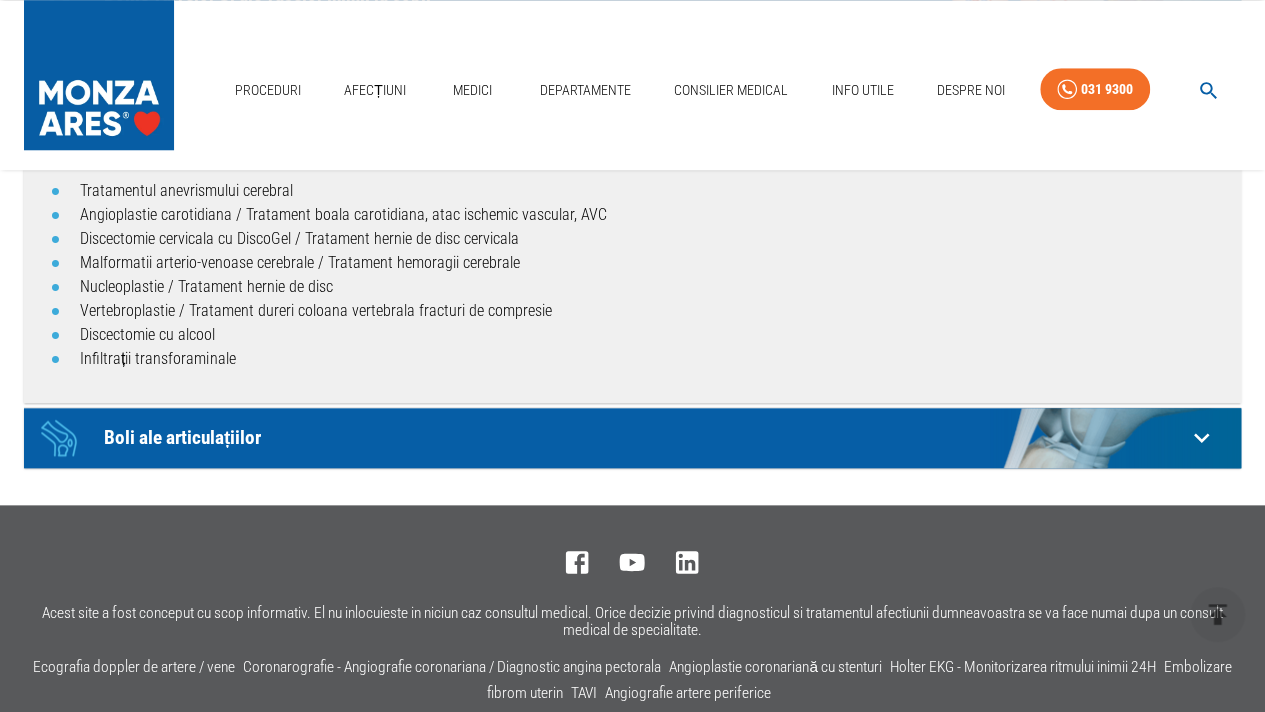 scroll, scrollTop: 672, scrollLeft: 0, axis: vertical 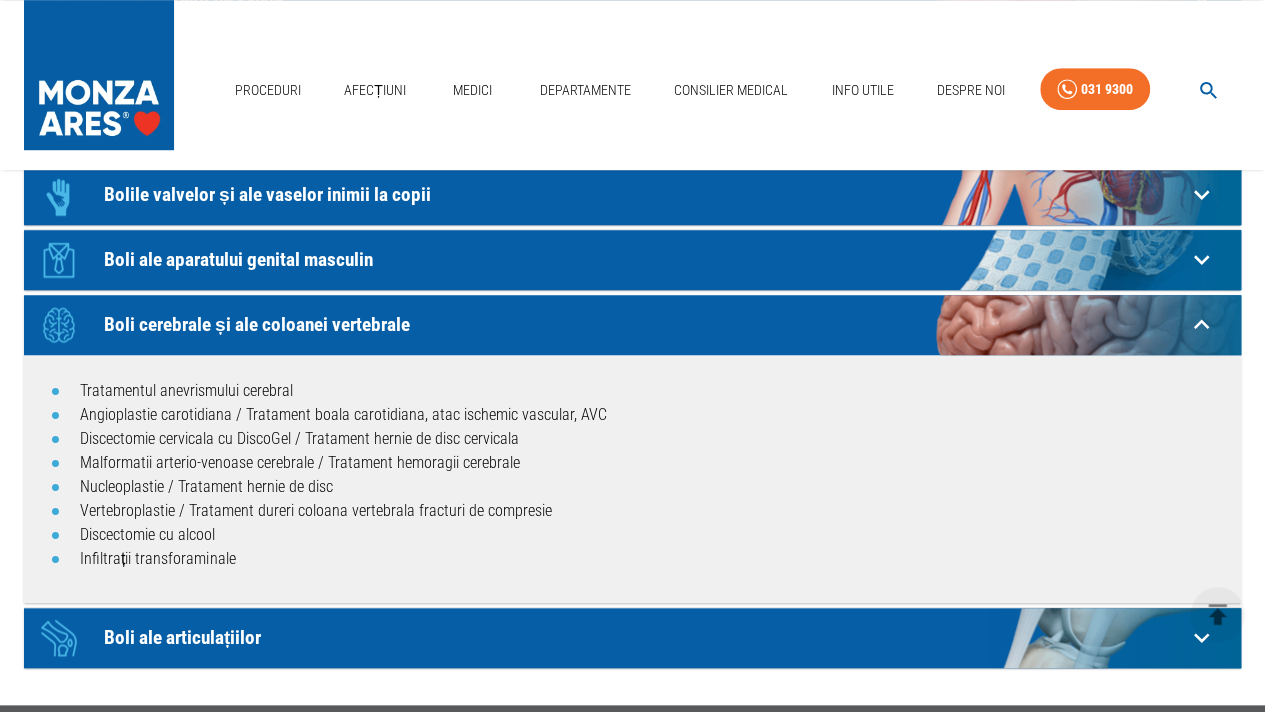 click 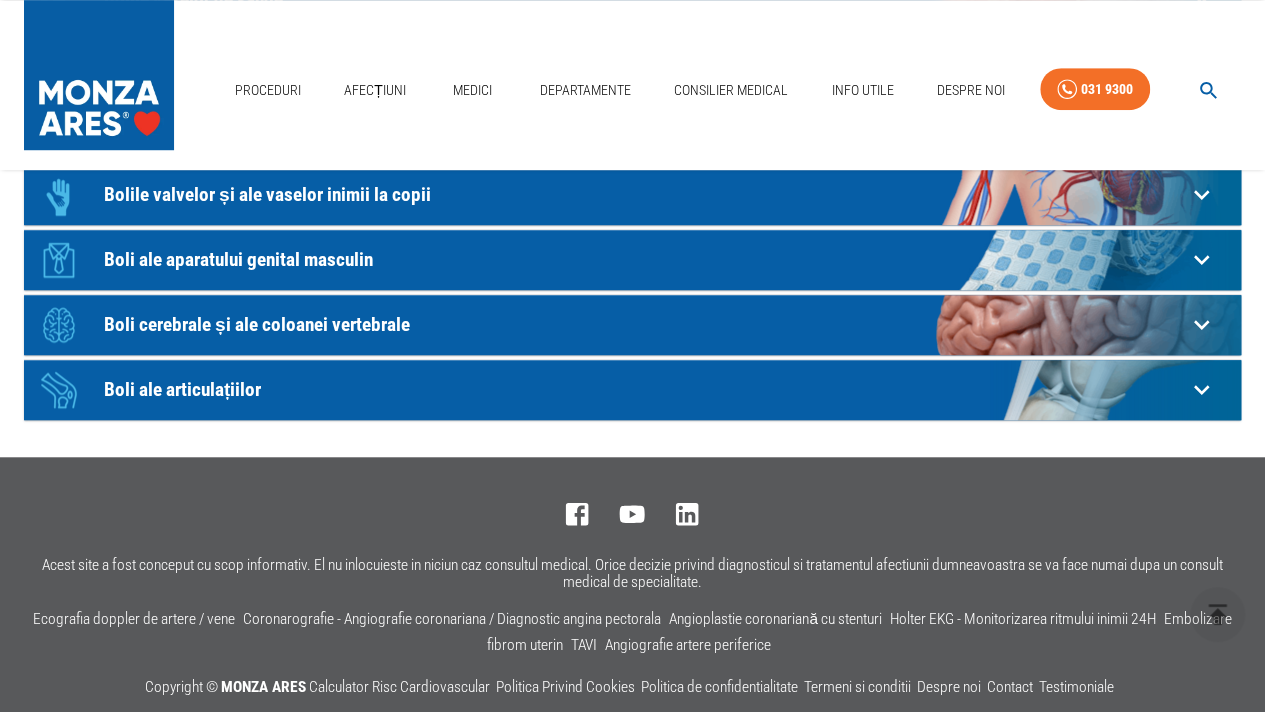 click on "Boli ale articulațiilor" at bounding box center (645, -326) 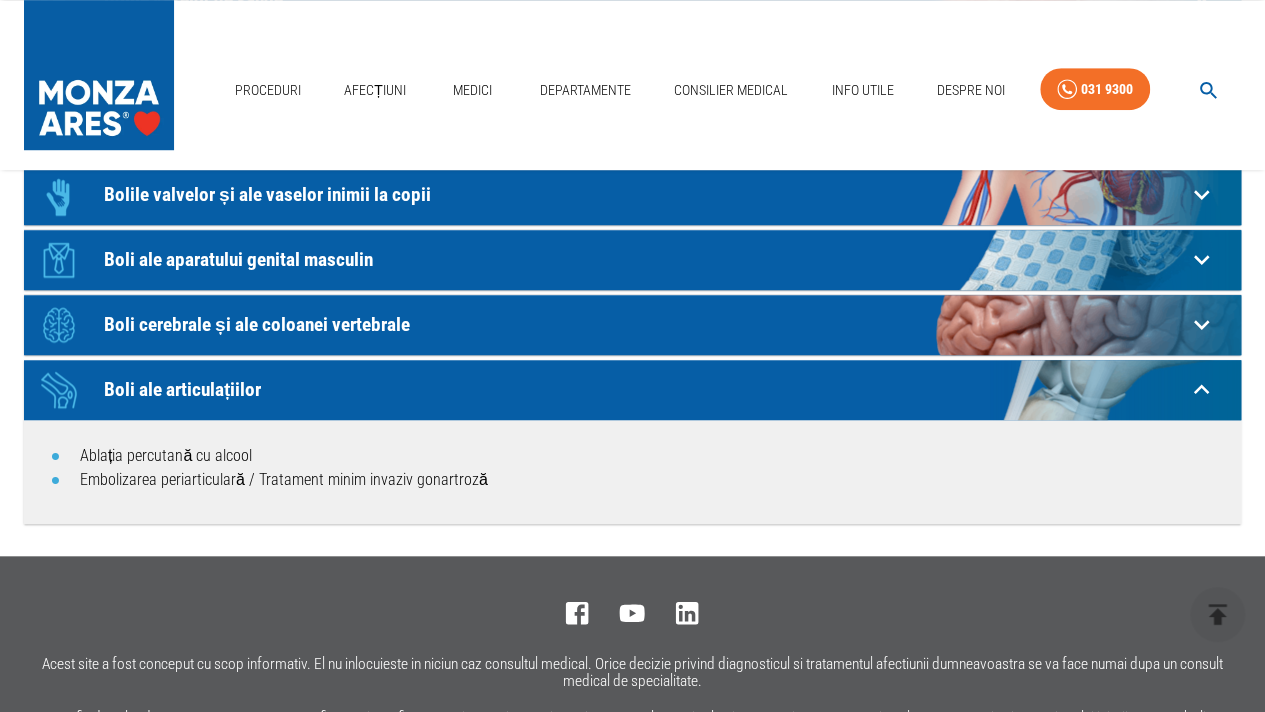 click on "Boli ale articulațiilor" at bounding box center (645, 389) 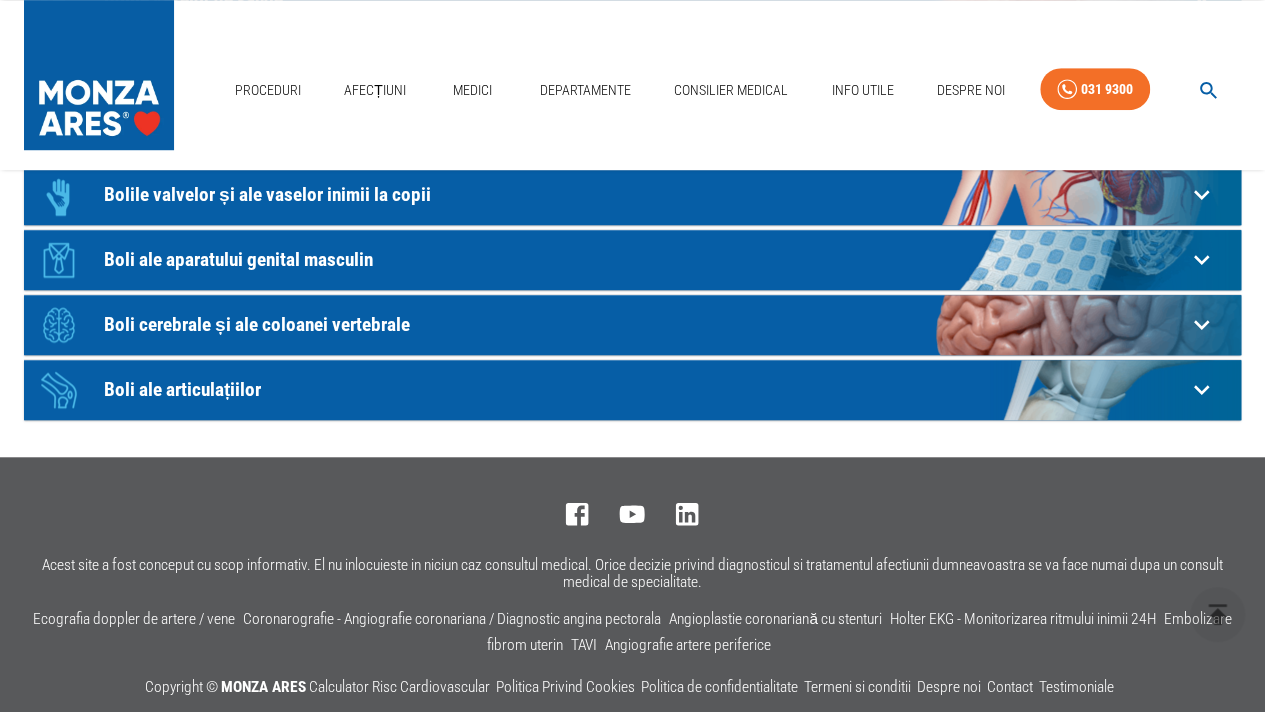 click on "Boli cerebrale și ale coloanei vertebrale" at bounding box center (645, -326) 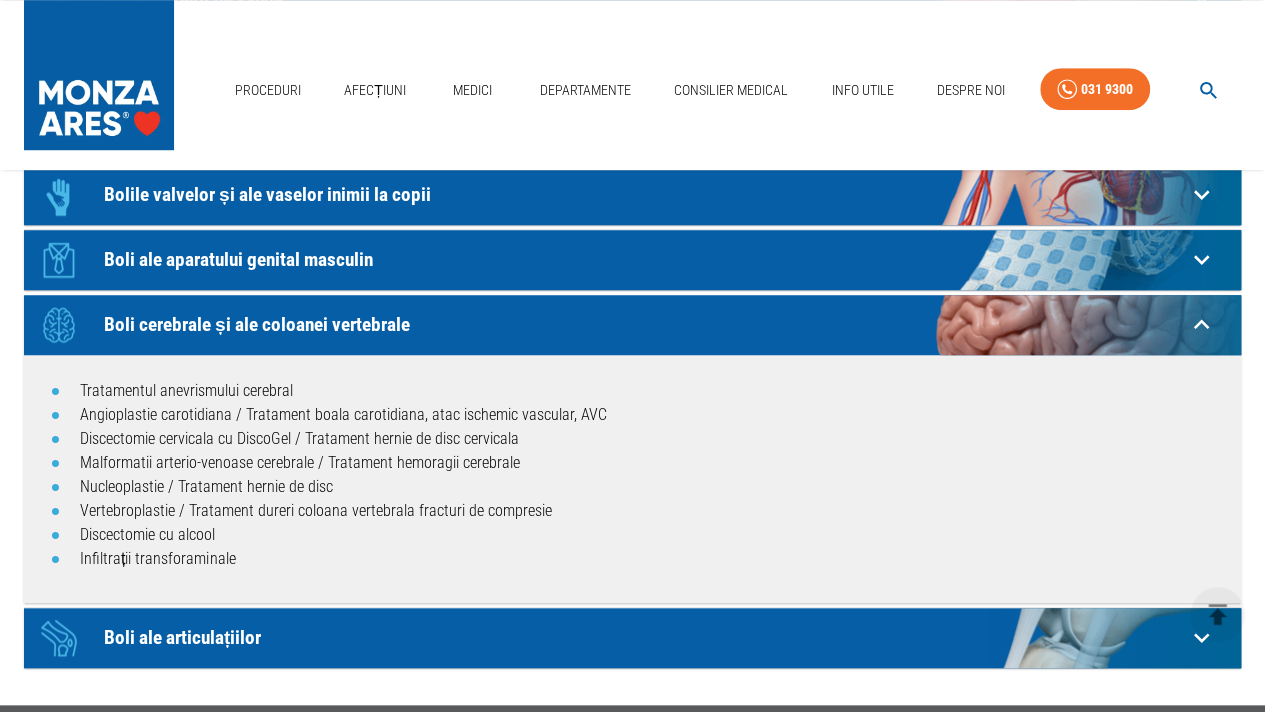 click on "Boli cerebrale și ale coloanei vertebrale" at bounding box center (645, 324) 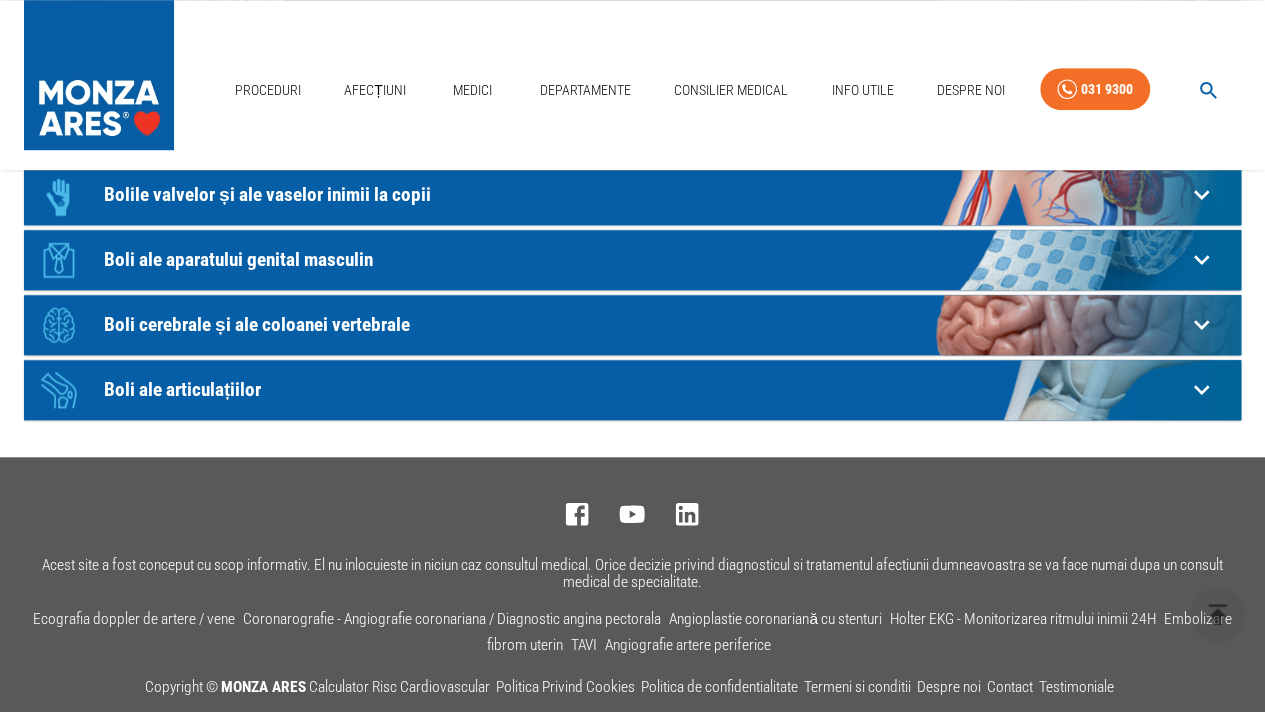 click on "Icon Boli ale aparatului genital masculin" at bounding box center [607, -325] 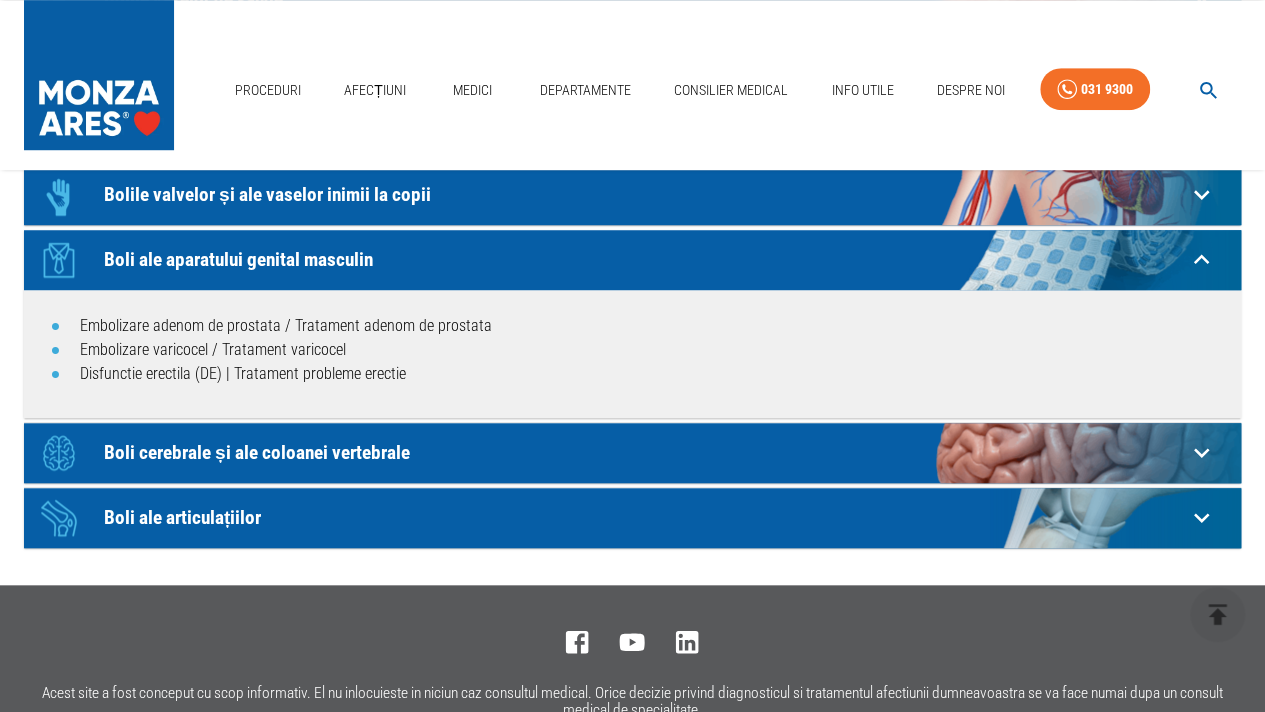 click on "Icon Boli ale aparatului genital masculin" at bounding box center (607, 260) 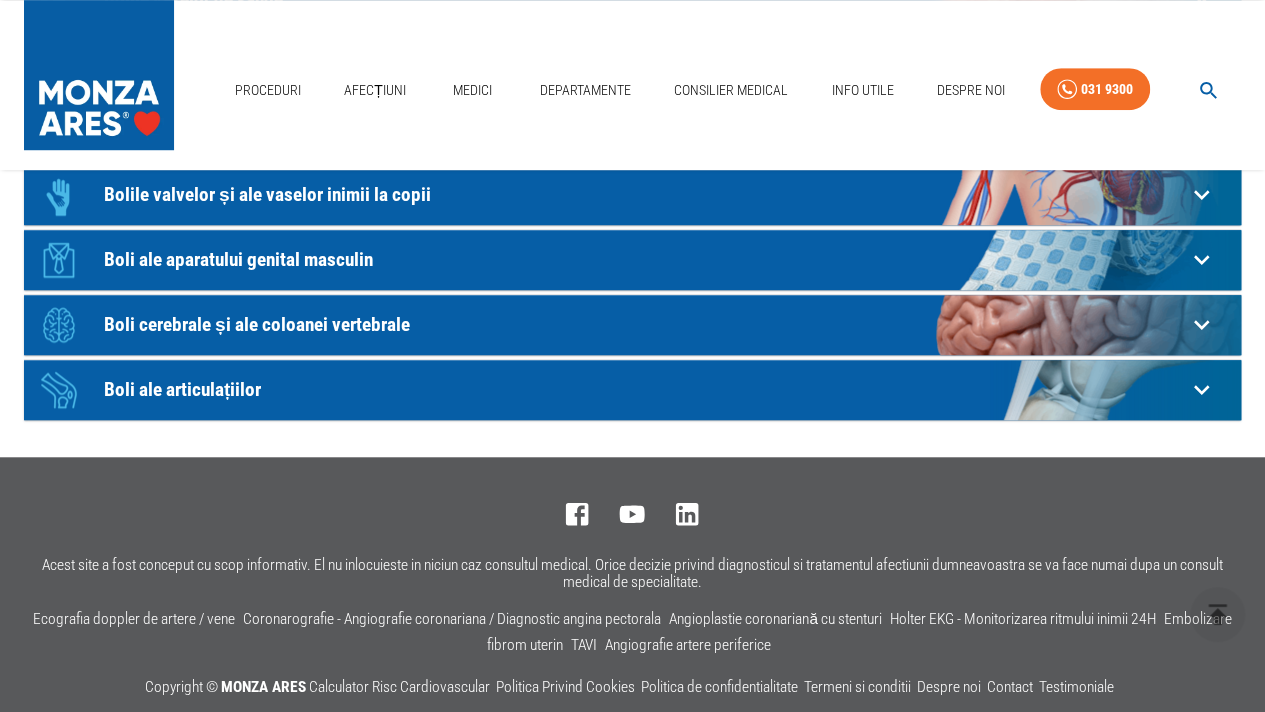 click on "Icon Bolile valvelor și ale vaselor inimii la copii" at bounding box center [607, -325] 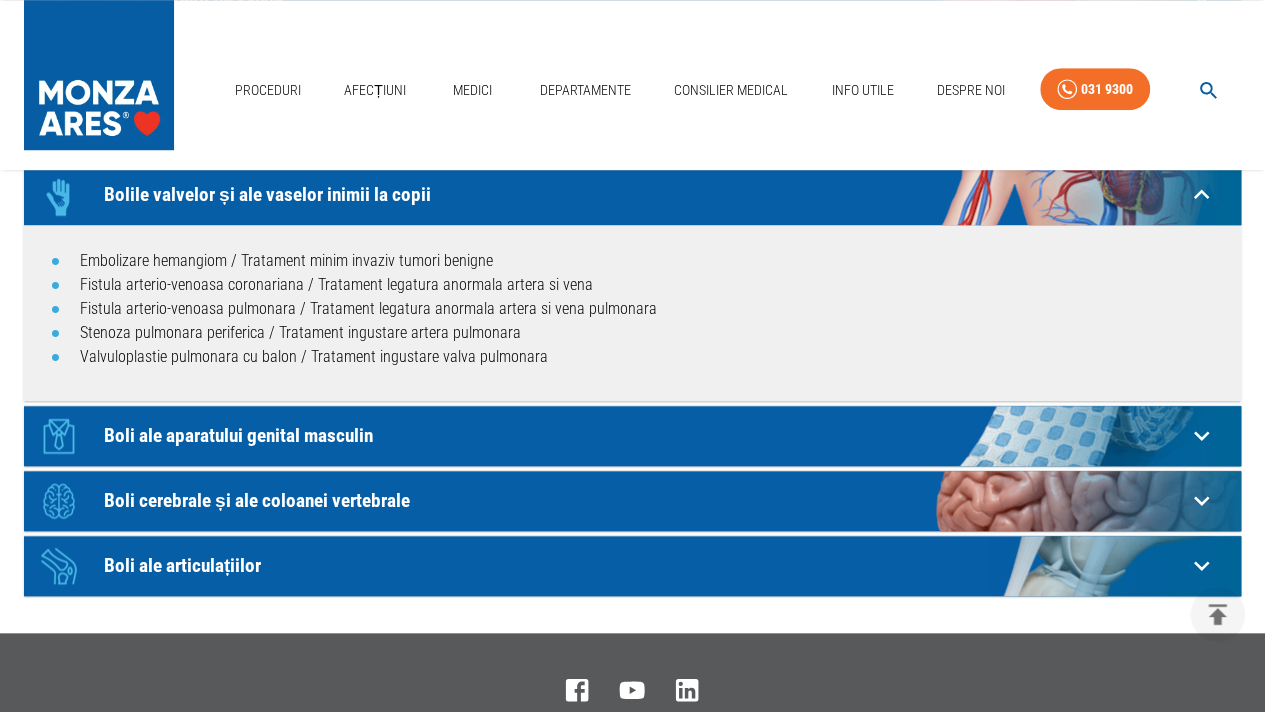click on "Icon Bolile valvelor și ale vaselor inimii la copii" at bounding box center (607, 195) 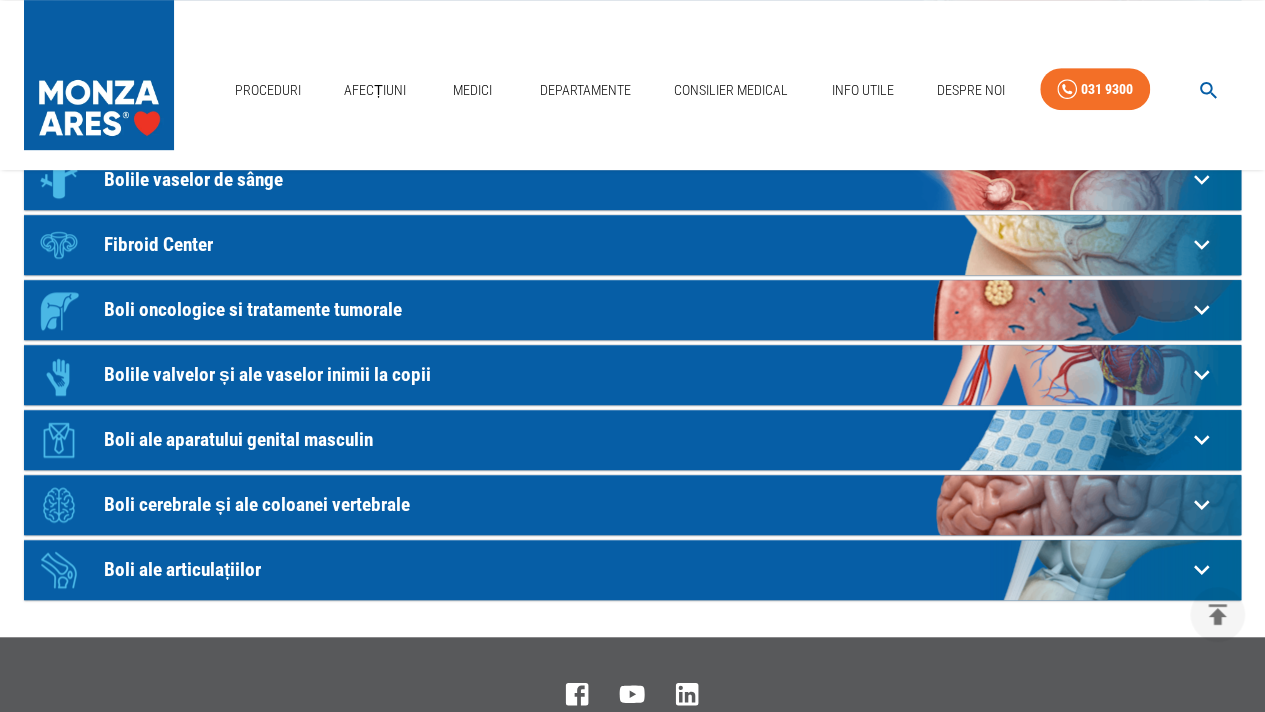 scroll, scrollTop: 472, scrollLeft: 0, axis: vertical 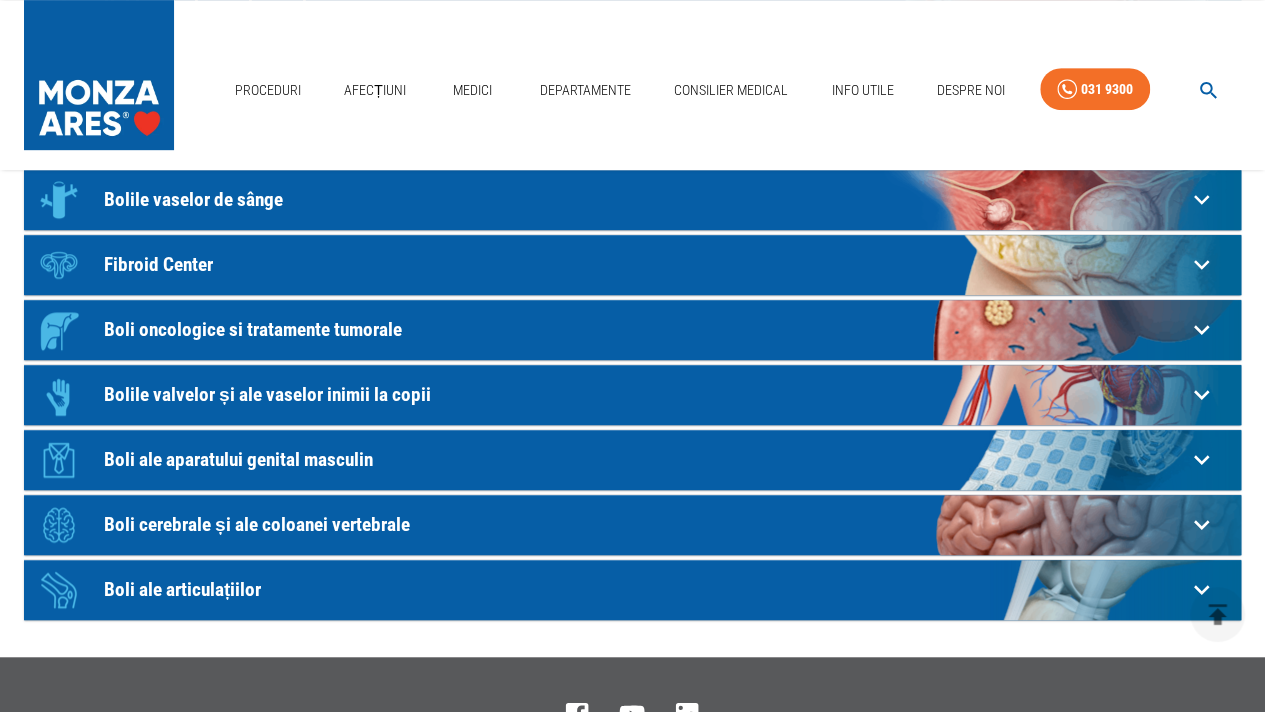 click on "Boli oncologice si tratamente tumorale" at bounding box center [645, -126] 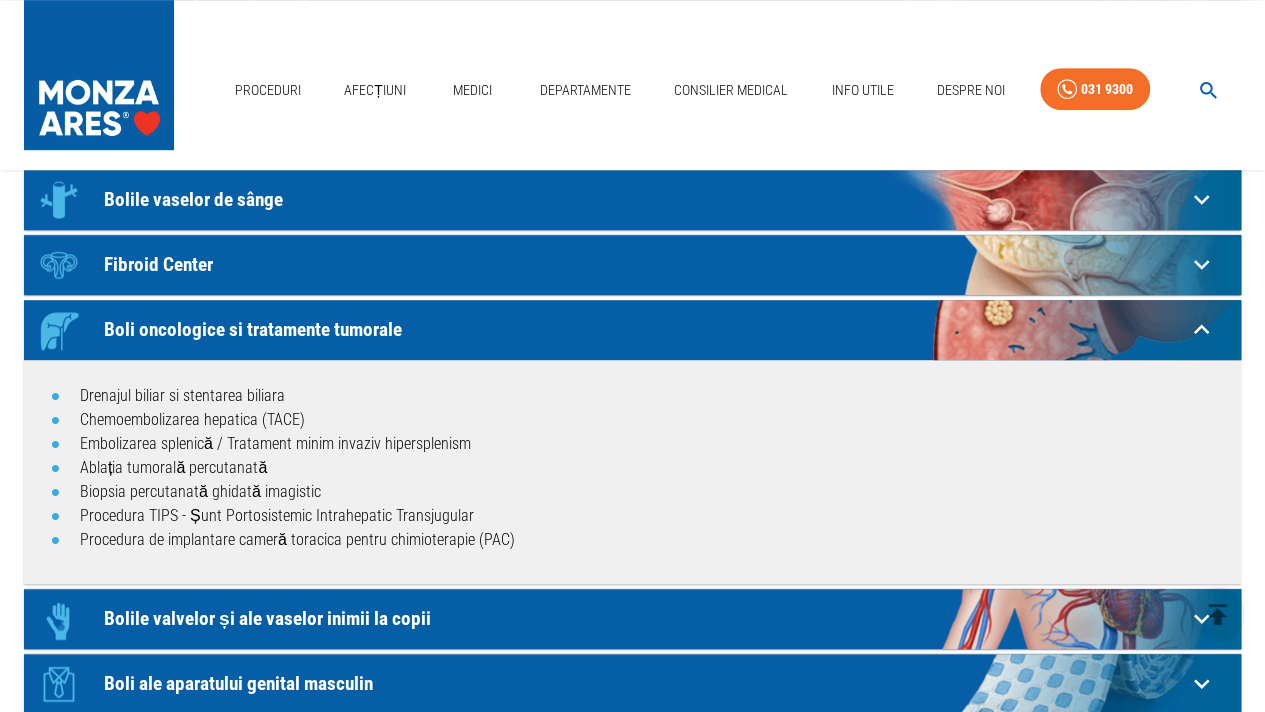 click on "Boli oncologice si tratamente tumorale" at bounding box center [645, 329] 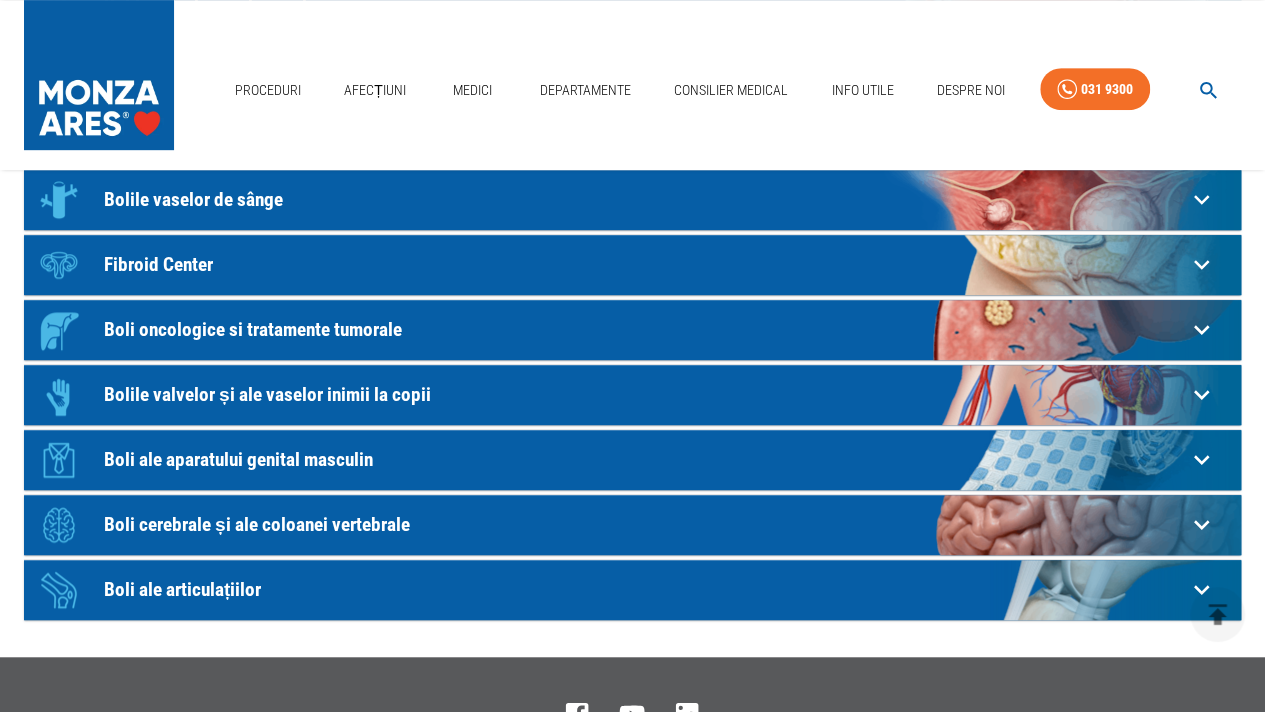 click on "Fibroid Center" at bounding box center (645, -126) 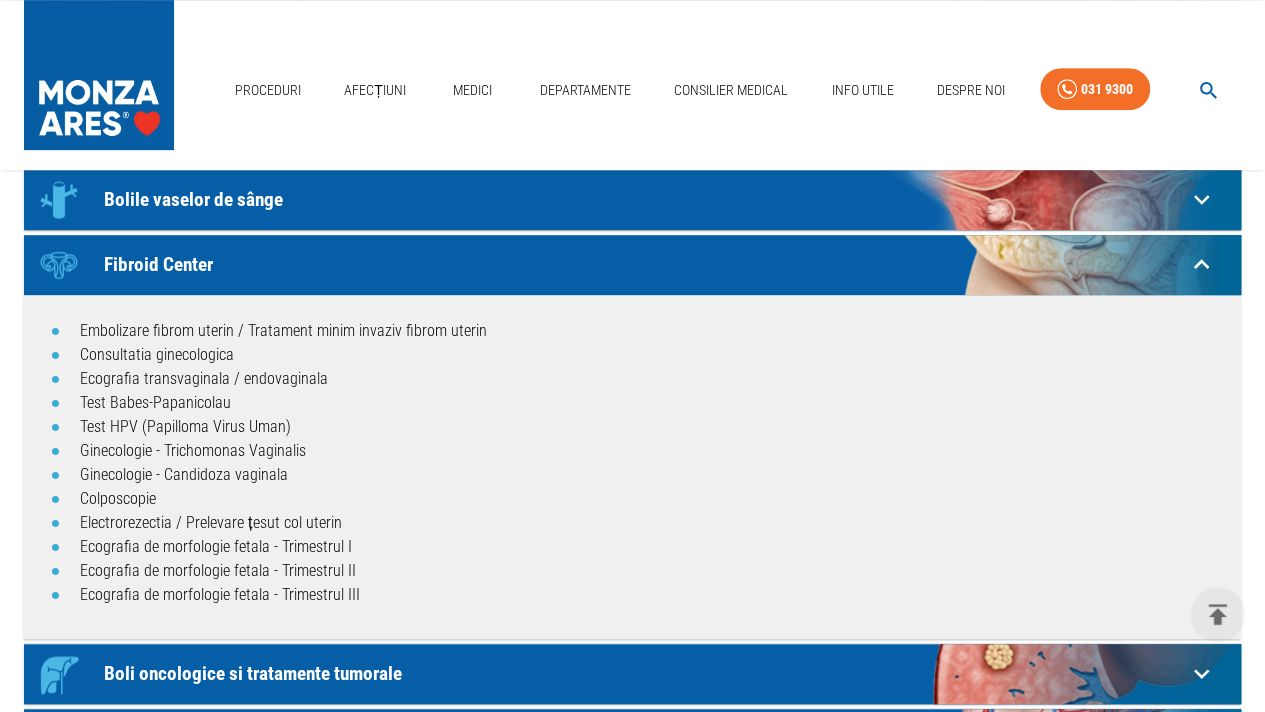 click on "Fibroid Center" at bounding box center (645, 264) 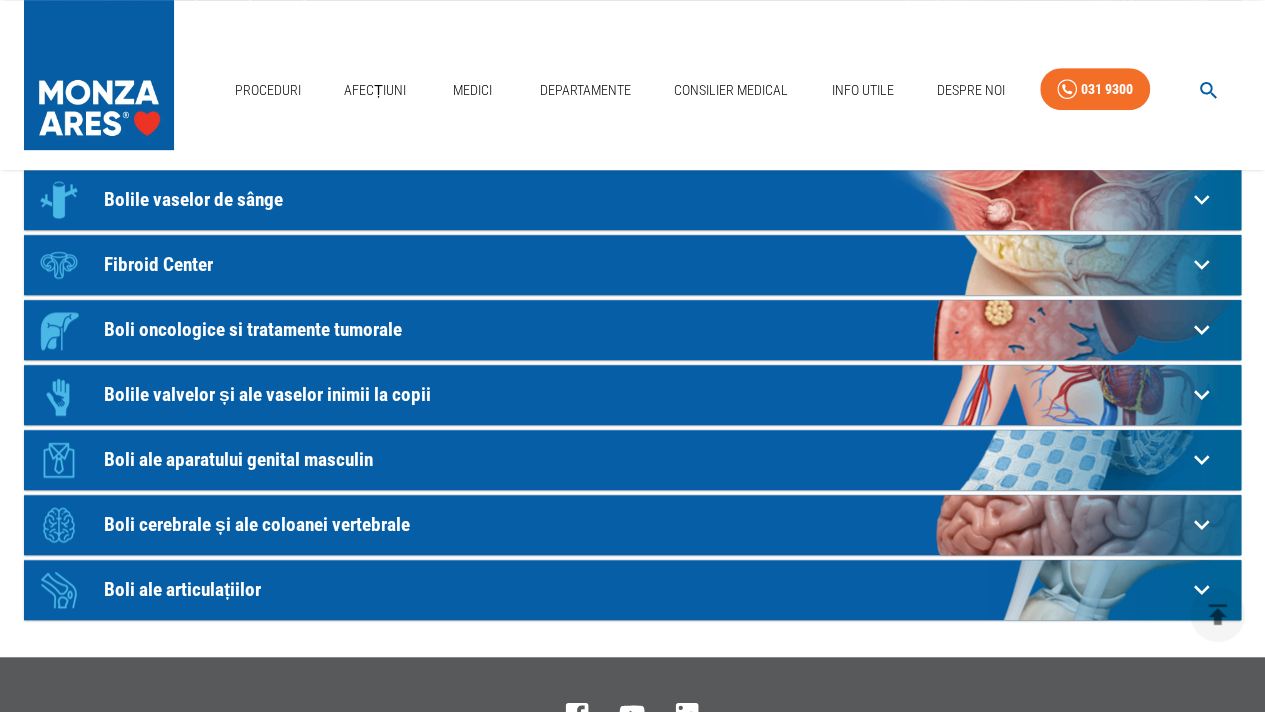 click on "Bolile vaselor de sânge" at bounding box center (645, -126) 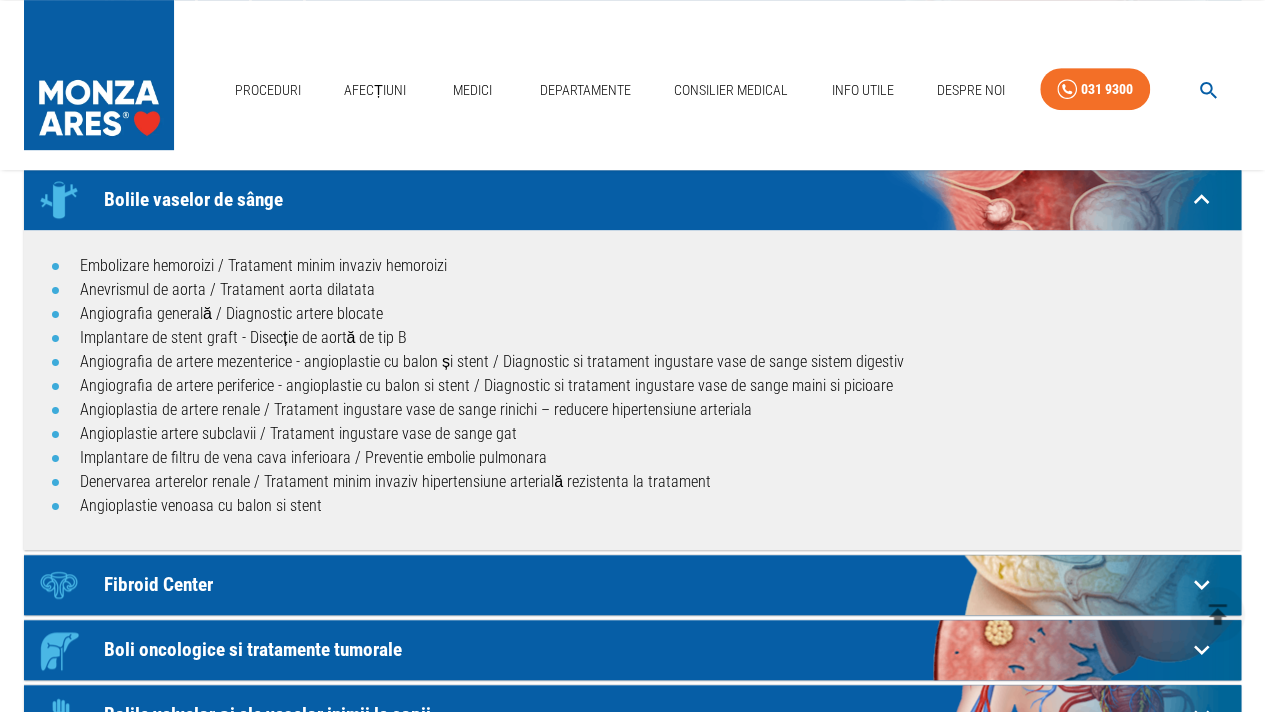 click on "Bolile vaselor de sânge" at bounding box center [645, 199] 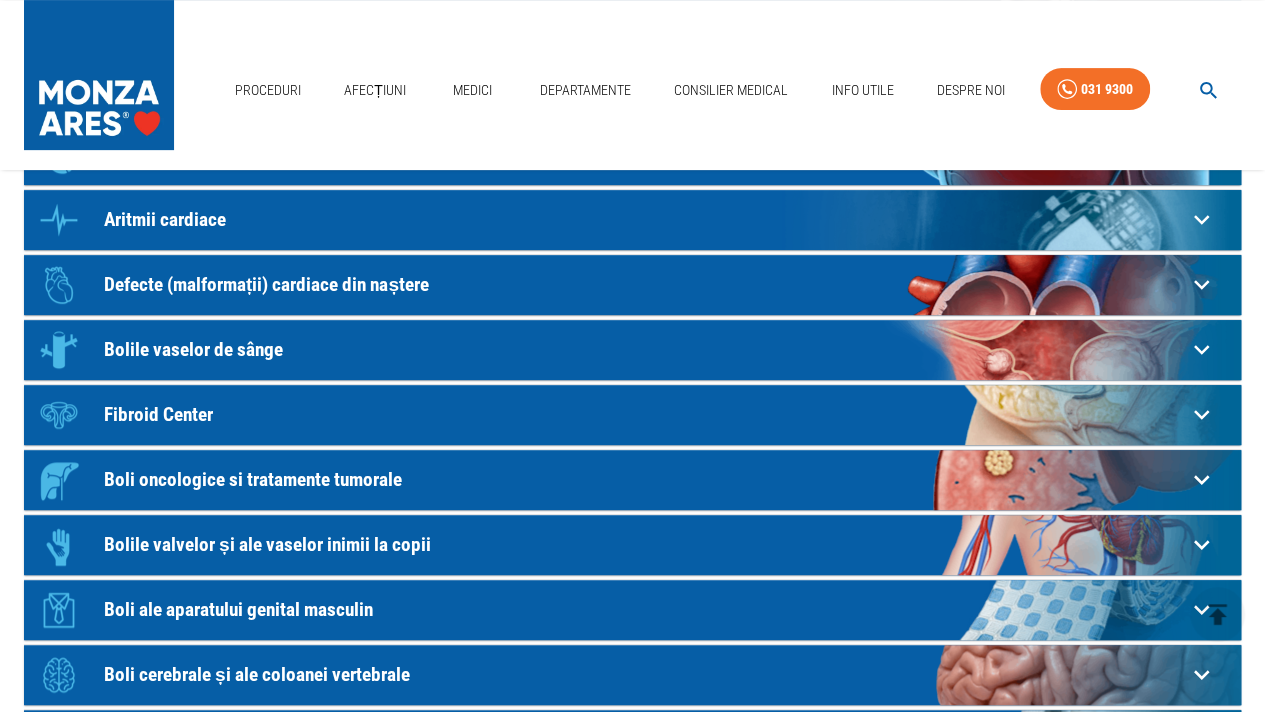 scroll, scrollTop: 172, scrollLeft: 0, axis: vertical 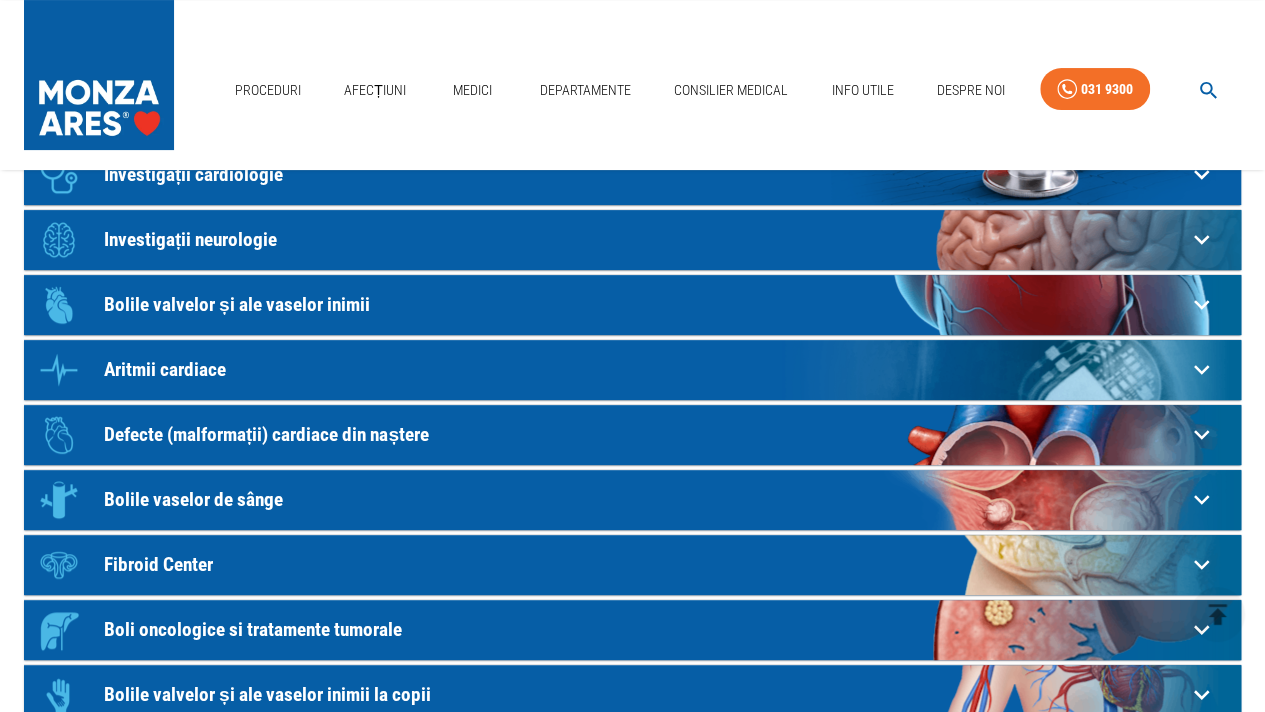 click on "Defecte (malformații) cardiace din naștere" at bounding box center (645, 174) 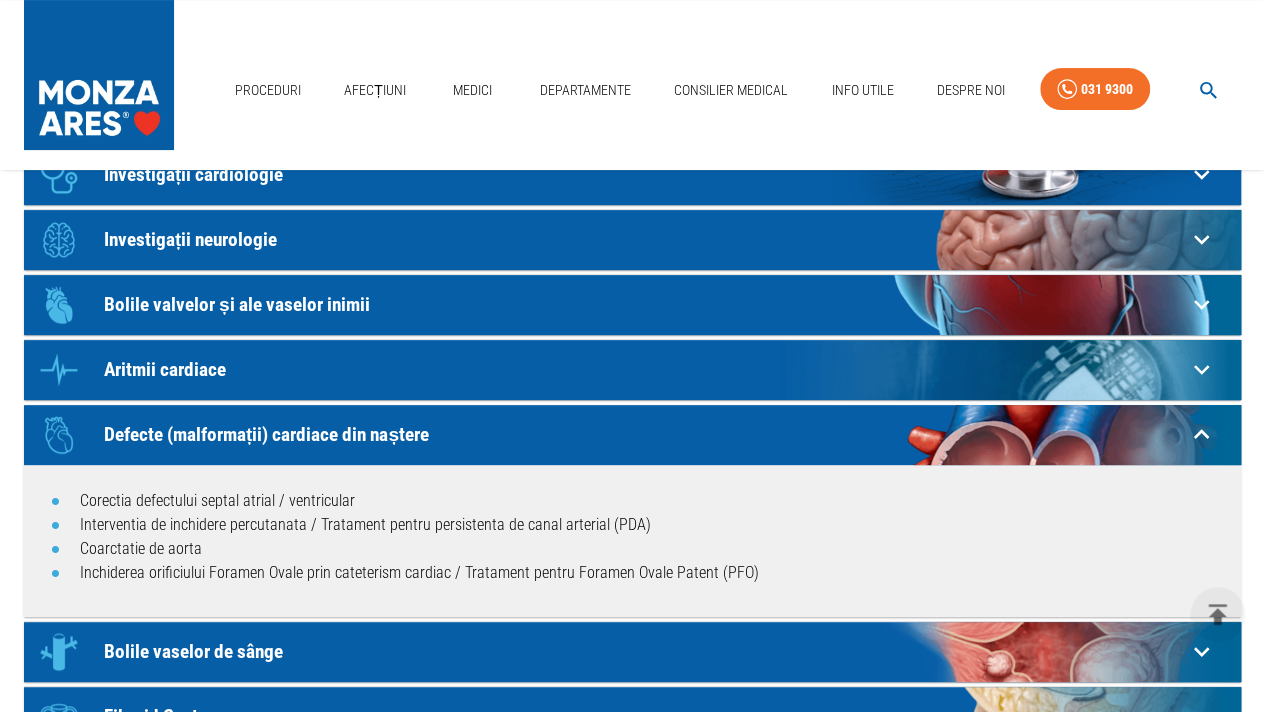 click on "Defecte (malformații) cardiace din naștere" at bounding box center [645, 434] 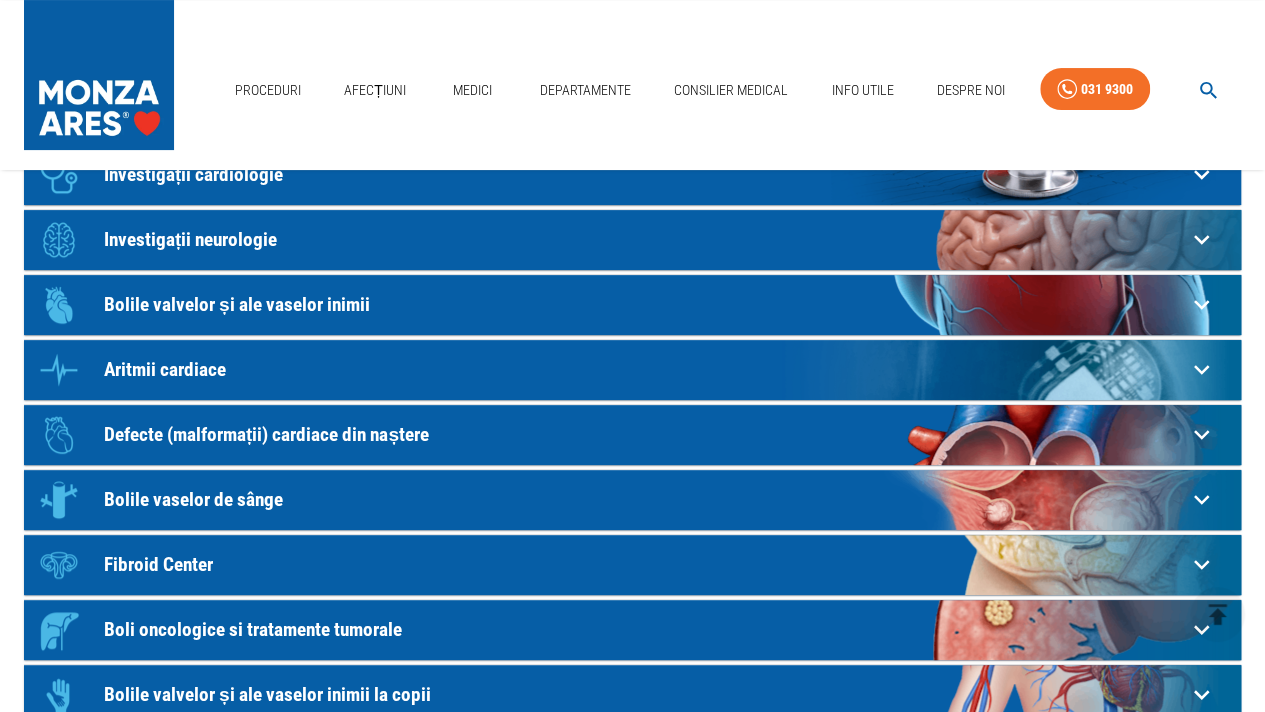 click on "Aritmii cardiace" at bounding box center (645, 174) 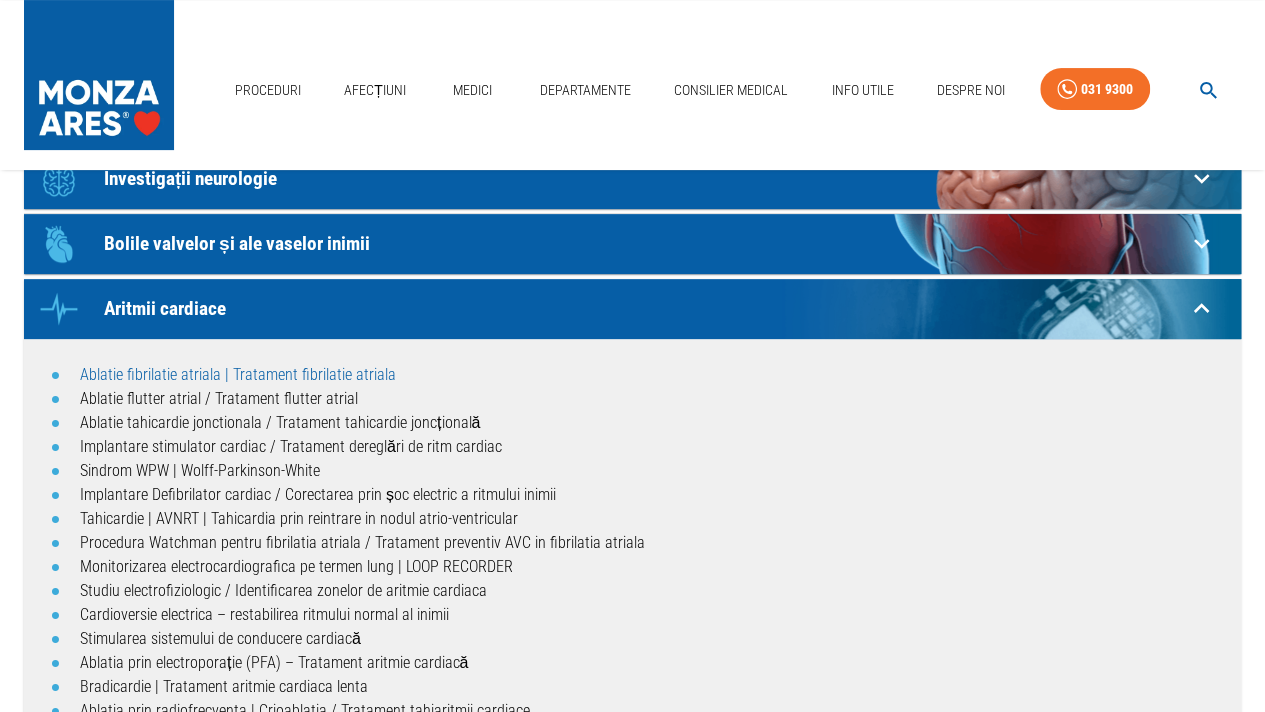 scroll, scrollTop: 72, scrollLeft: 0, axis: vertical 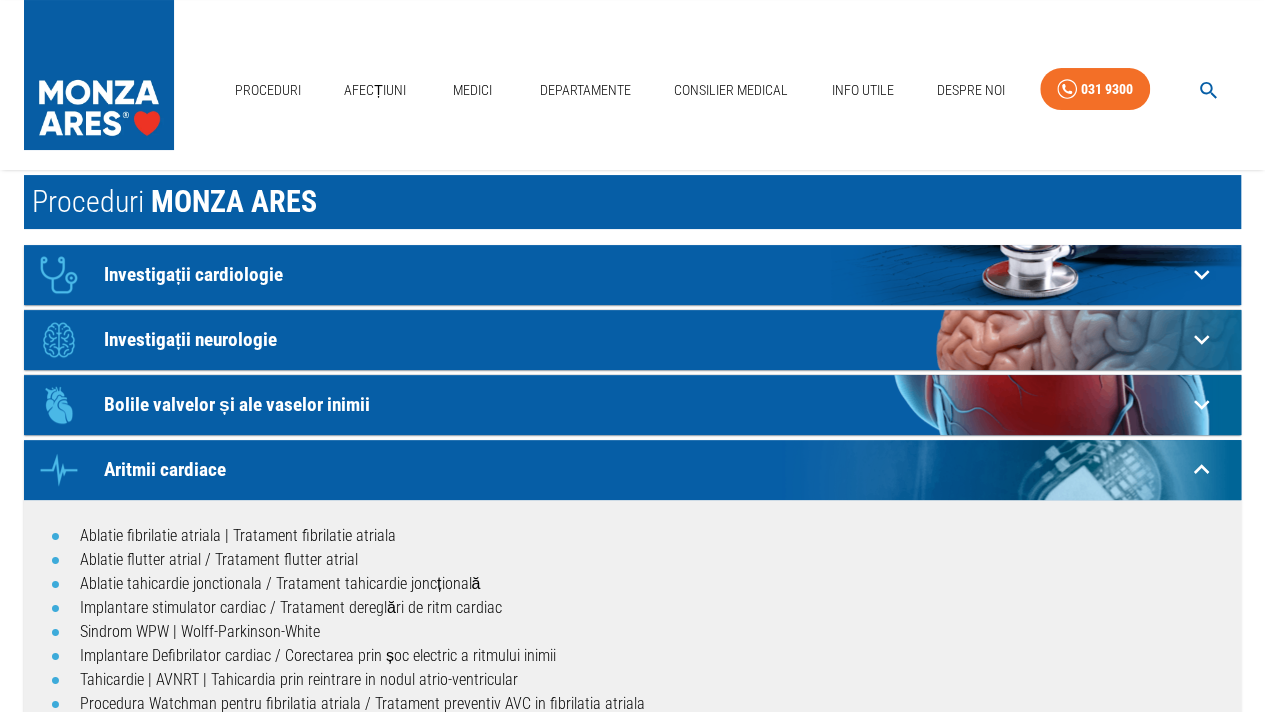 drag, startPoint x: 146, startPoint y: 461, endPoint x: 192, endPoint y: 418, distance: 62.968246 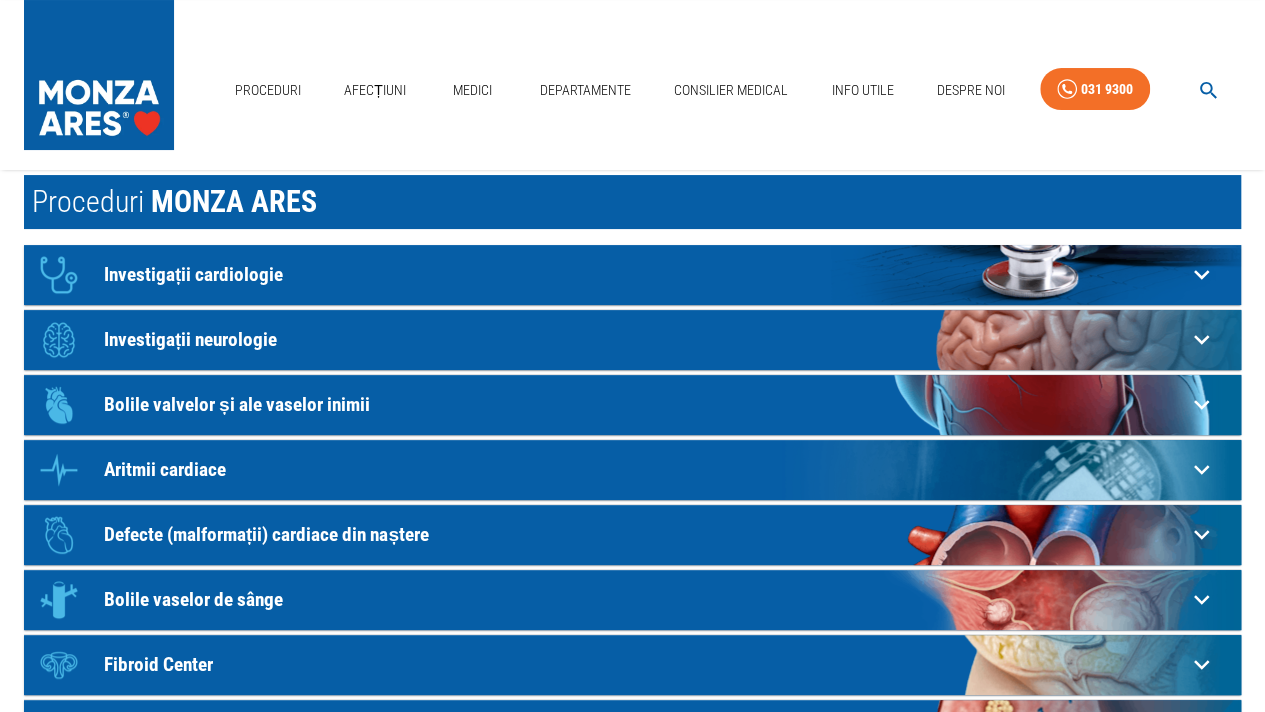click on "Bolile valvelor și ale vaselor inimii" at bounding box center (645, 274) 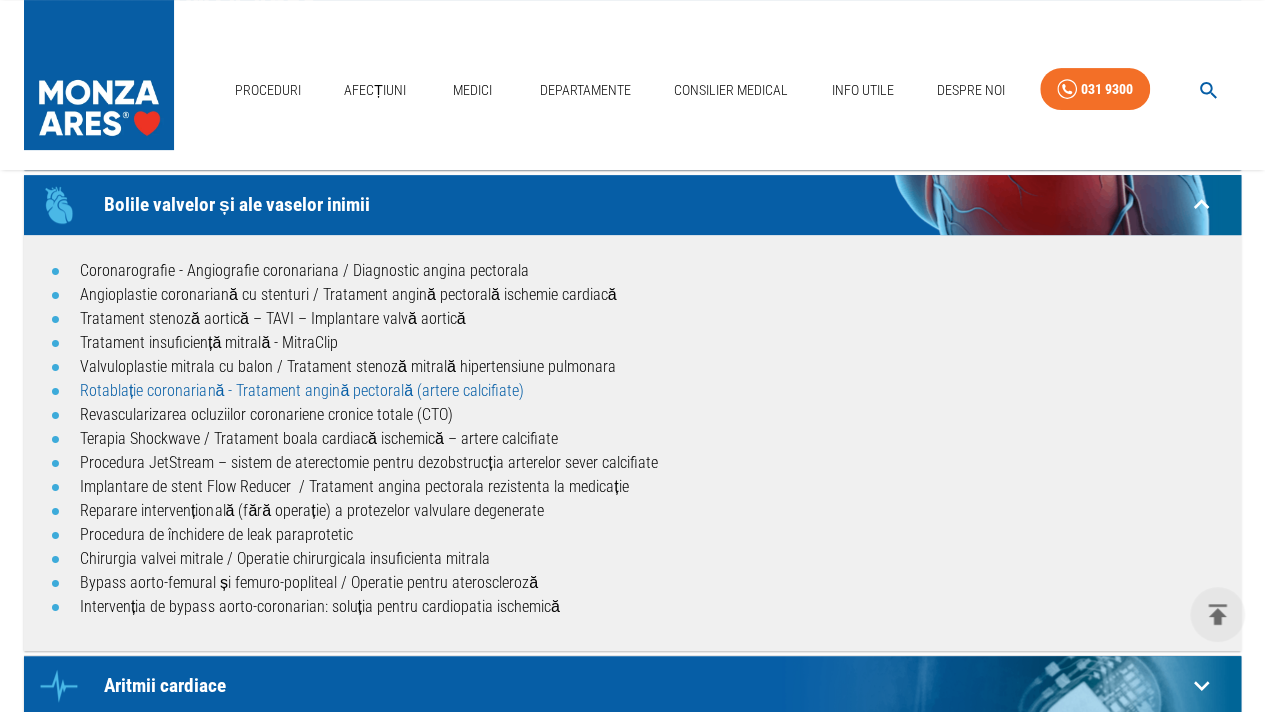 scroll, scrollTop: 0, scrollLeft: 0, axis: both 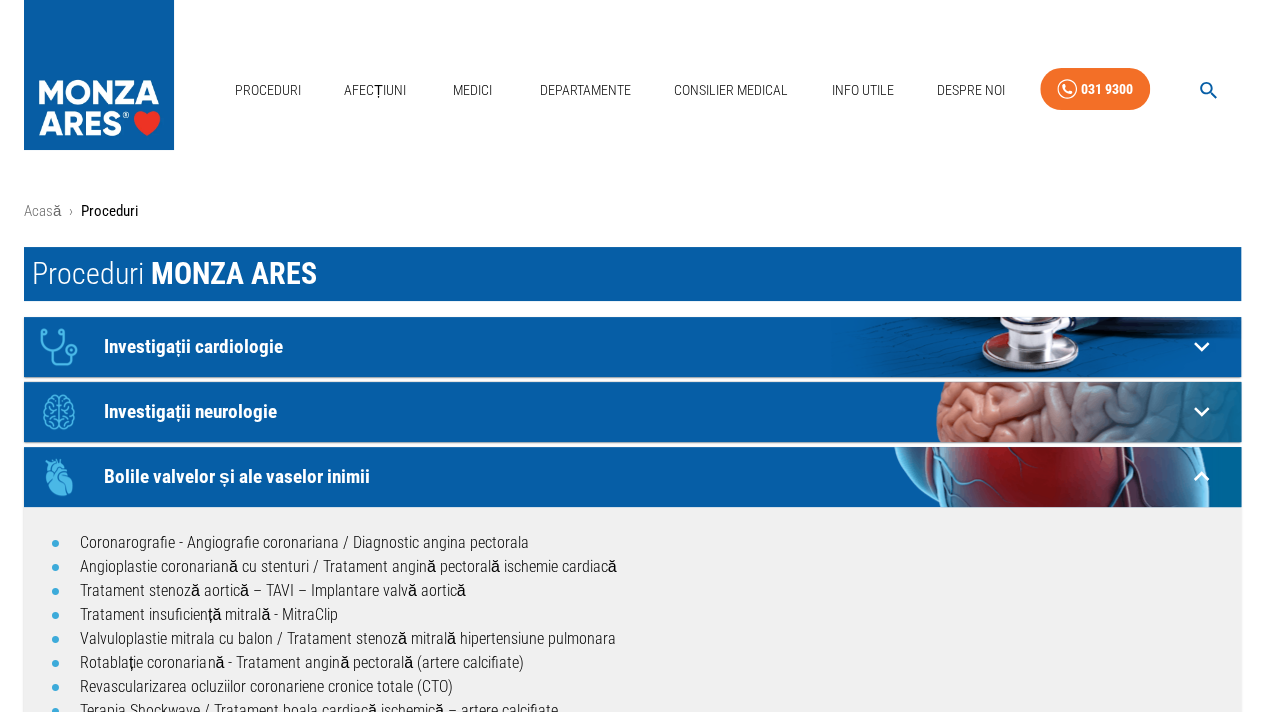 drag, startPoint x: 140, startPoint y: 466, endPoint x: 148, endPoint y: 458, distance: 11.313708 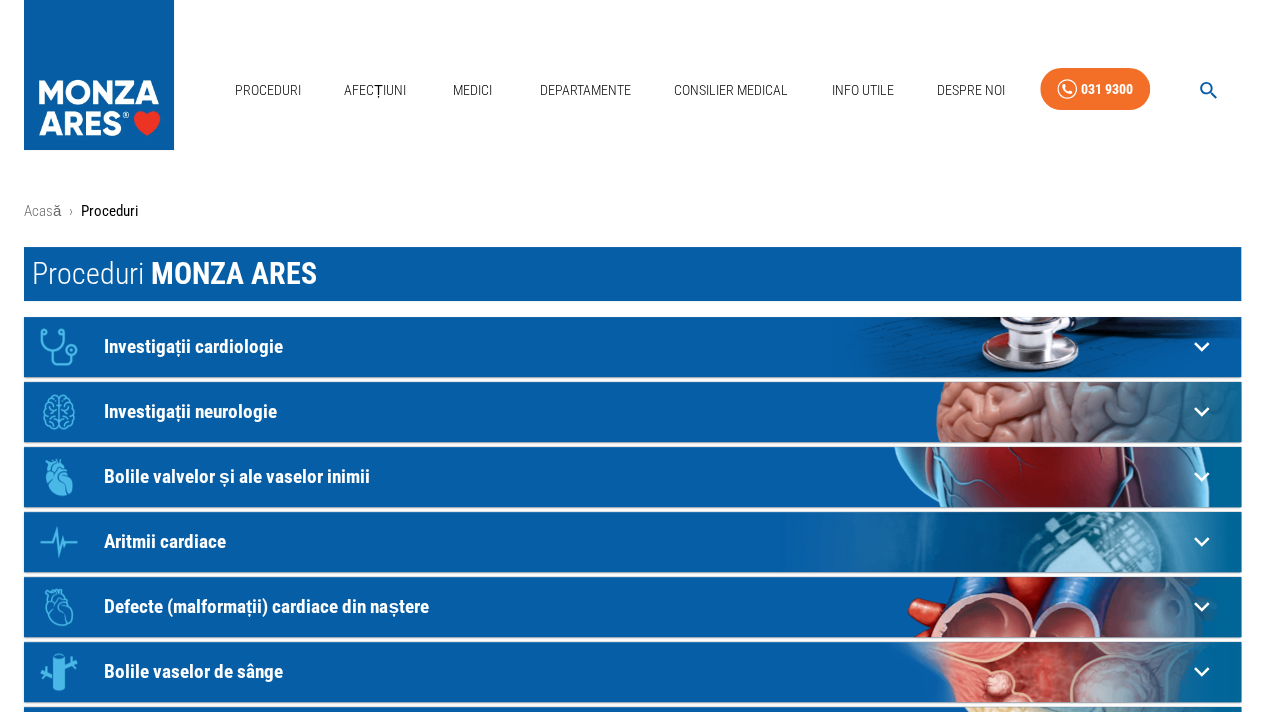 click on "Investigații neurologie" at bounding box center [645, 346] 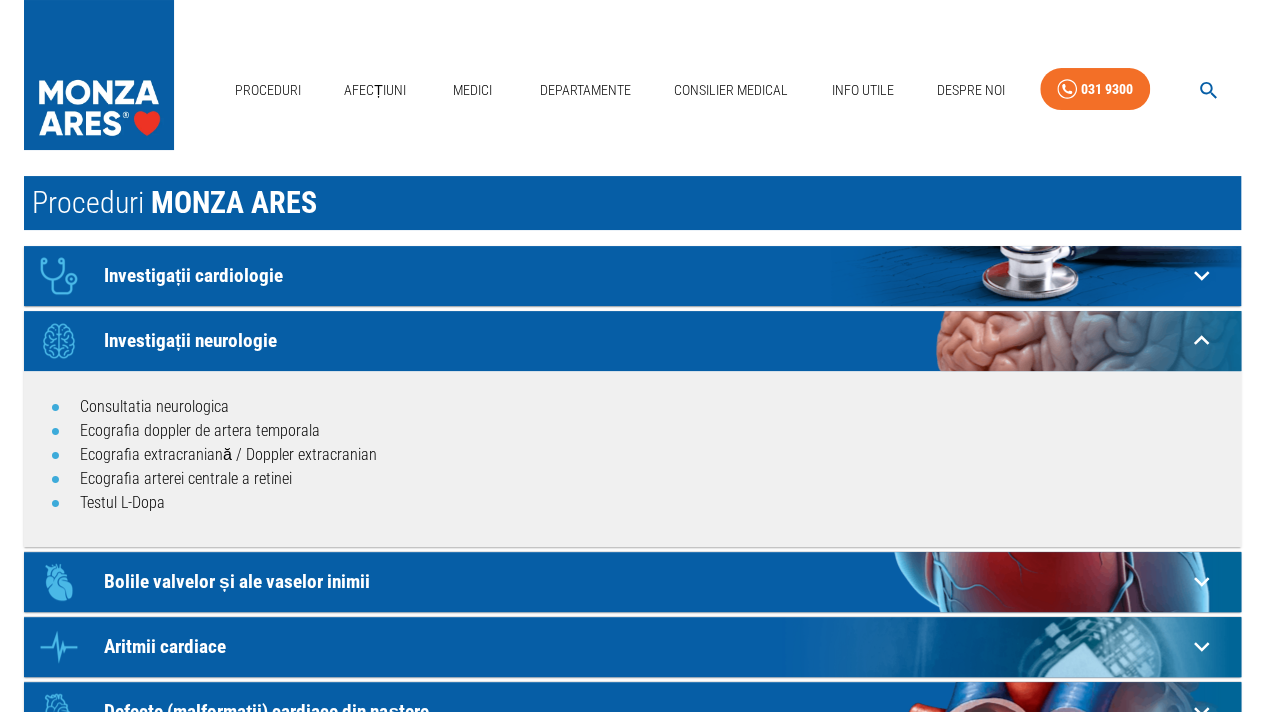 scroll, scrollTop: 100, scrollLeft: 0, axis: vertical 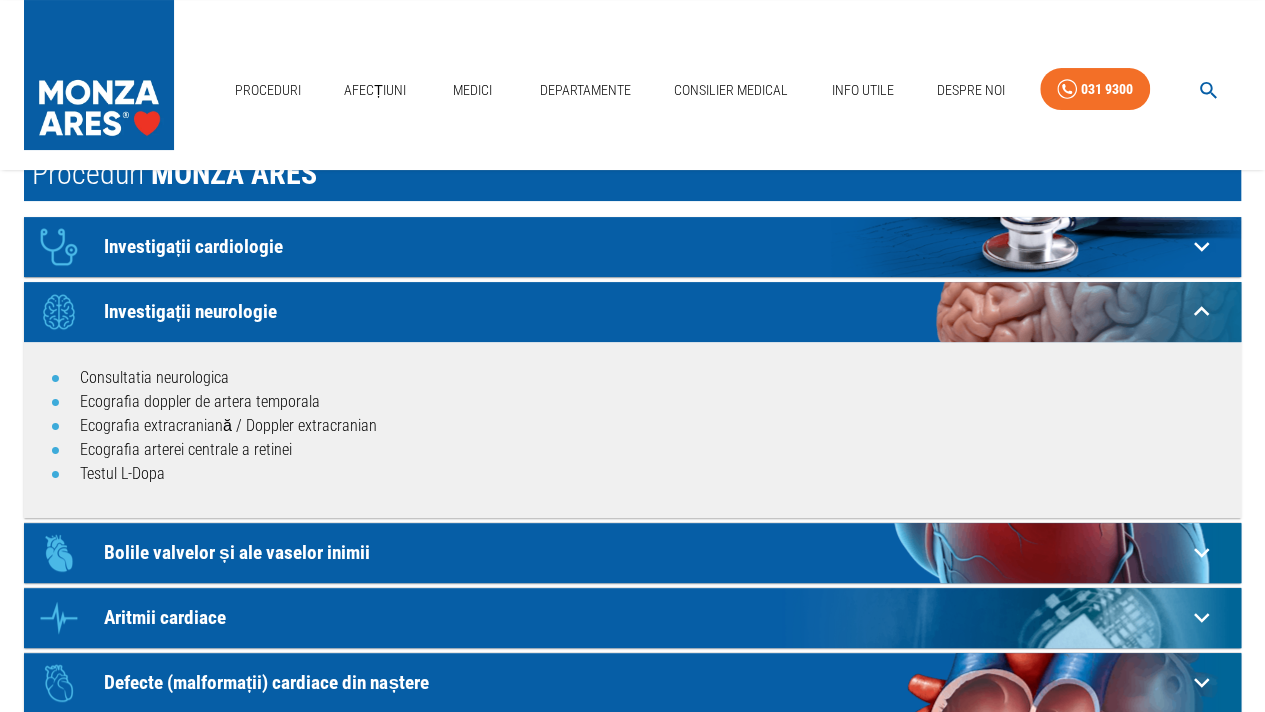 click on "Investigații neurologie" at bounding box center (645, 311) 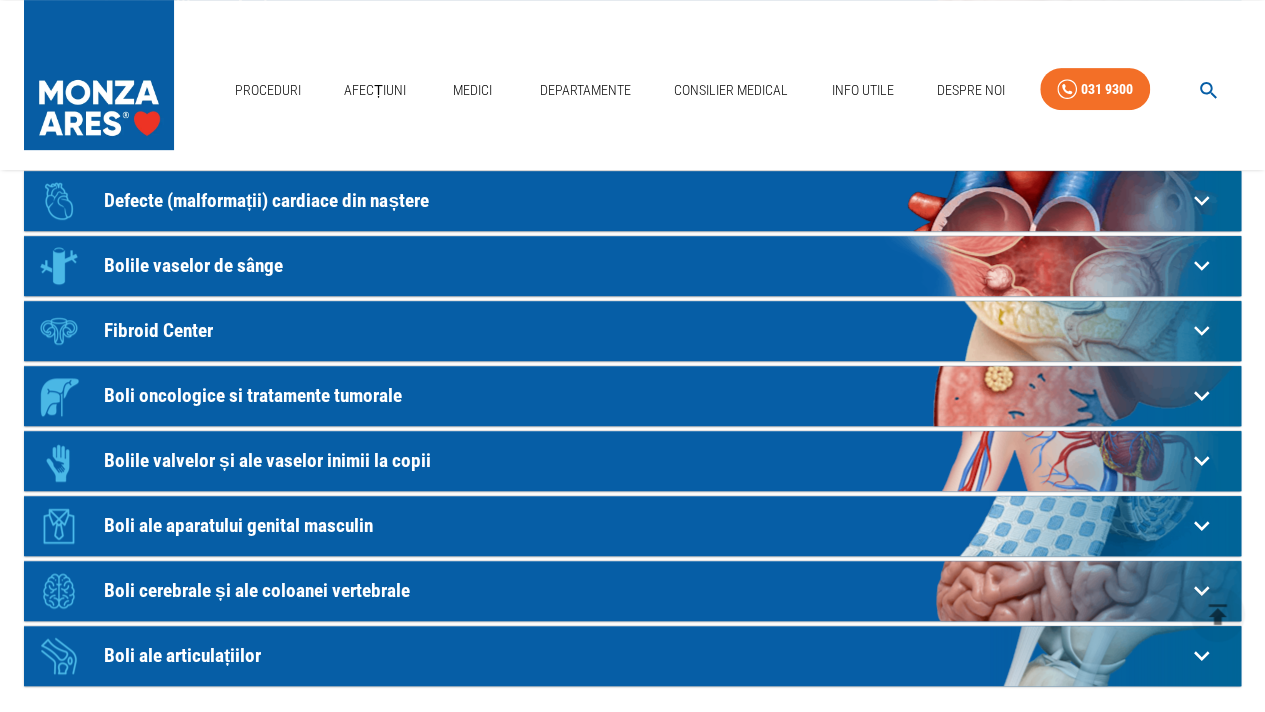 scroll, scrollTop: 500, scrollLeft: 0, axis: vertical 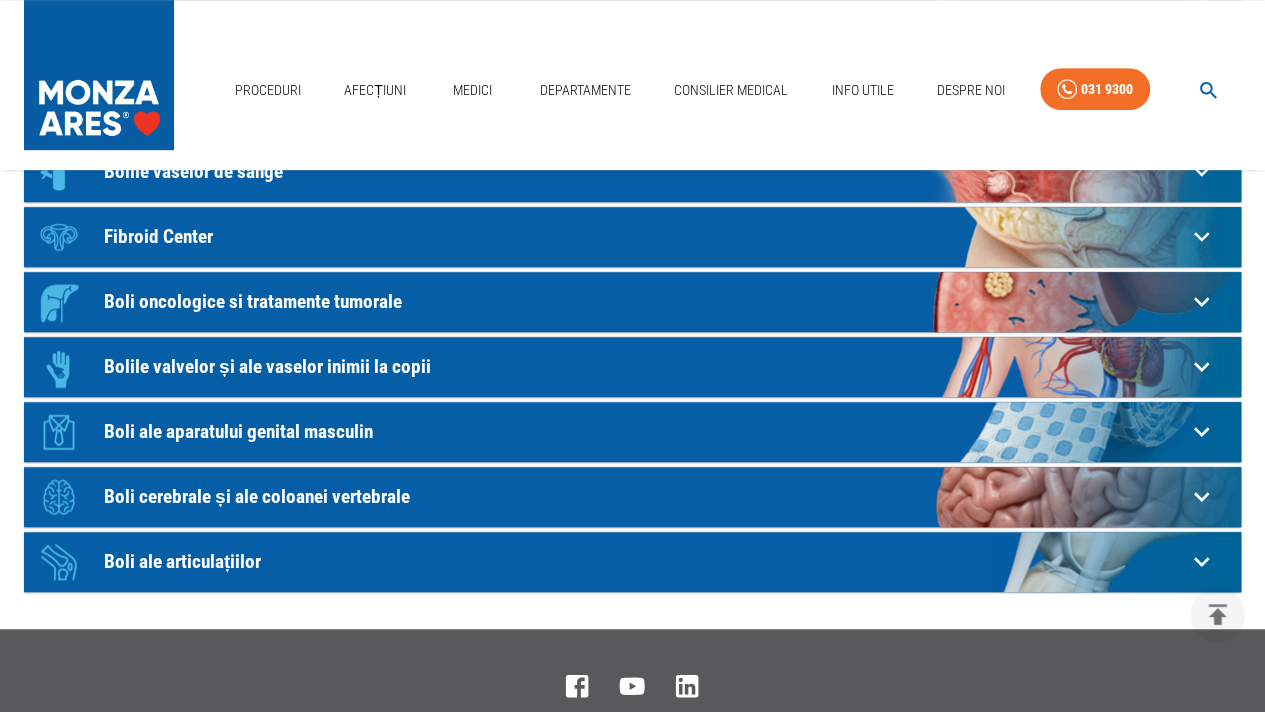 click on "Icon Boli cerebrale și ale coloanei vertebrale" at bounding box center (607, -153) 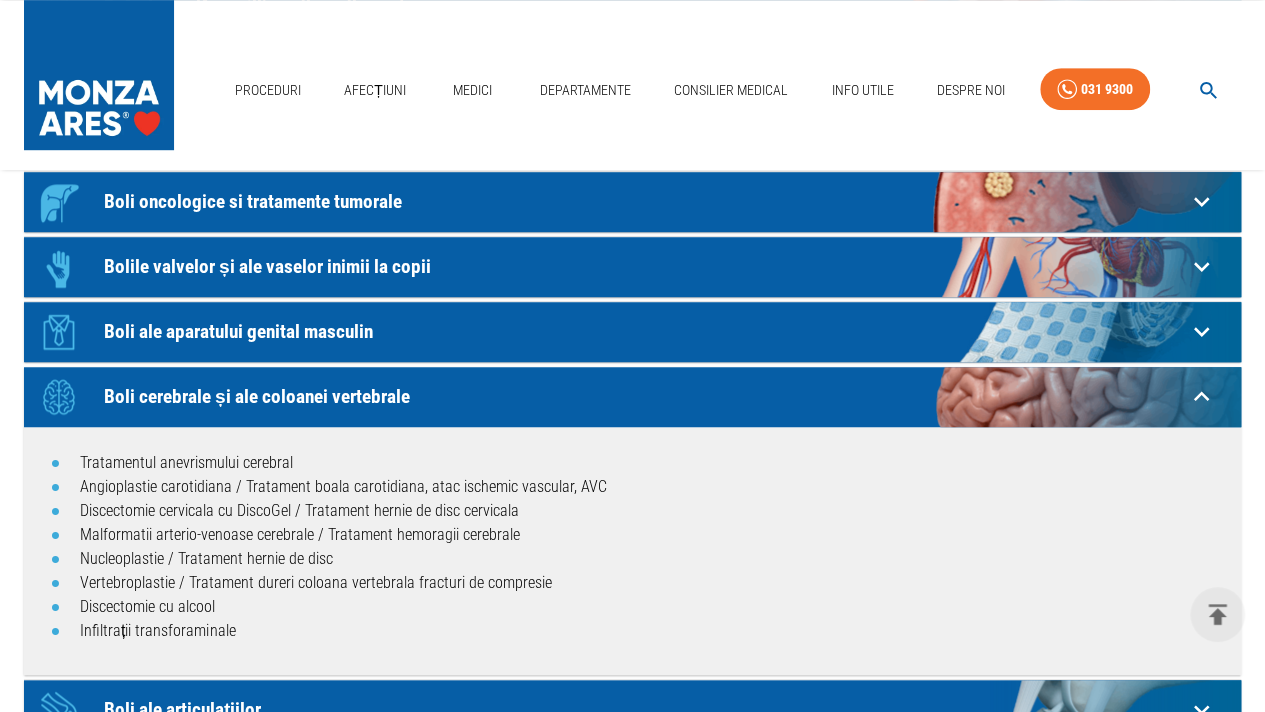 scroll, scrollTop: 700, scrollLeft: 0, axis: vertical 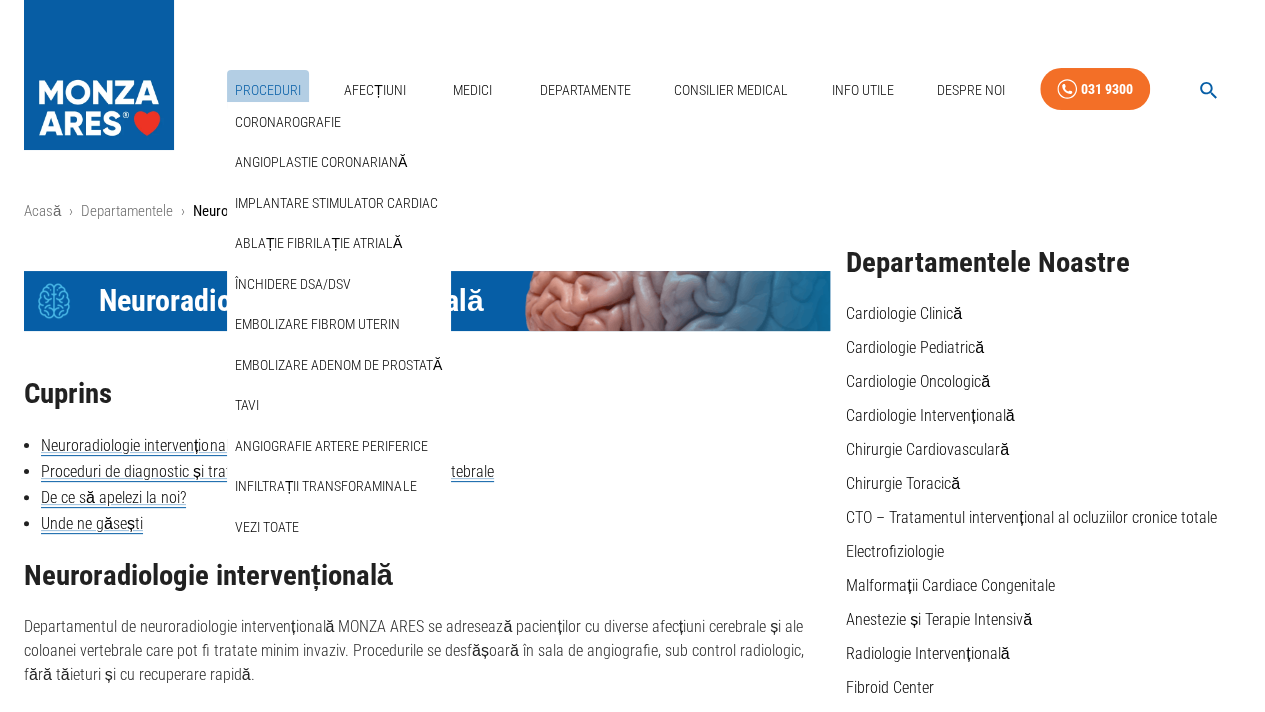 click on "Proceduri" at bounding box center (268, 90) 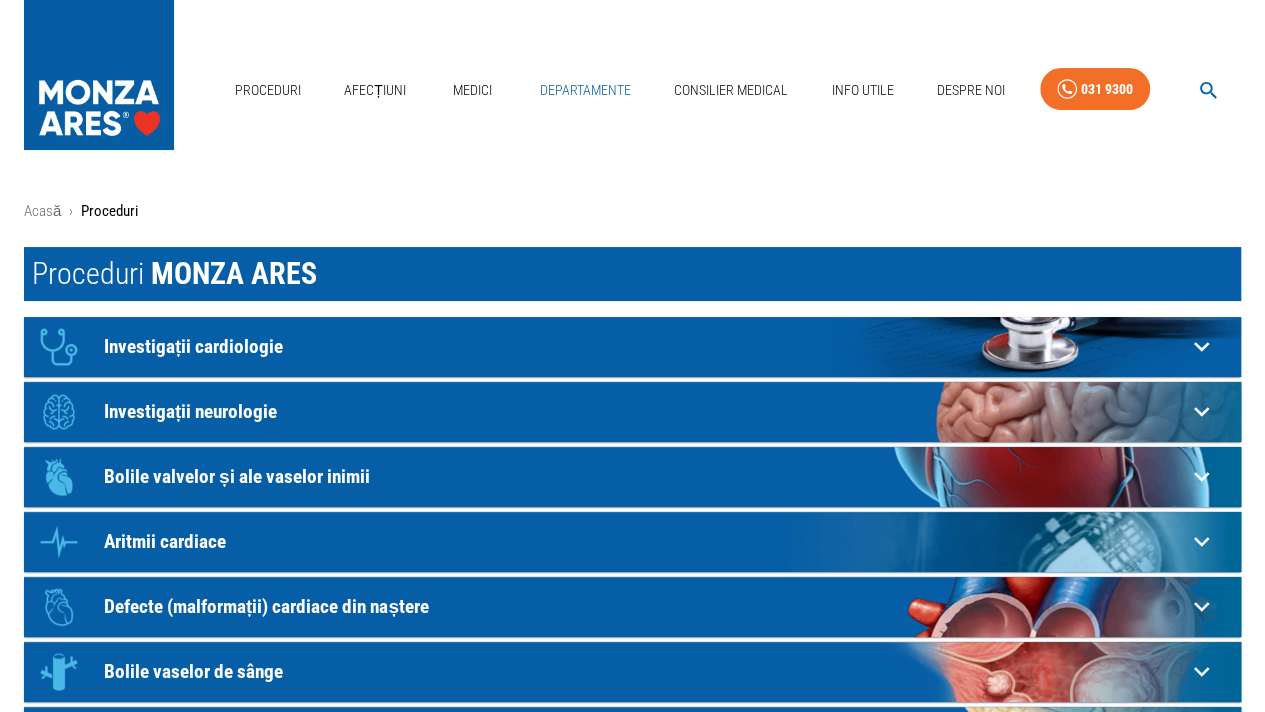click on "Departamente" at bounding box center (585, 90) 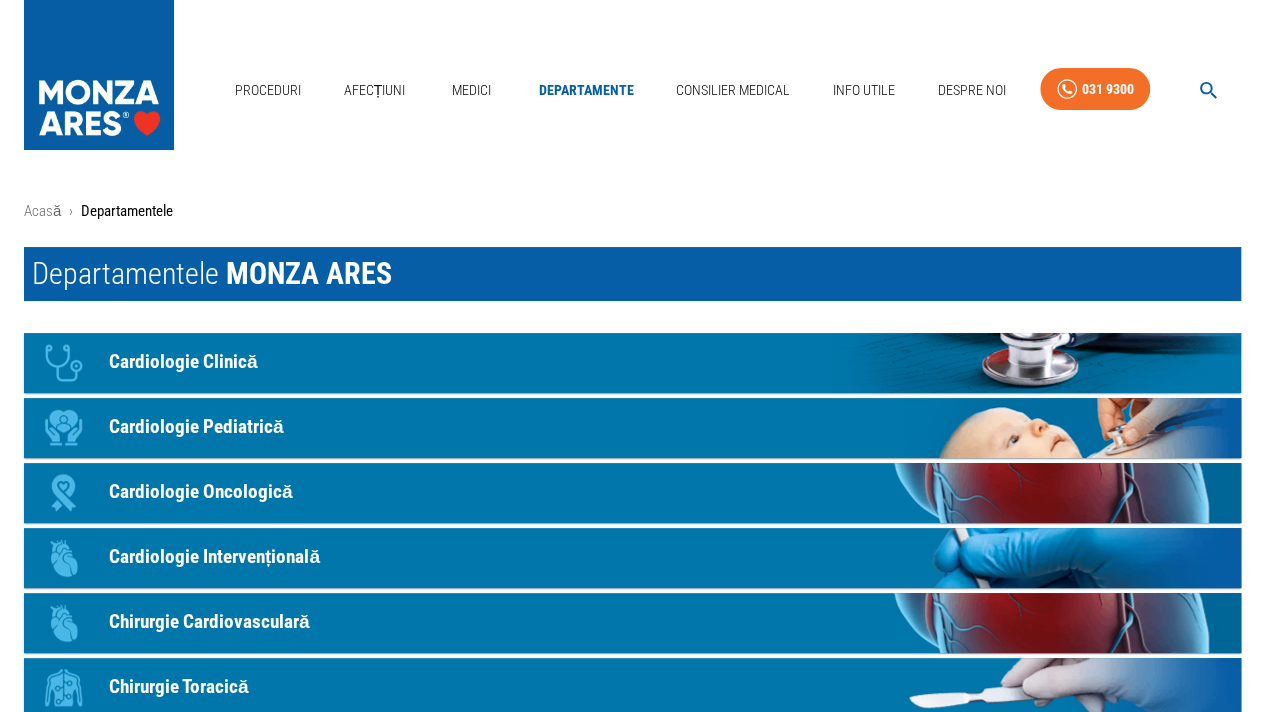 scroll, scrollTop: 100, scrollLeft: 0, axis: vertical 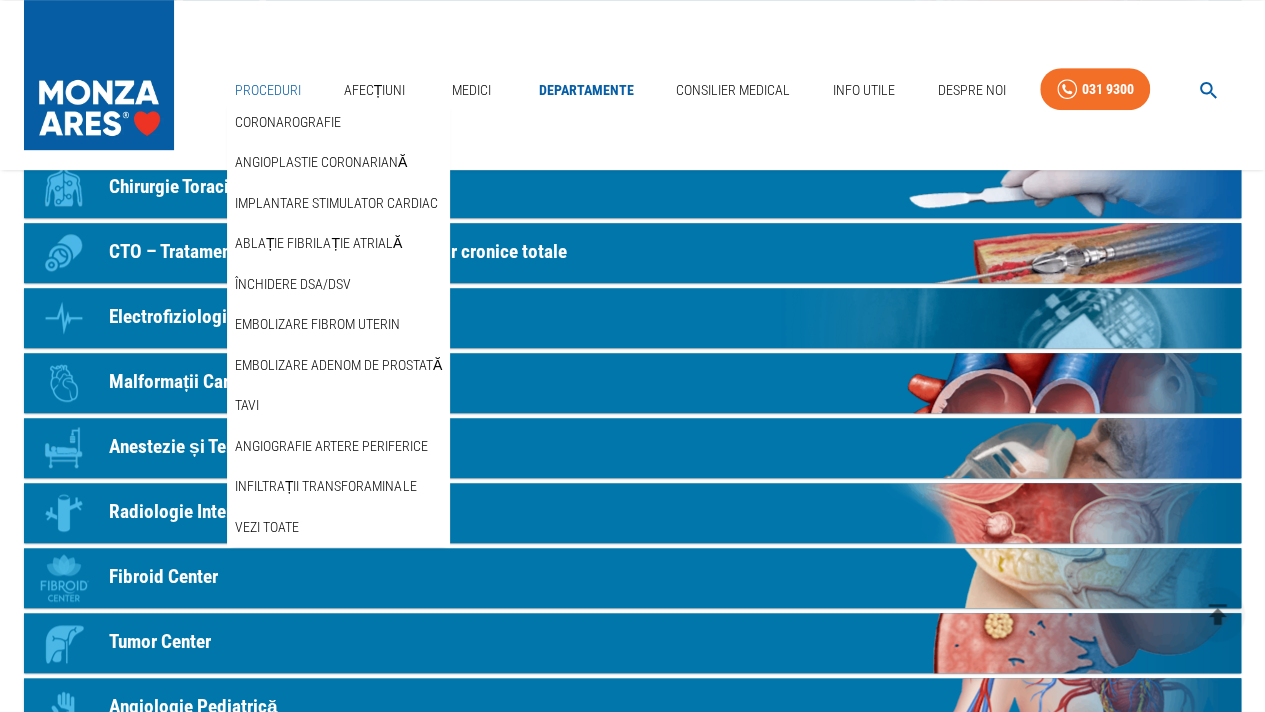 click on "Proceduri" at bounding box center [268, 90] 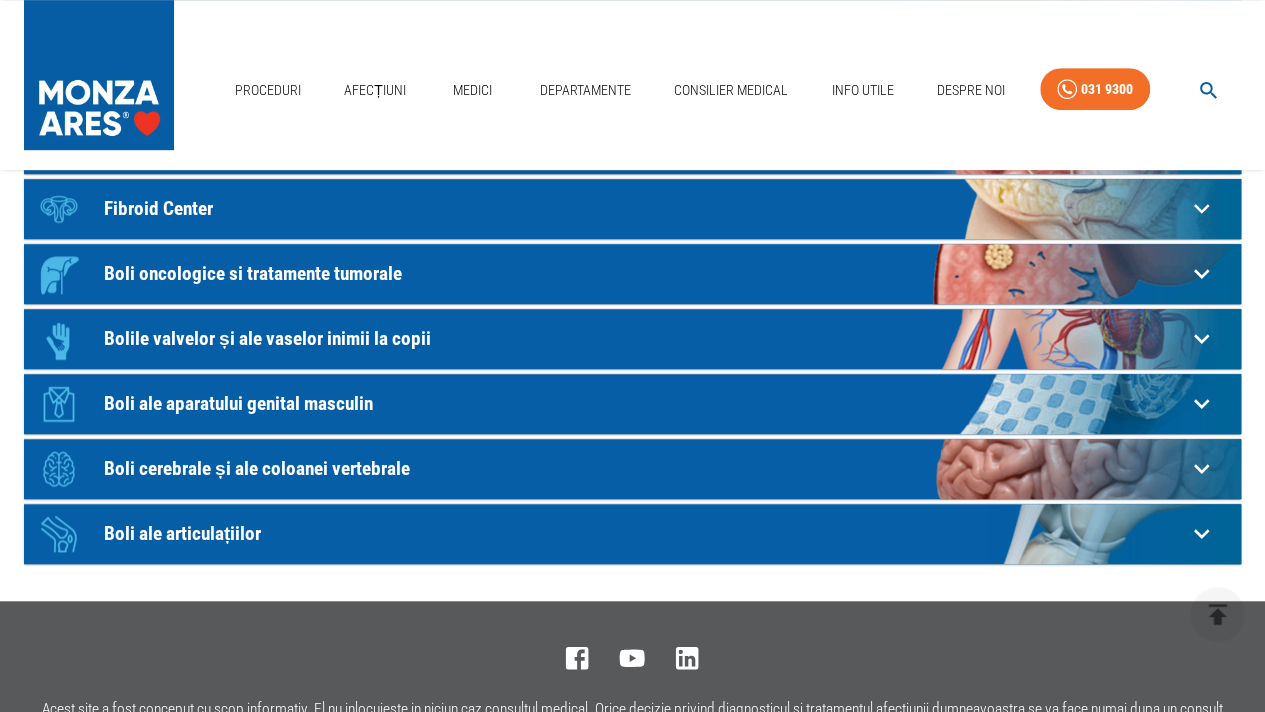 scroll, scrollTop: 500, scrollLeft: 0, axis: vertical 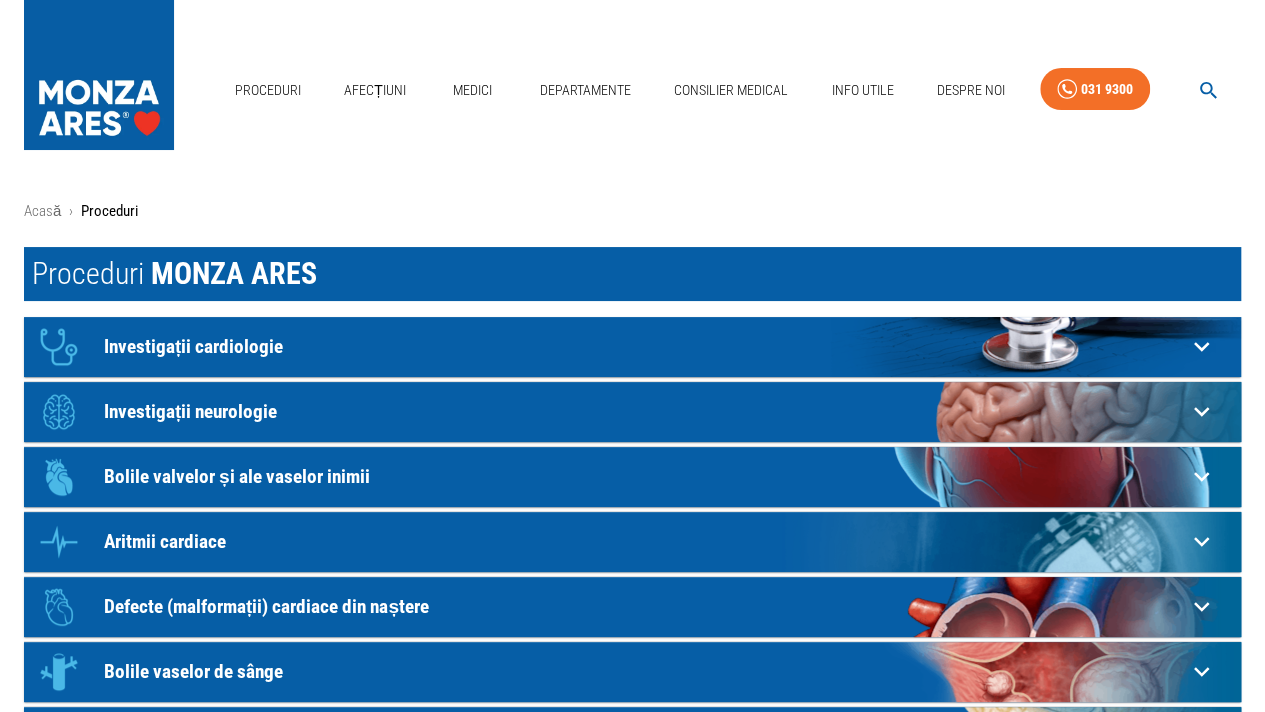 click on "Investigații cardiologie" at bounding box center (645, 346) 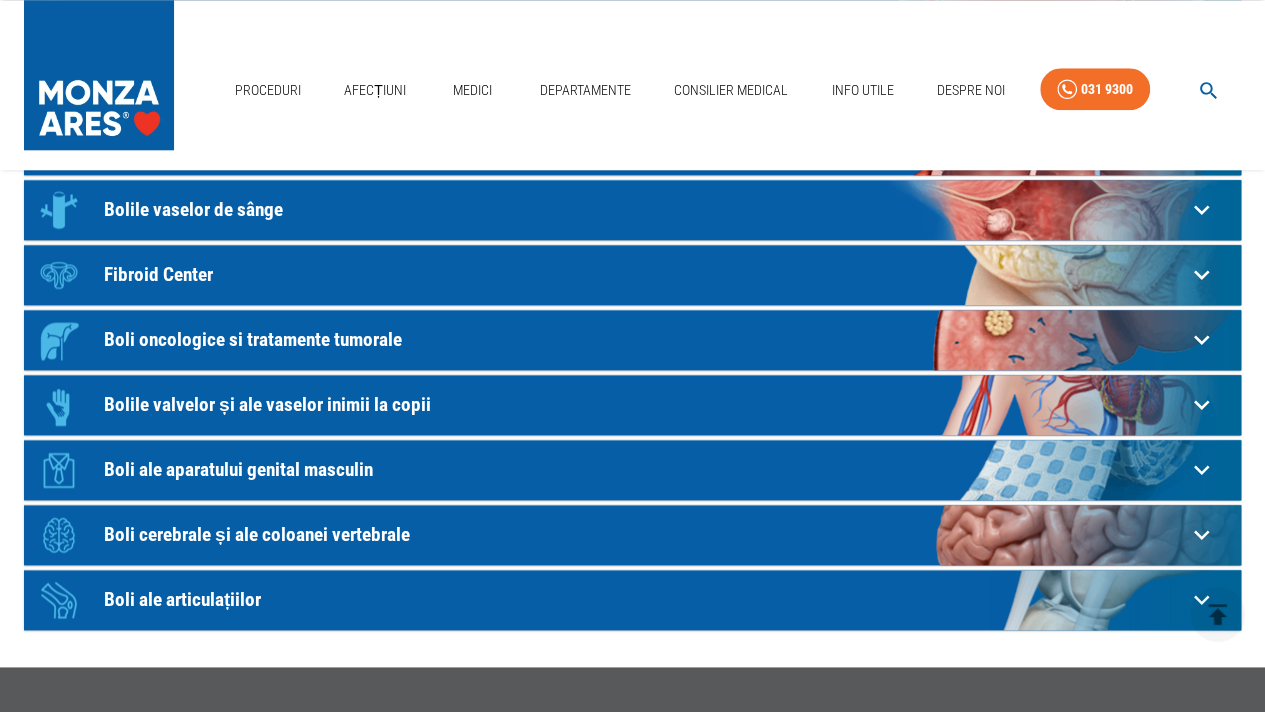 scroll, scrollTop: 1000, scrollLeft: 0, axis: vertical 